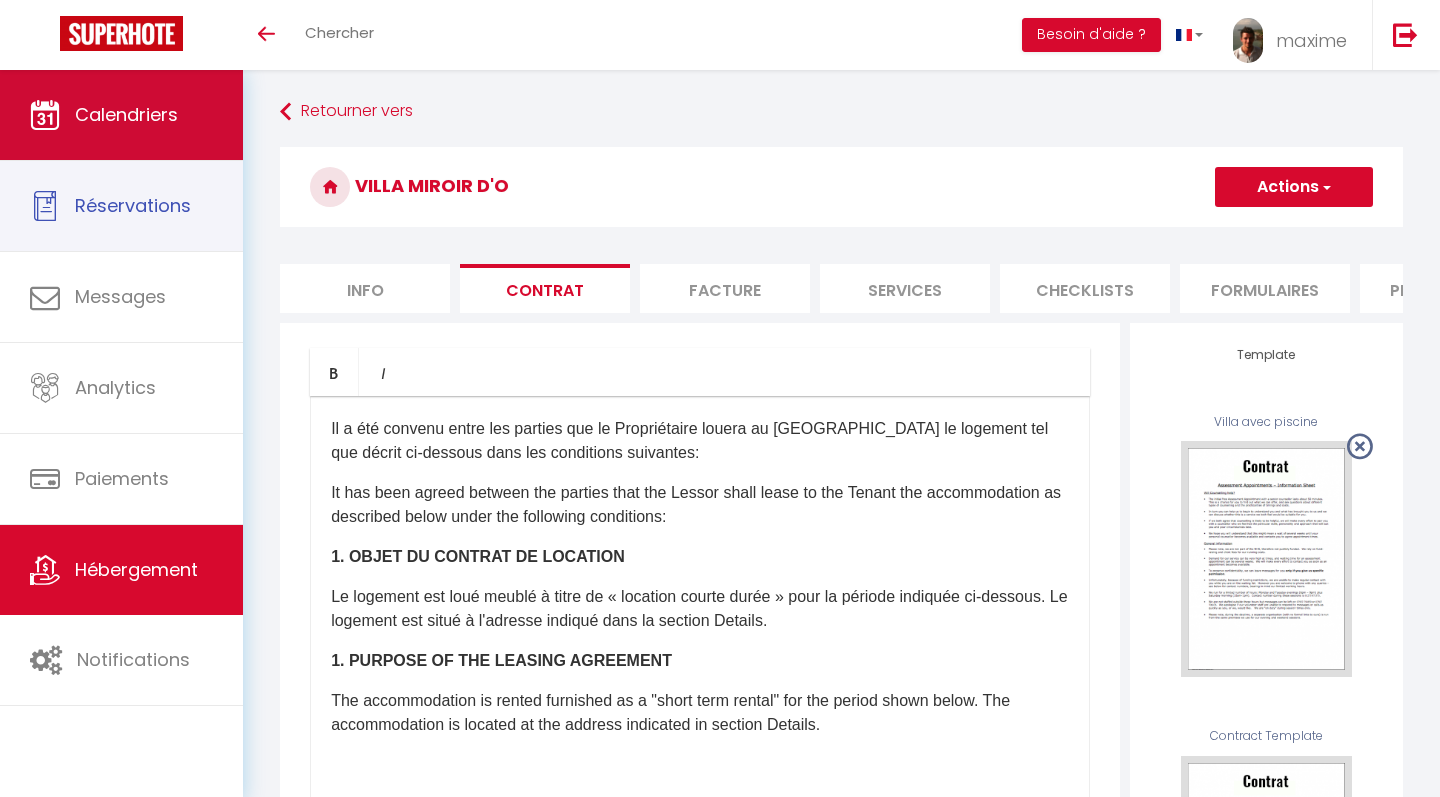 scroll, scrollTop: 0, scrollLeft: 0, axis: both 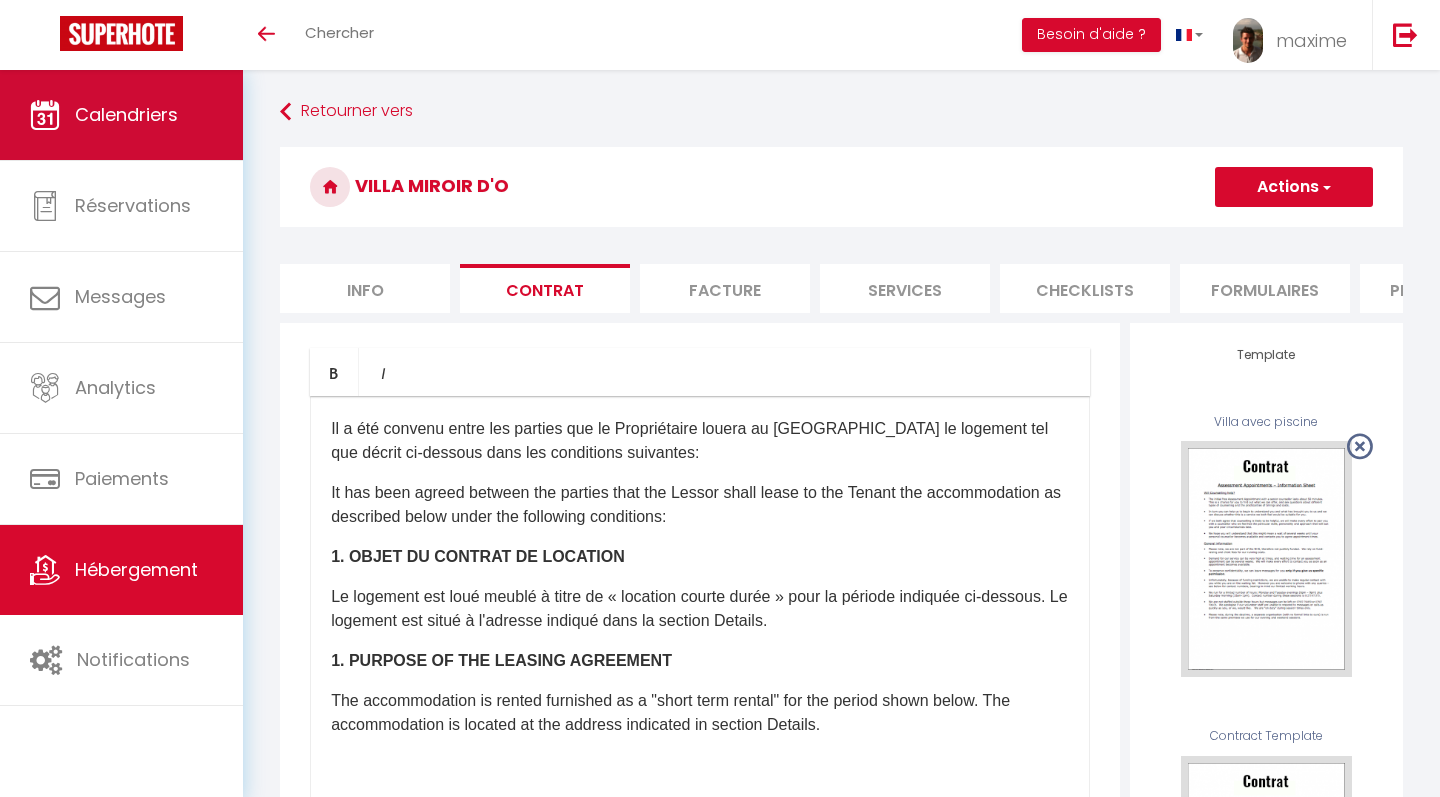 click on "Calendriers" at bounding box center (121, 115) 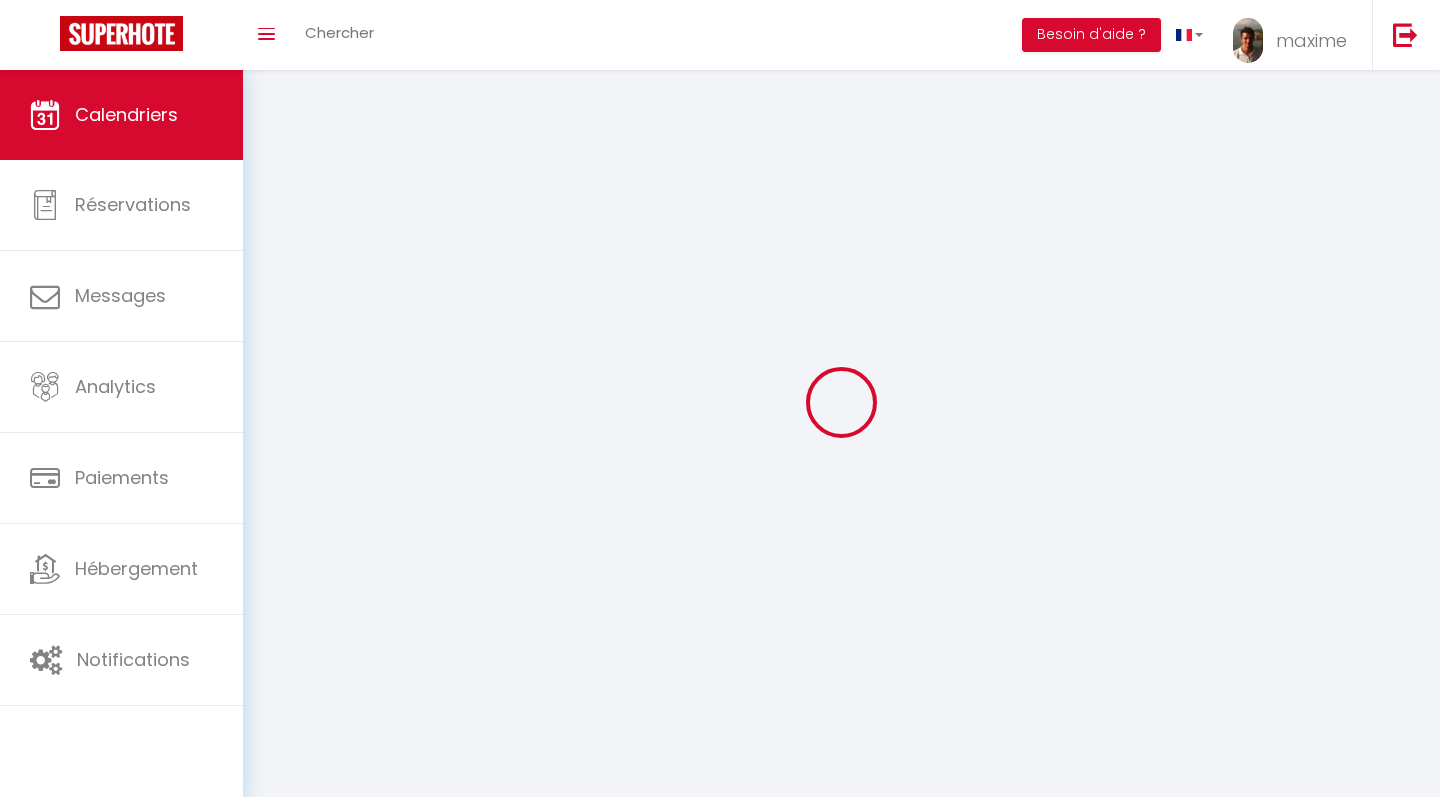 select 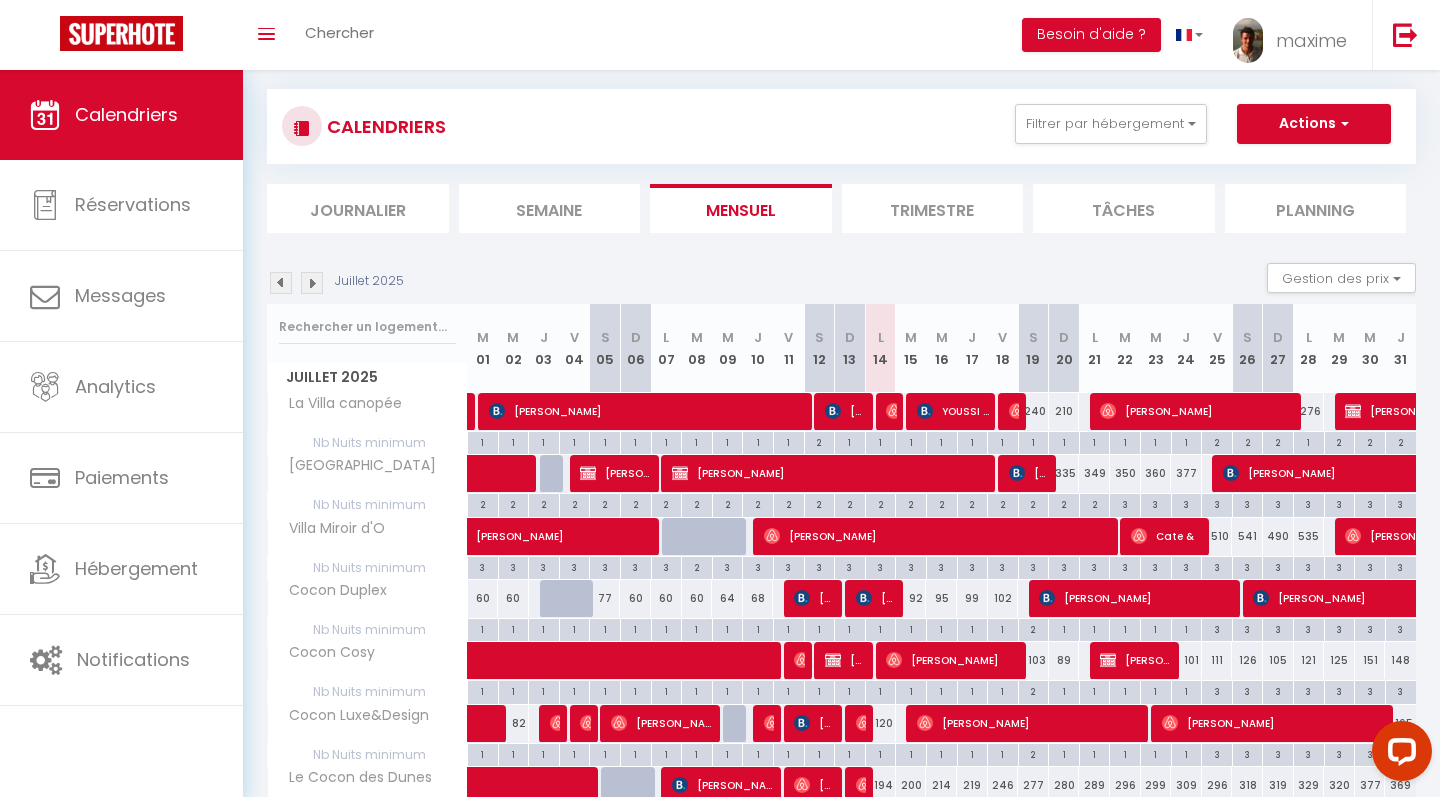 scroll, scrollTop: 28, scrollLeft: 0, axis: vertical 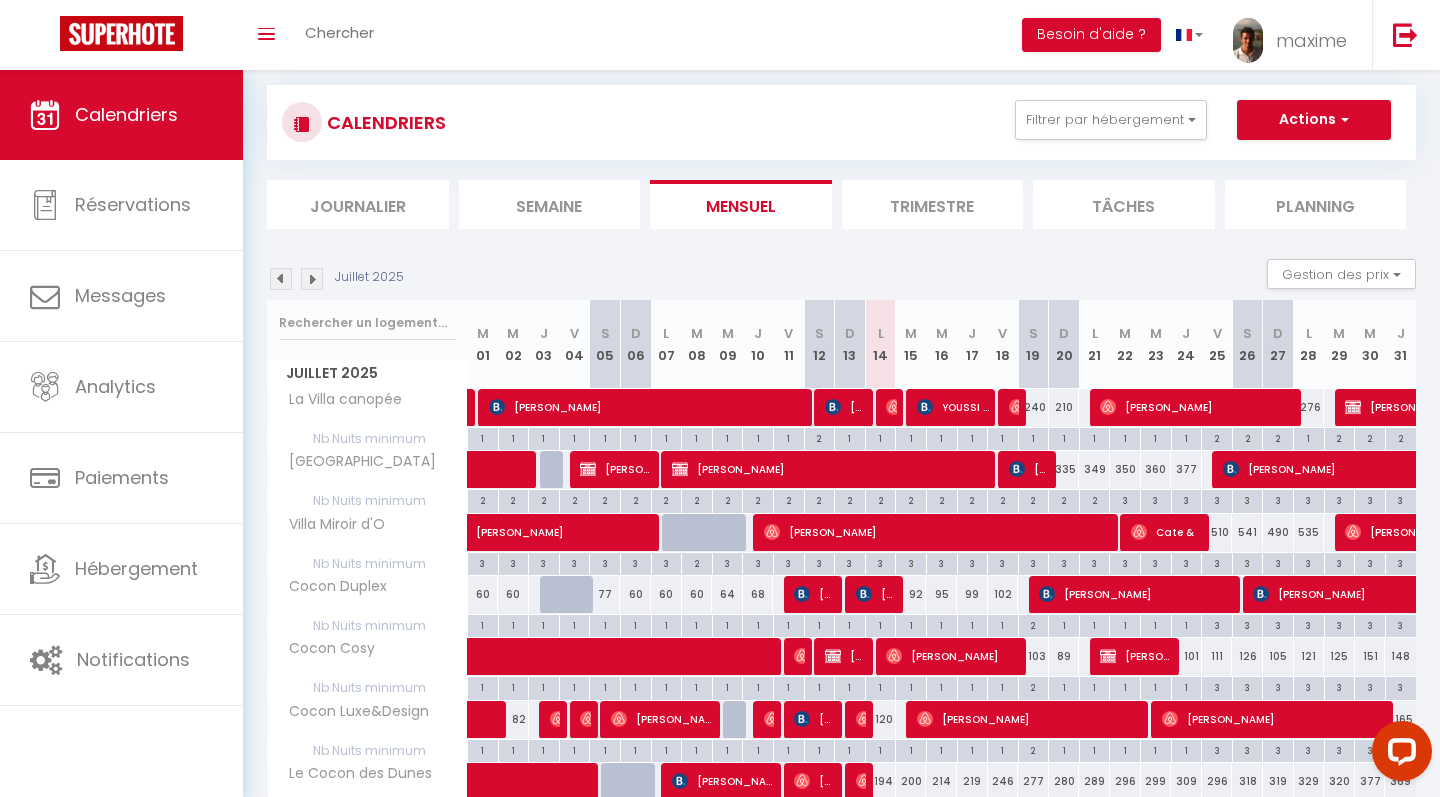 click on "[PERSON_NAME]" at bounding box center [649, 407] 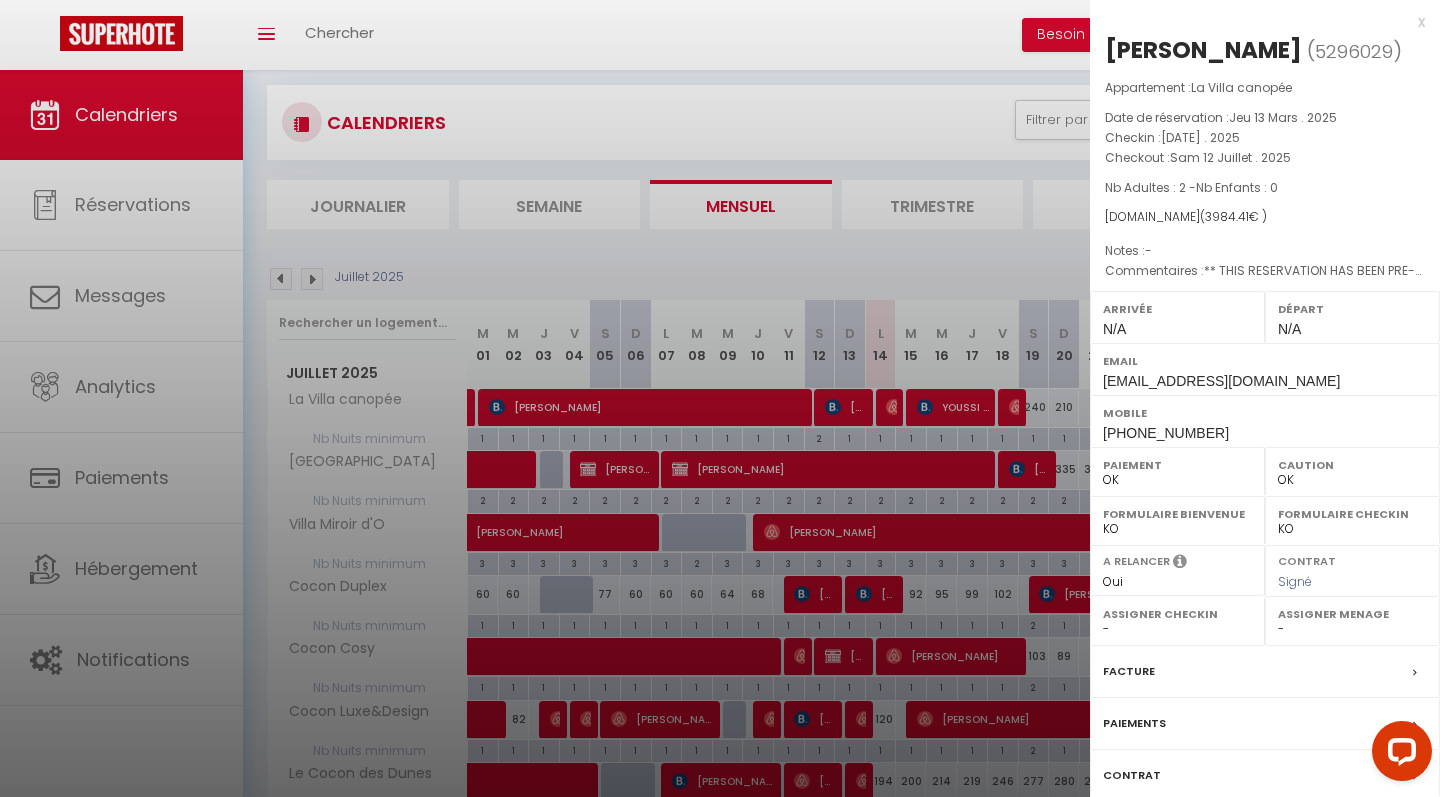 click on "x" at bounding box center (1257, 22) 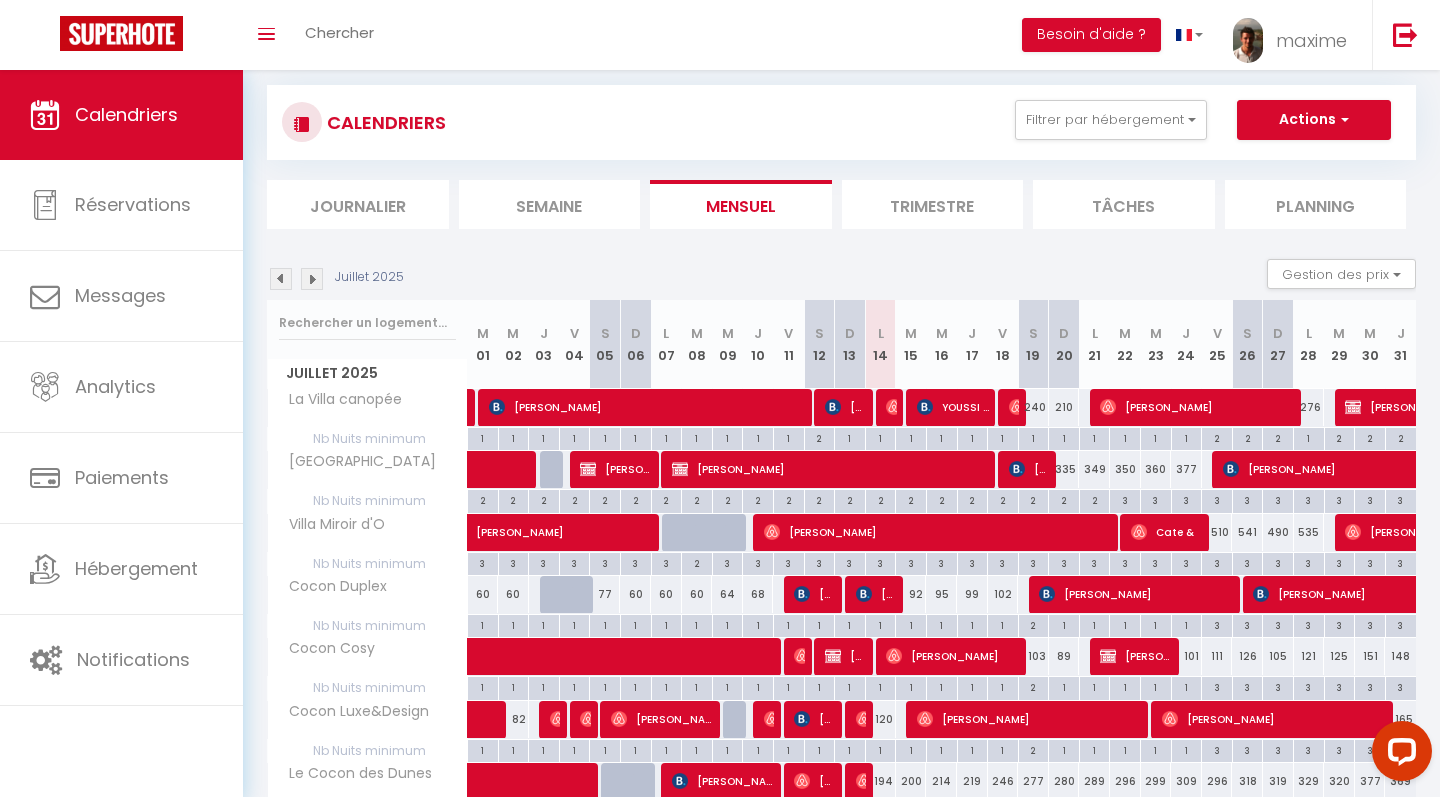 click on "M
08" at bounding box center [697, 344] 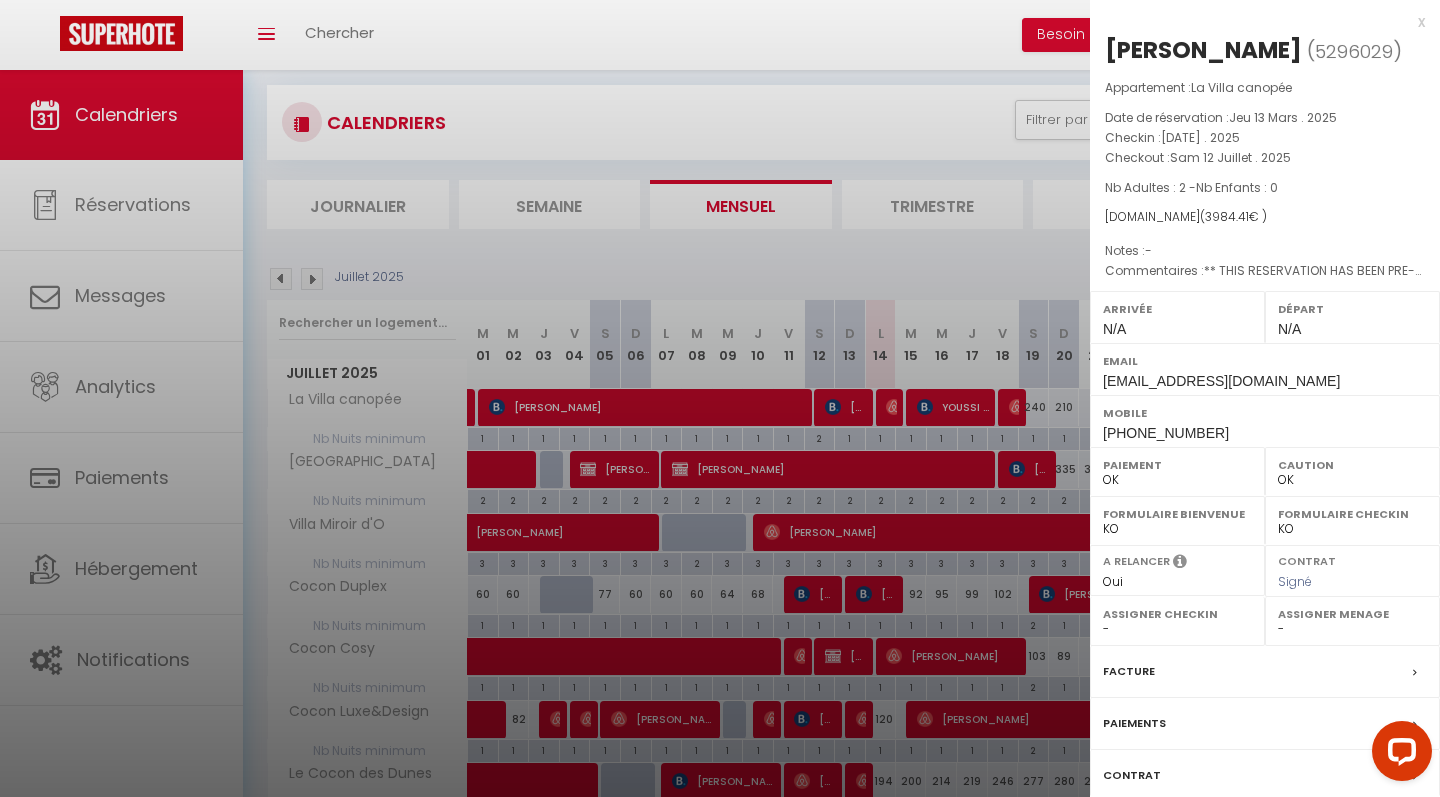 click on "x" at bounding box center [1257, 22] 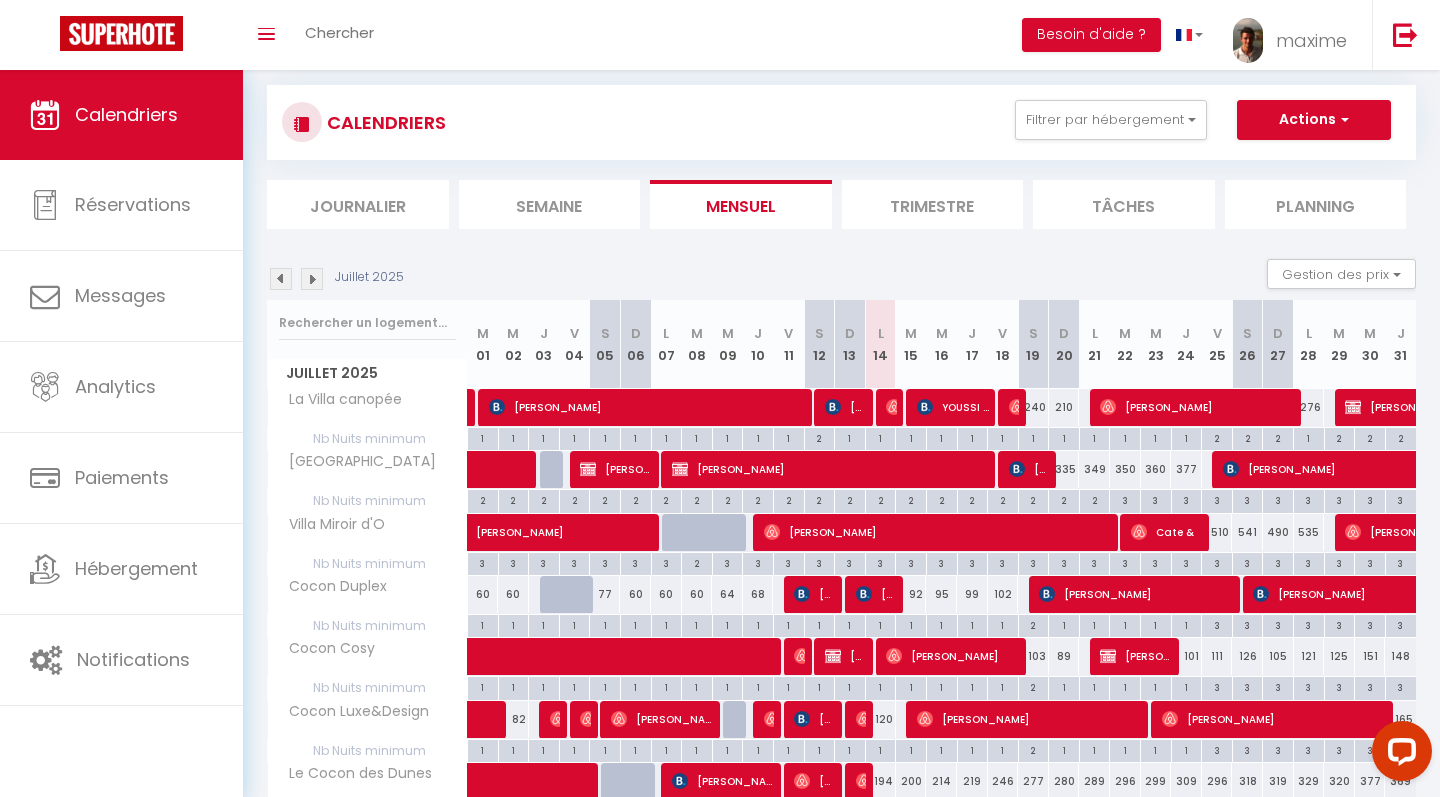 click on "[PERSON_NAME]" at bounding box center [845, 407] 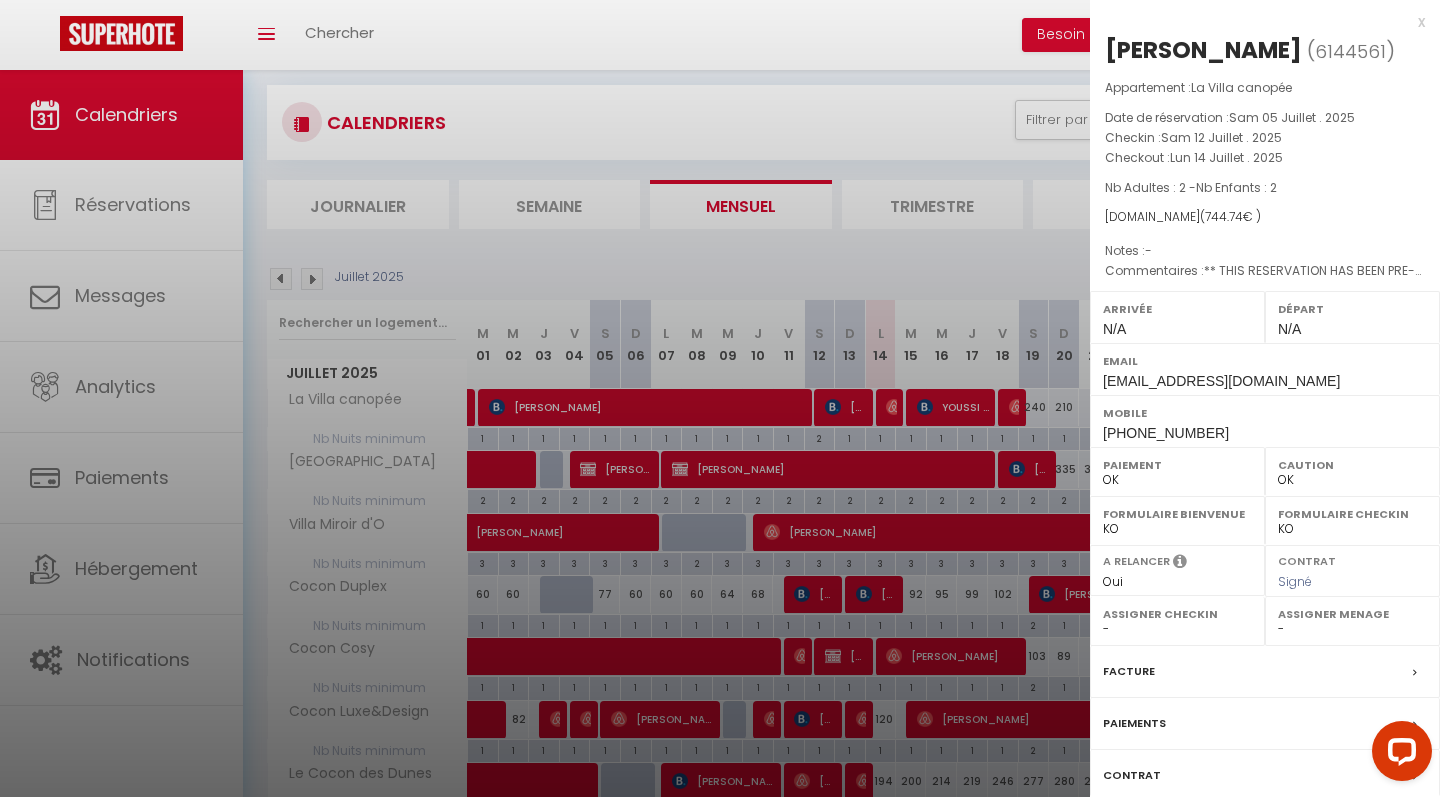click on "x" at bounding box center [1257, 22] 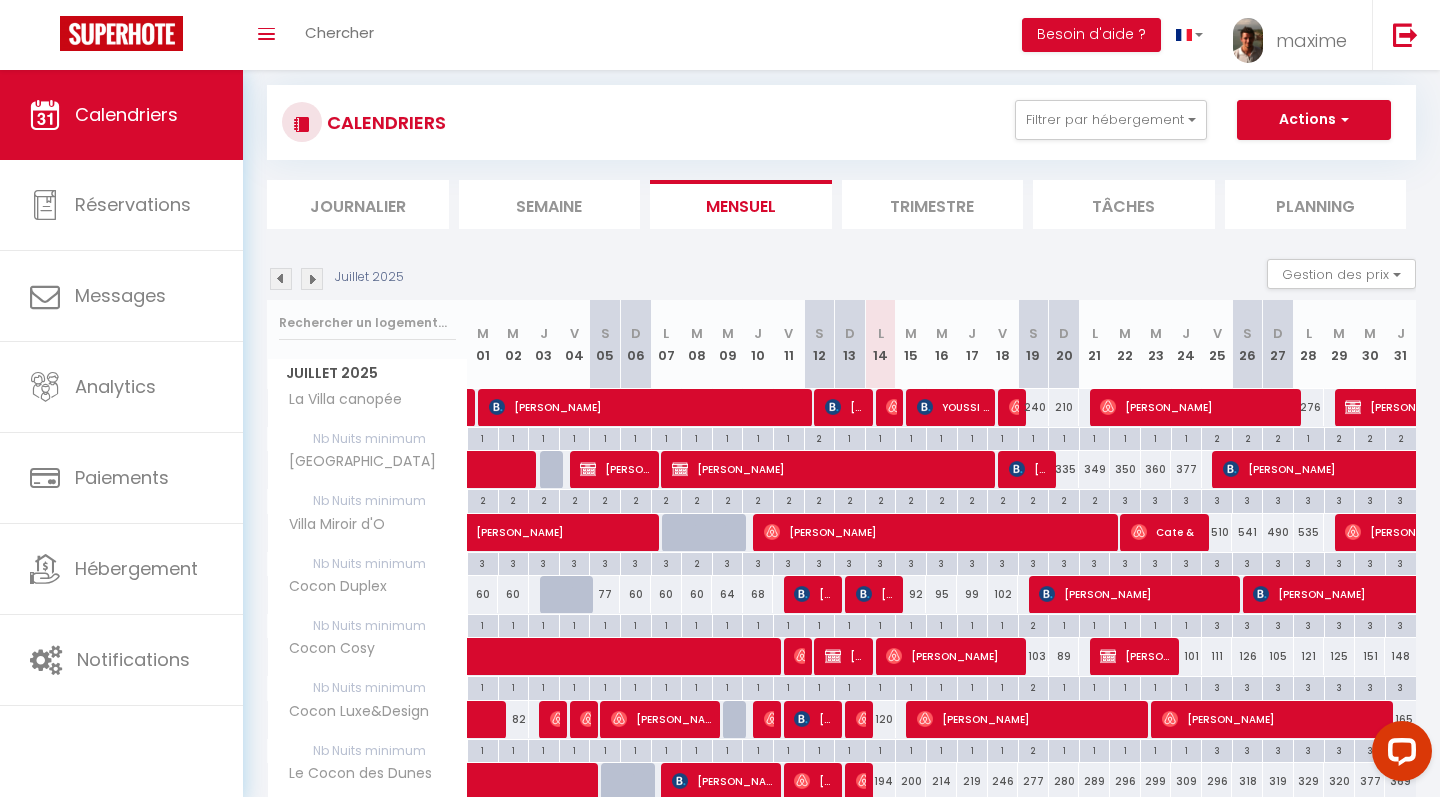 click at bounding box center (894, 407) 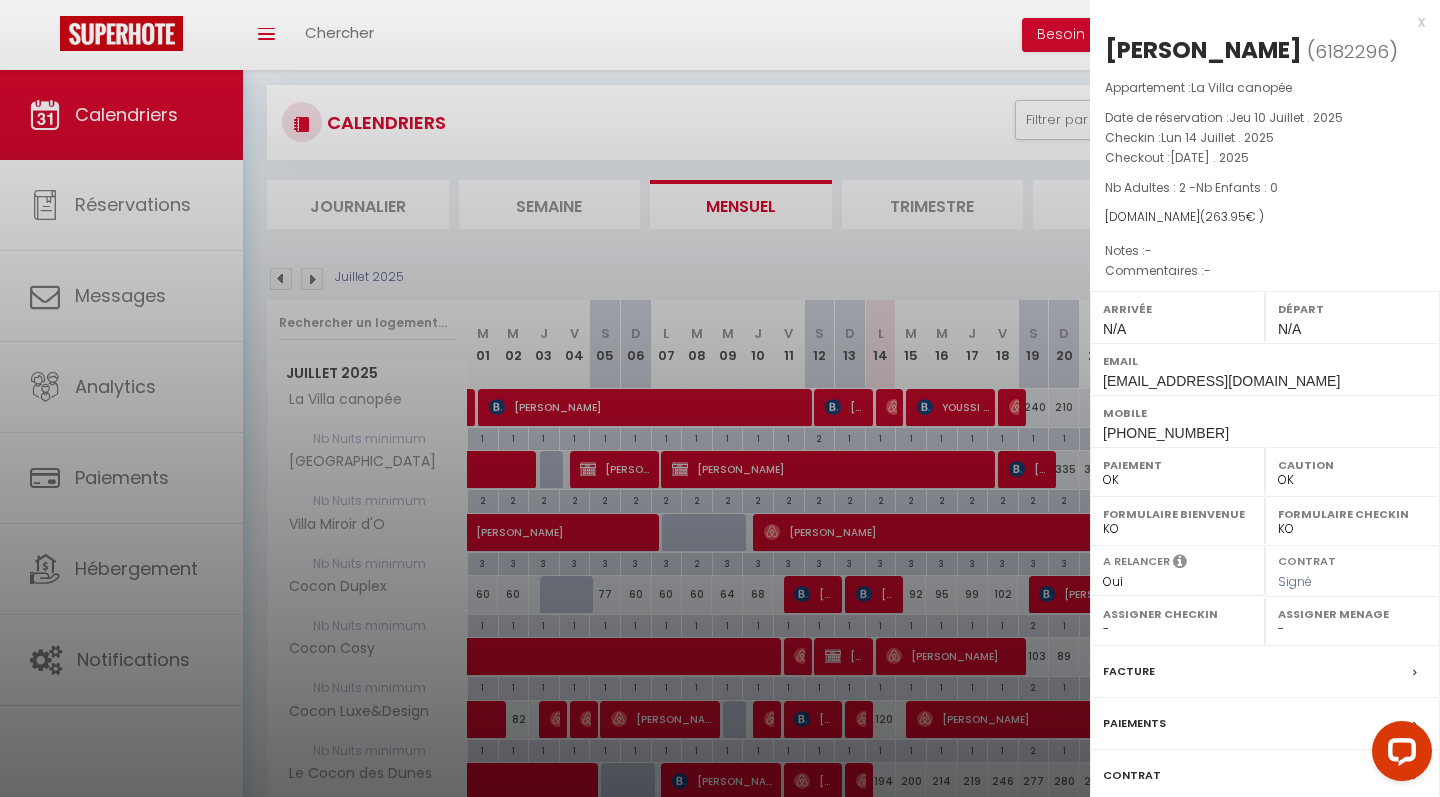 click on "x" at bounding box center (1257, 22) 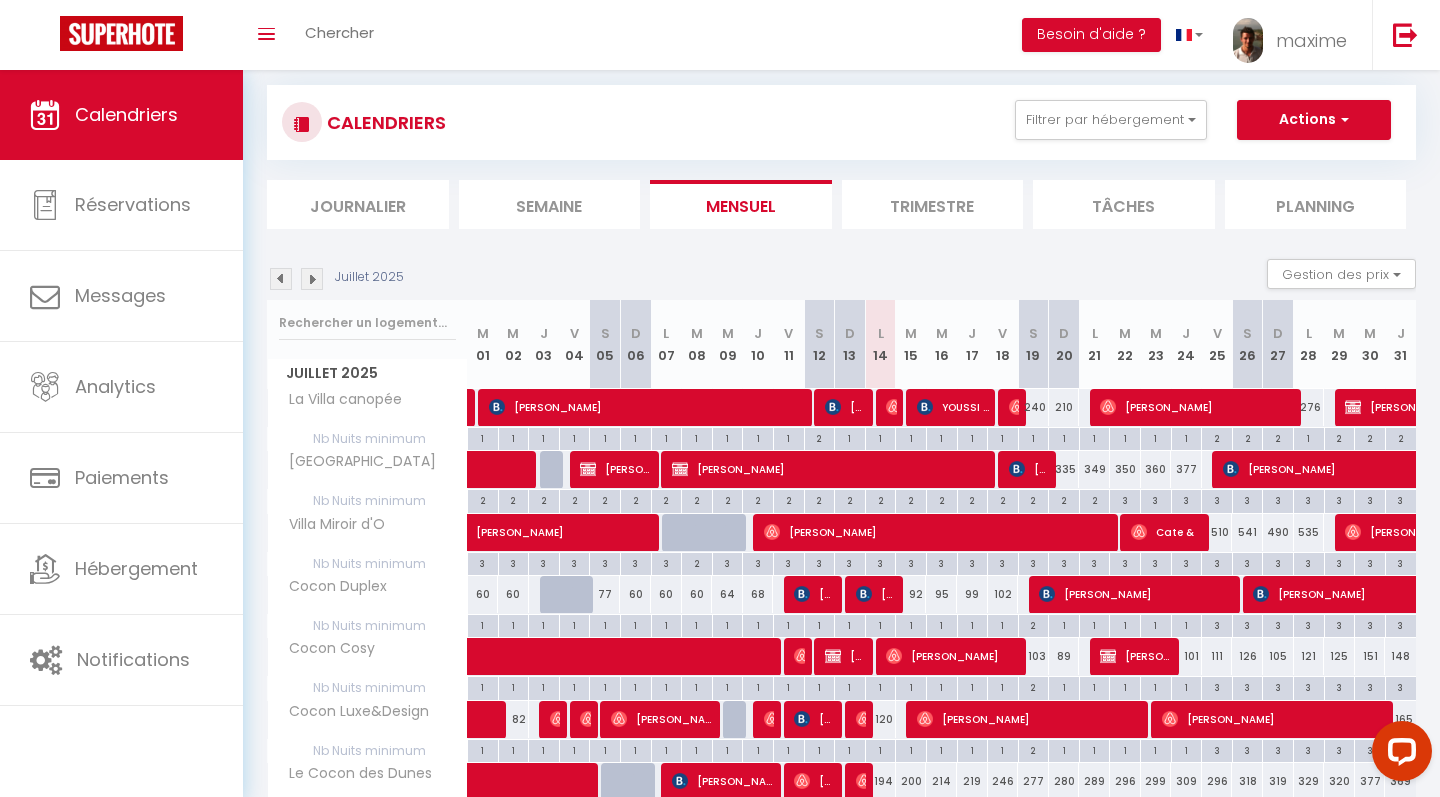 click on "YOUSSI OUSPANOV SUNSHINE POWER" at bounding box center [953, 407] 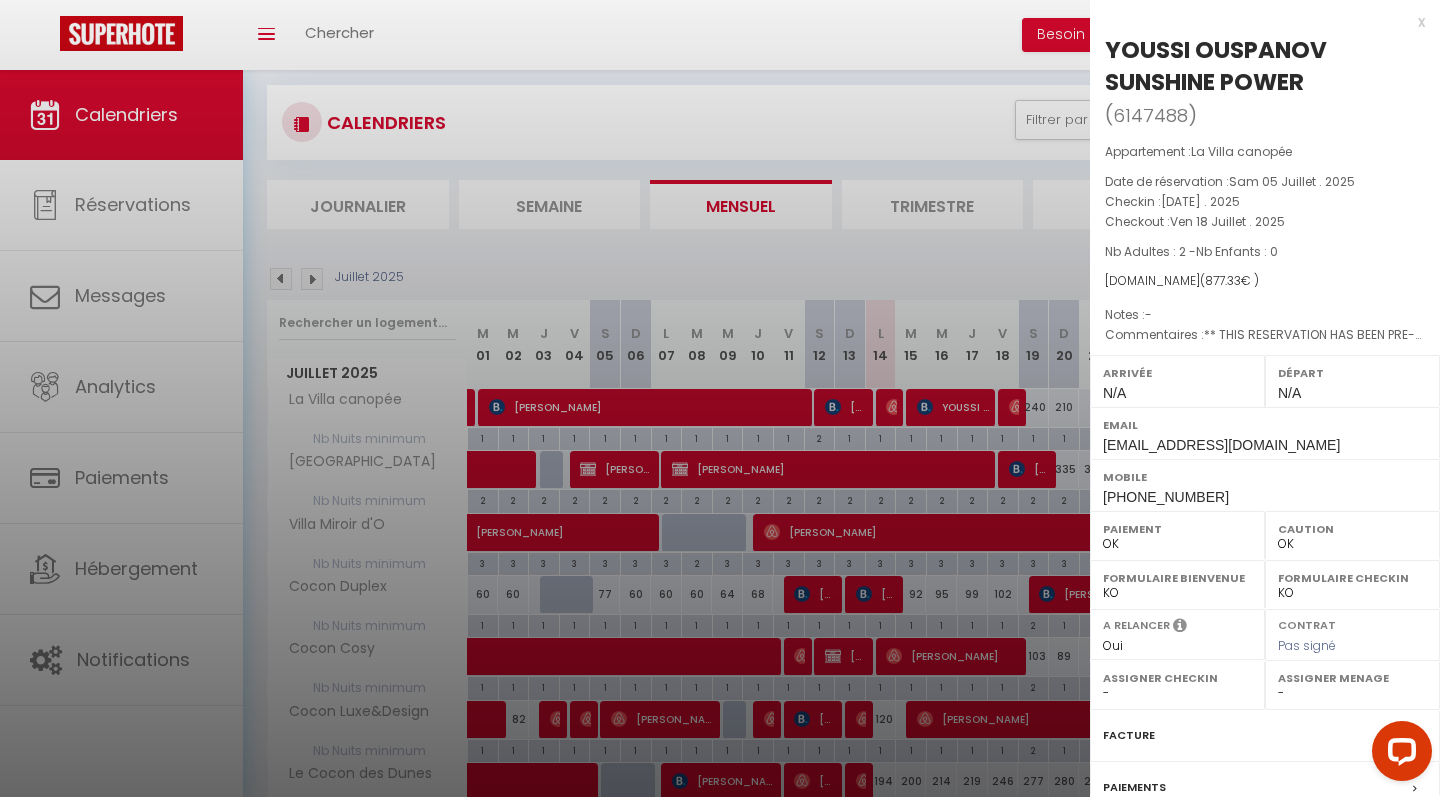 click on "x" at bounding box center (1257, 22) 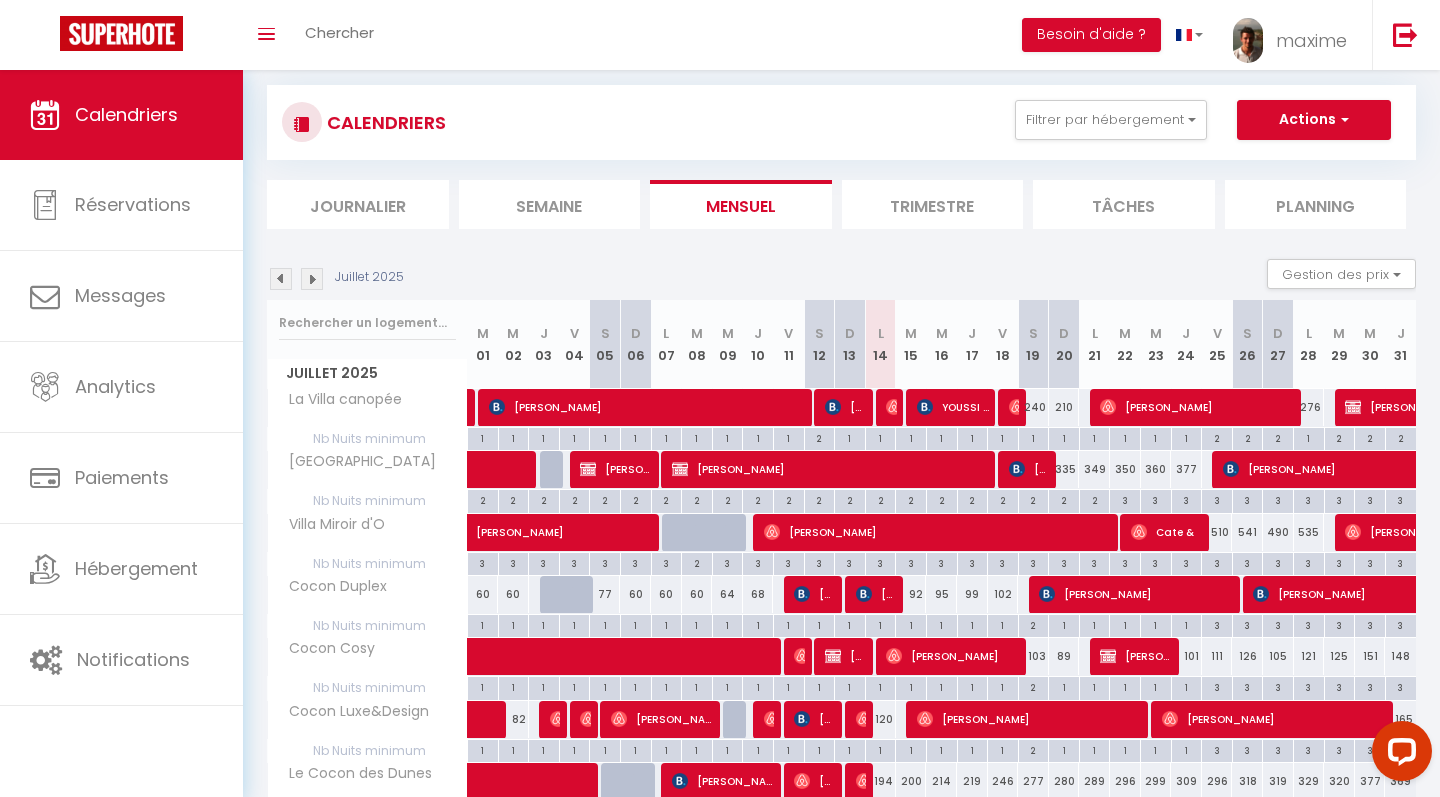 click at bounding box center (1017, 407) 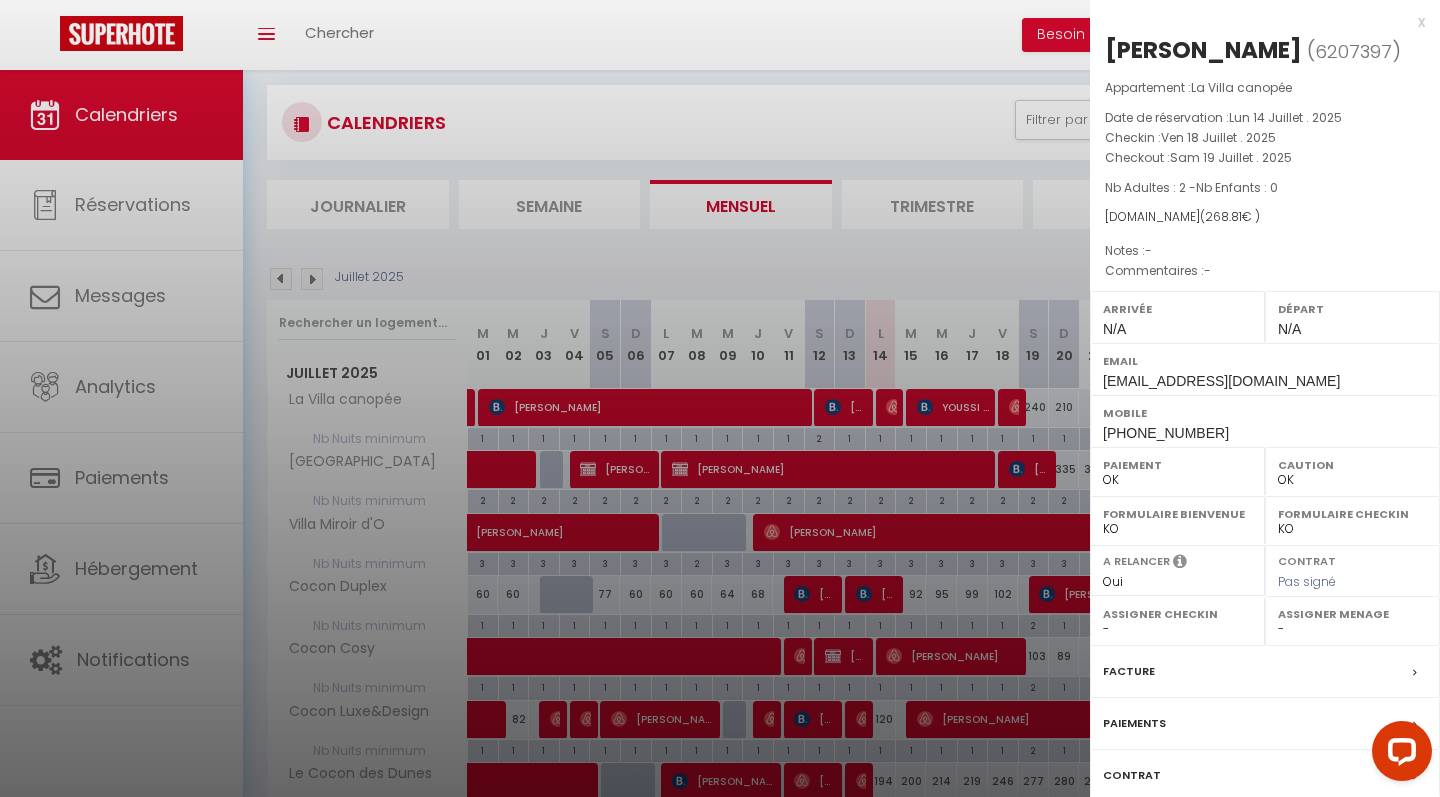 click on "x" at bounding box center [1257, 22] 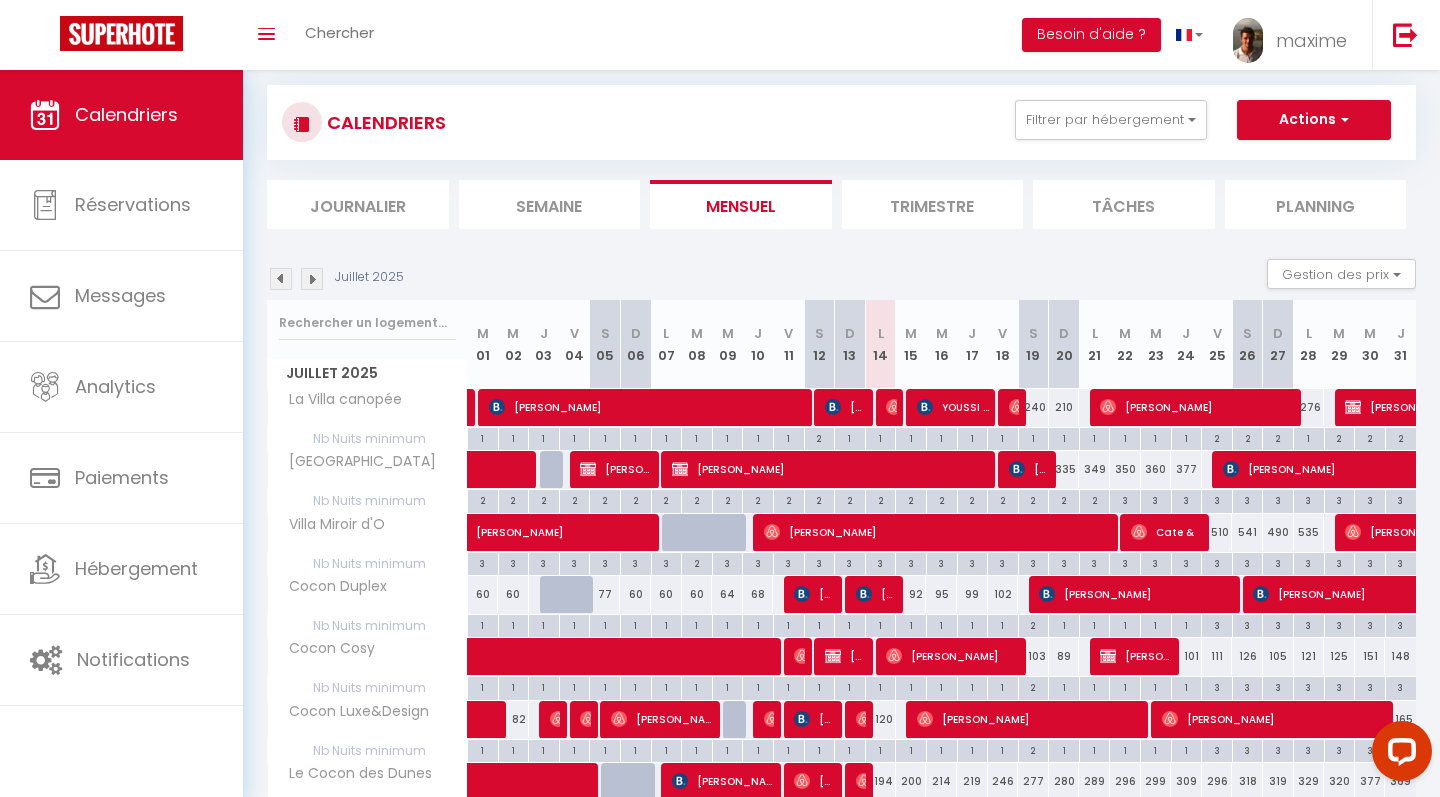 click on "[PERSON_NAME]" at bounding box center [1198, 407] 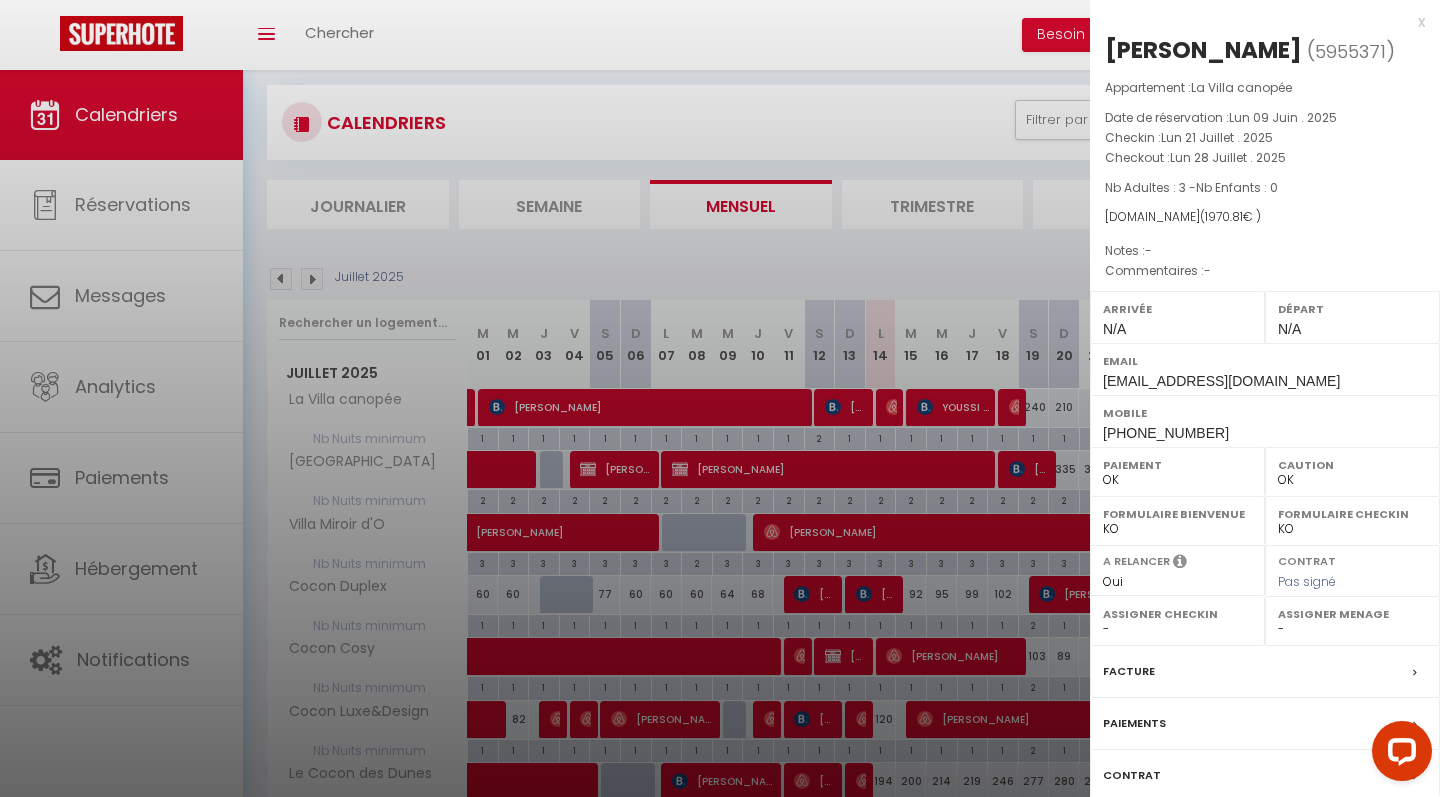 click on "x" at bounding box center [1257, 22] 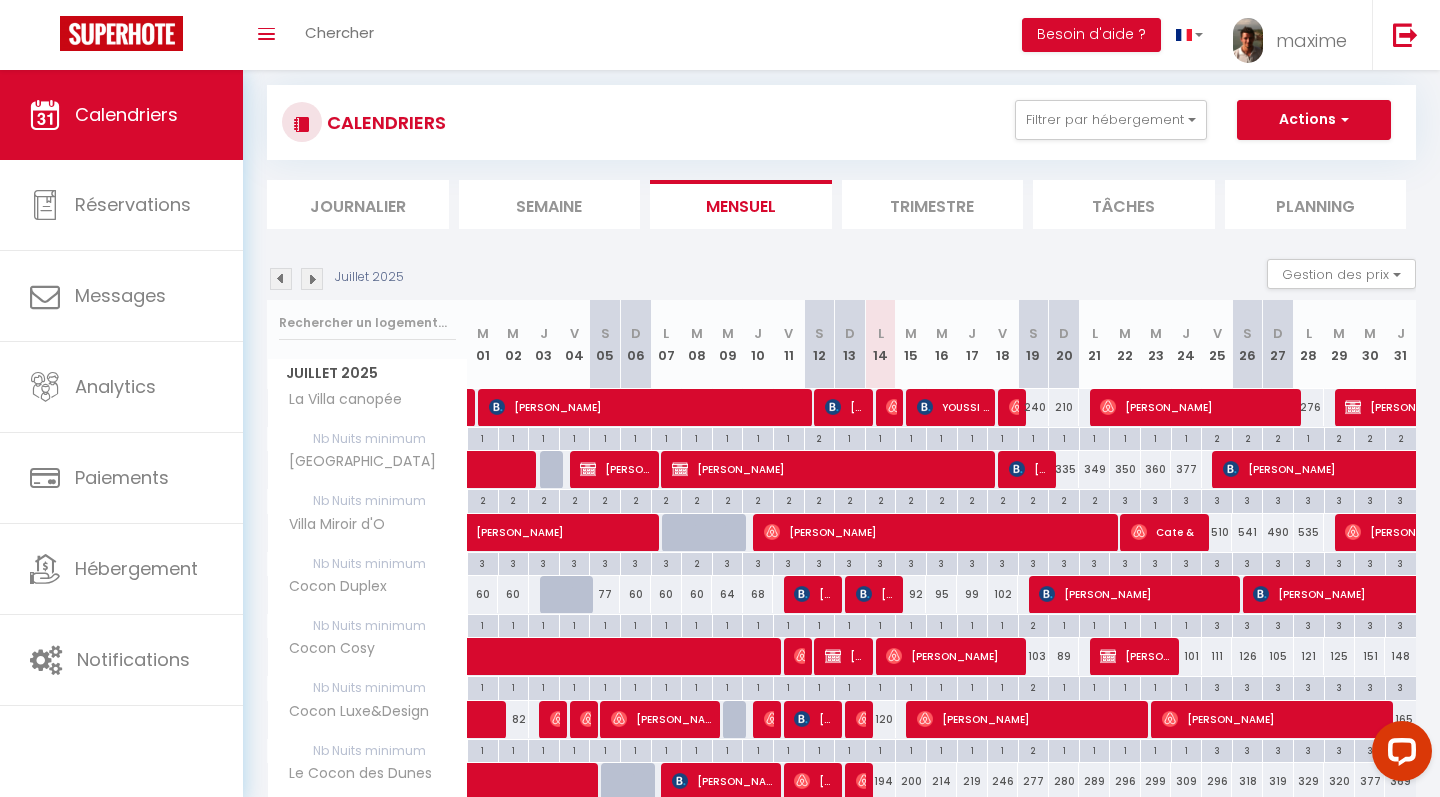 click on "[PERSON_NAME]" at bounding box center (1029, 469) 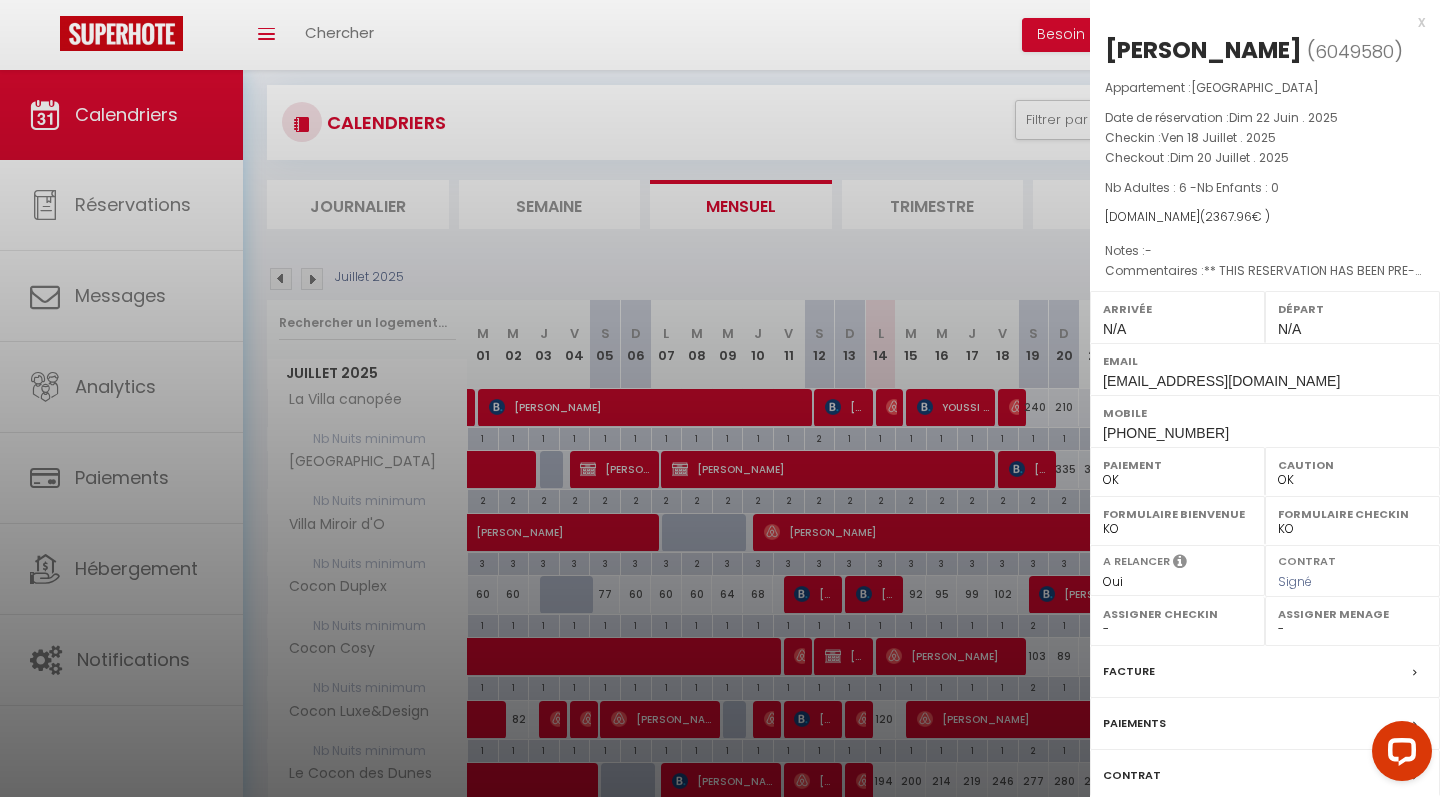 click on "x" at bounding box center [1257, 22] 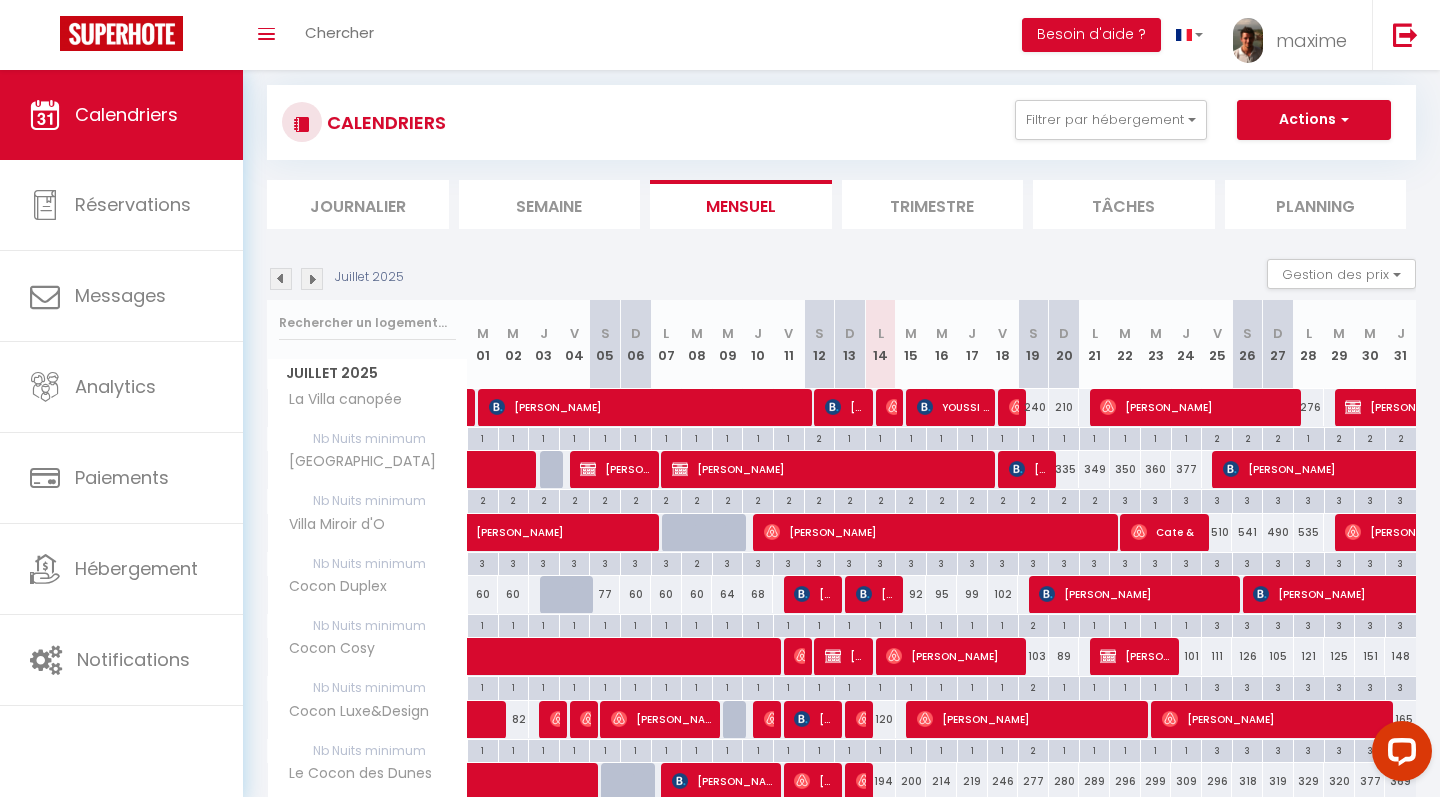 click on "[PERSON_NAME]" at bounding box center [1029, 469] 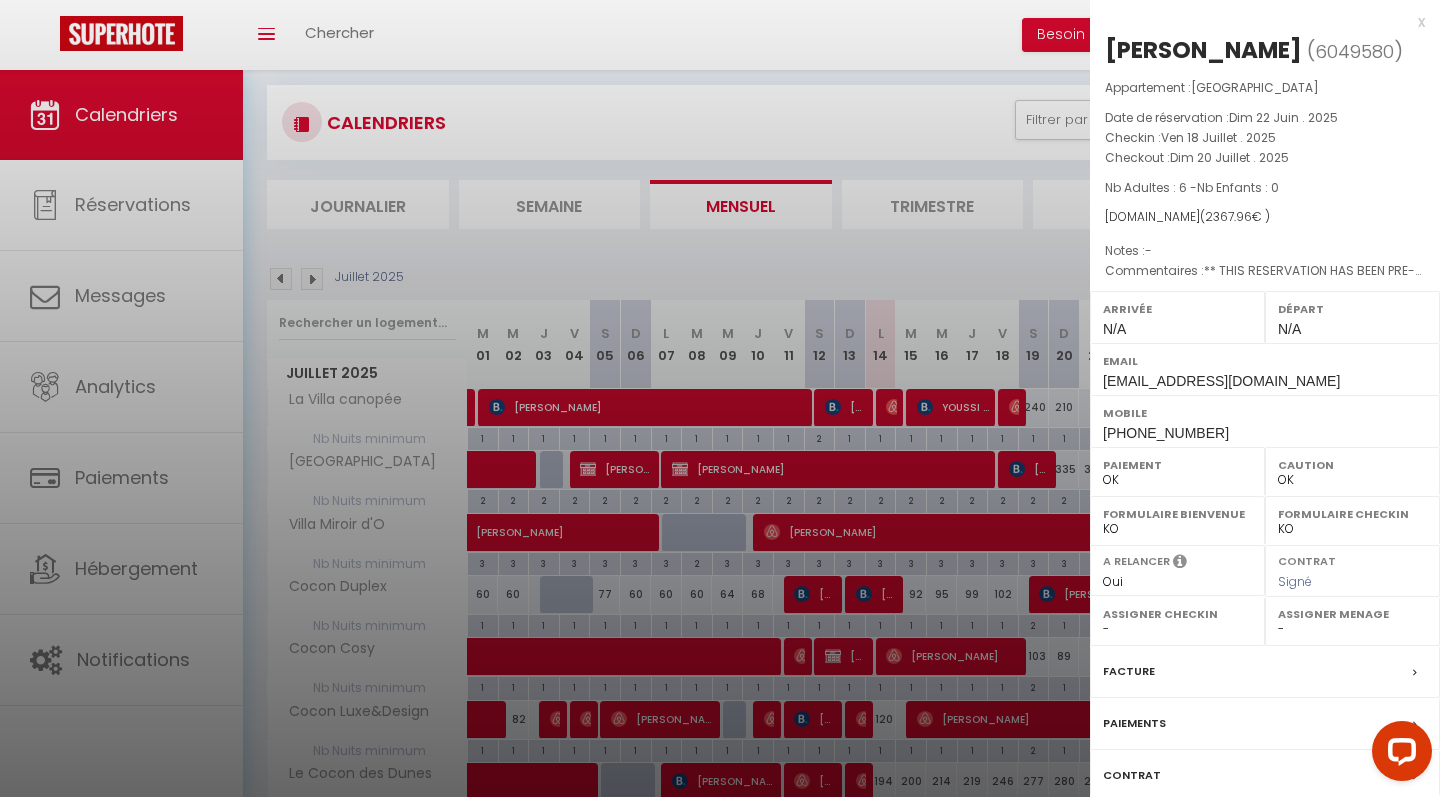click on "x" at bounding box center [1257, 22] 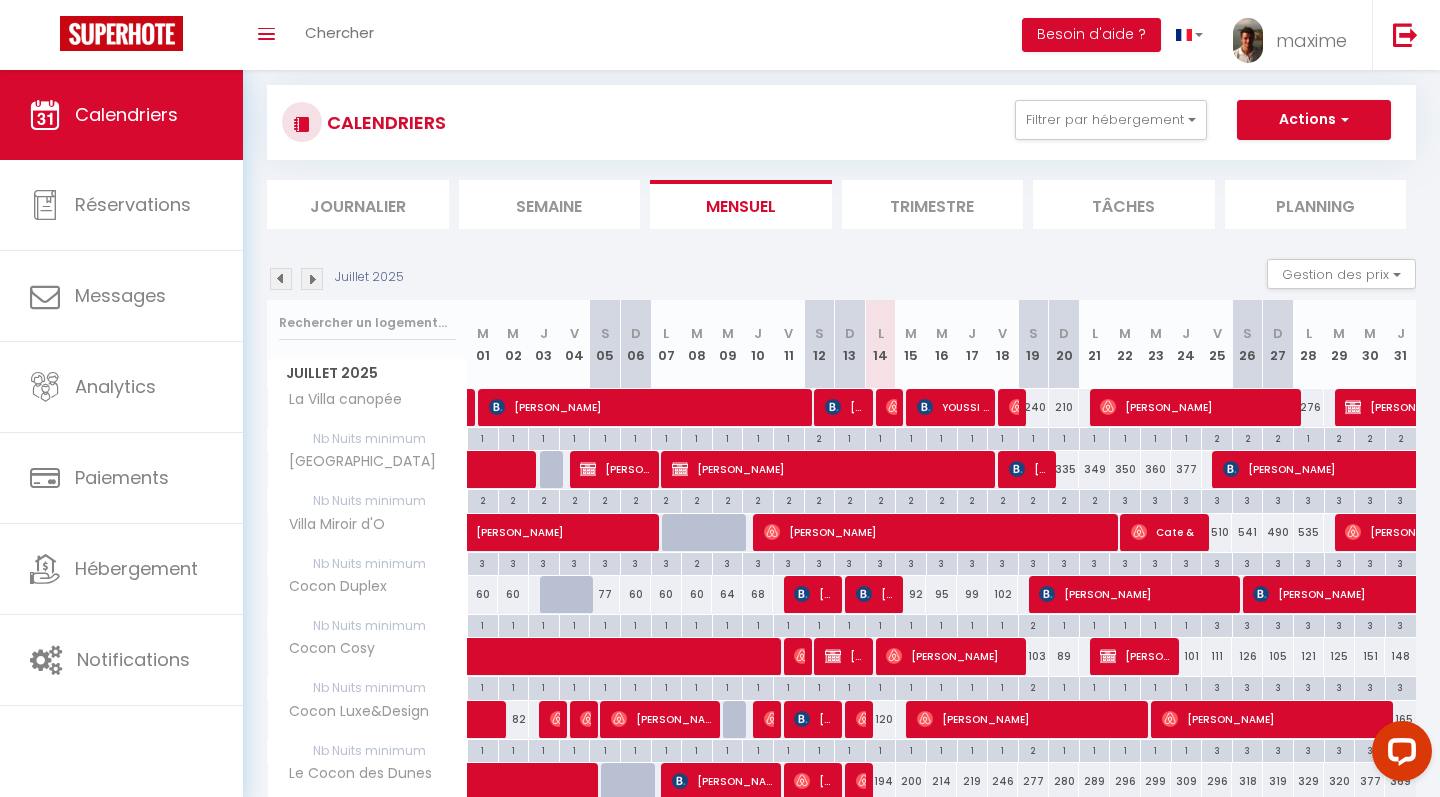 click on "[PERSON_NAME]" at bounding box center (1384, 469) 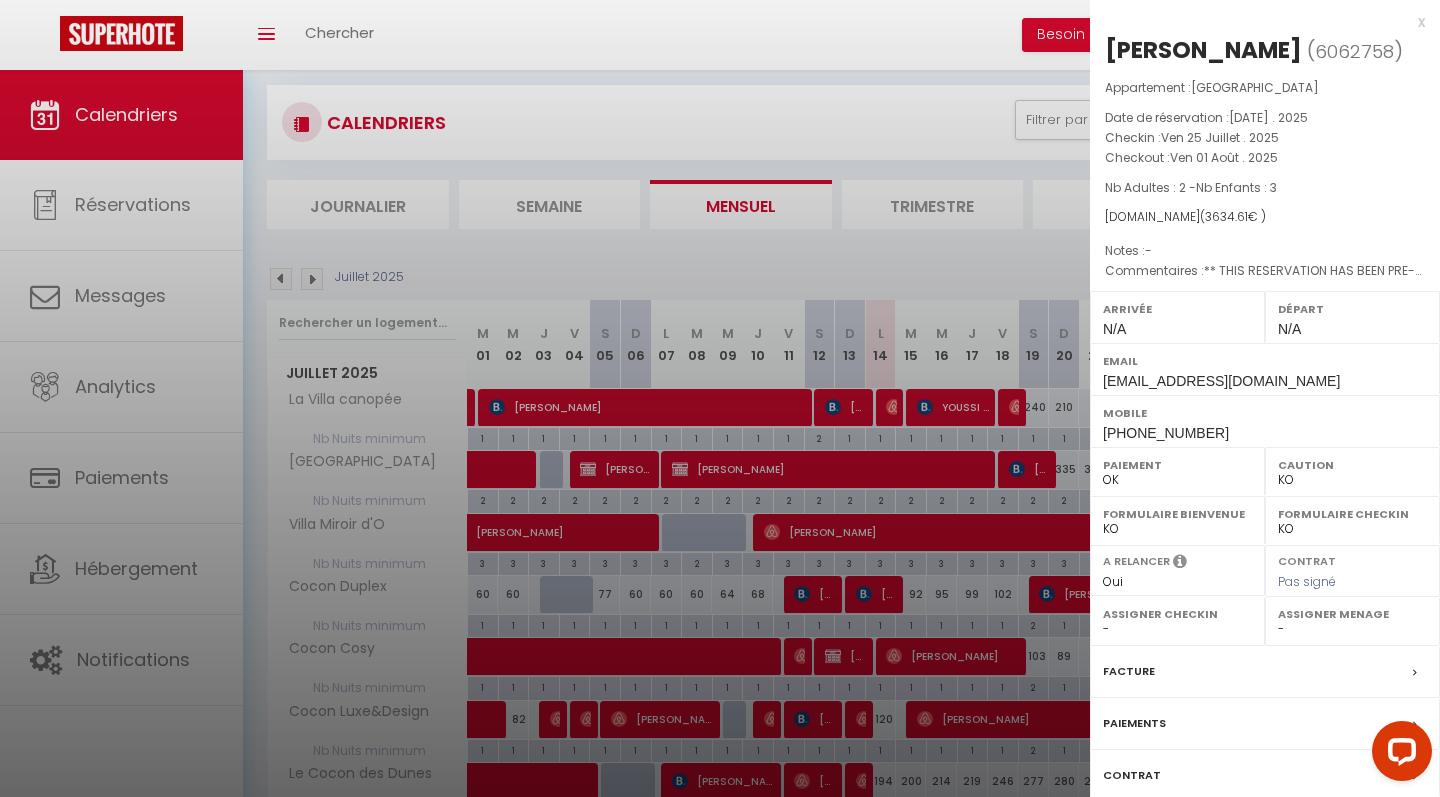 click on "x" at bounding box center [1257, 22] 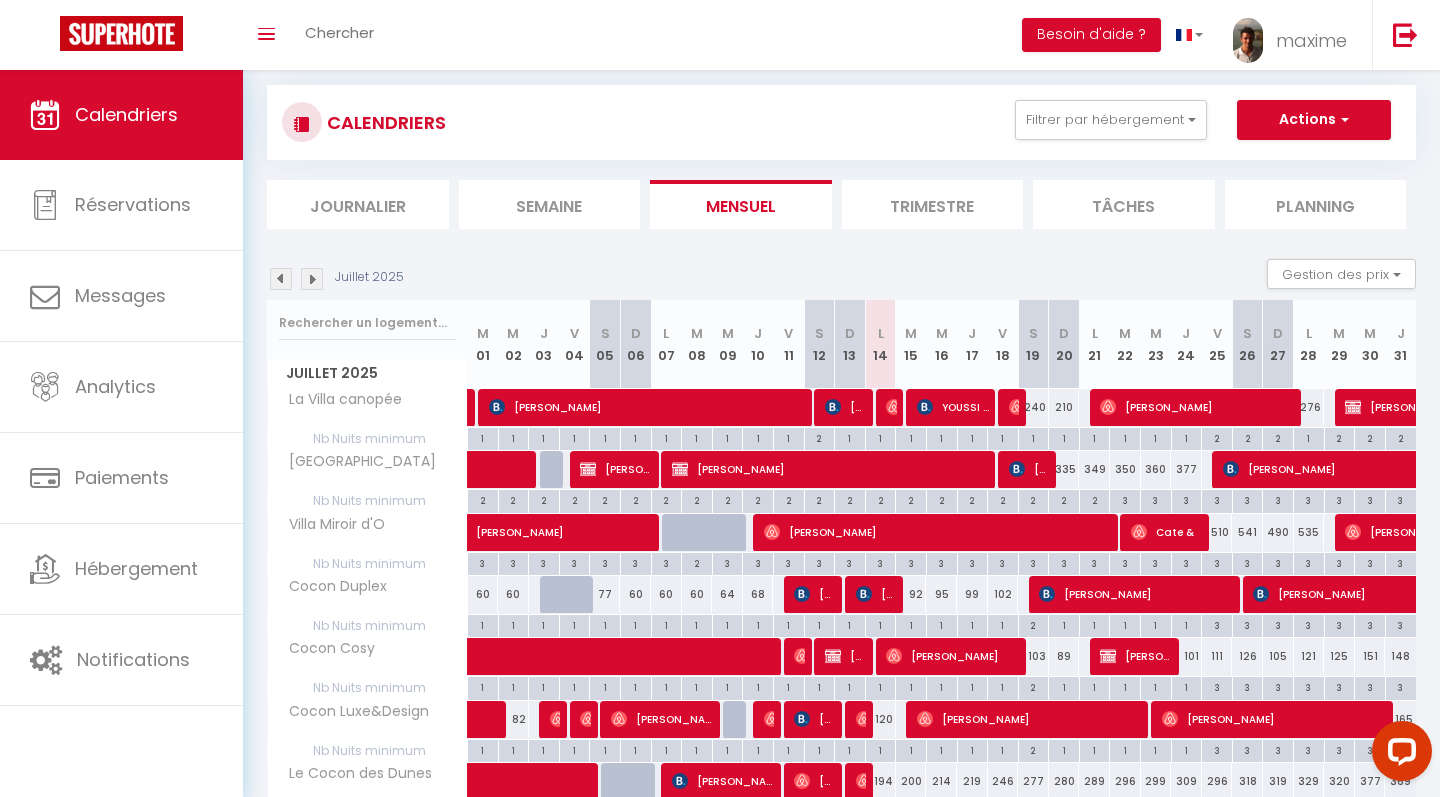click on "[PERSON_NAME]" at bounding box center [939, 532] 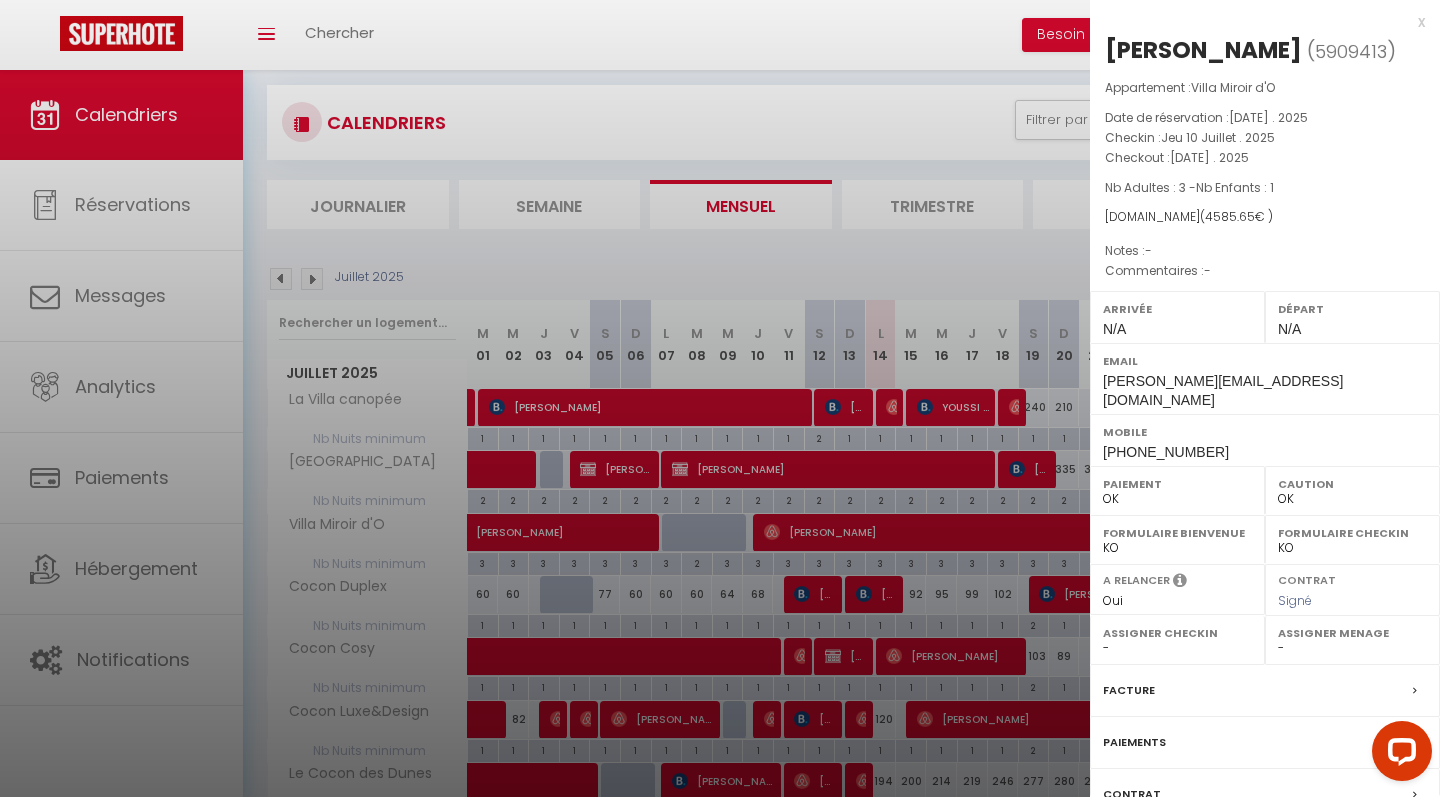 click on "x" at bounding box center [1257, 22] 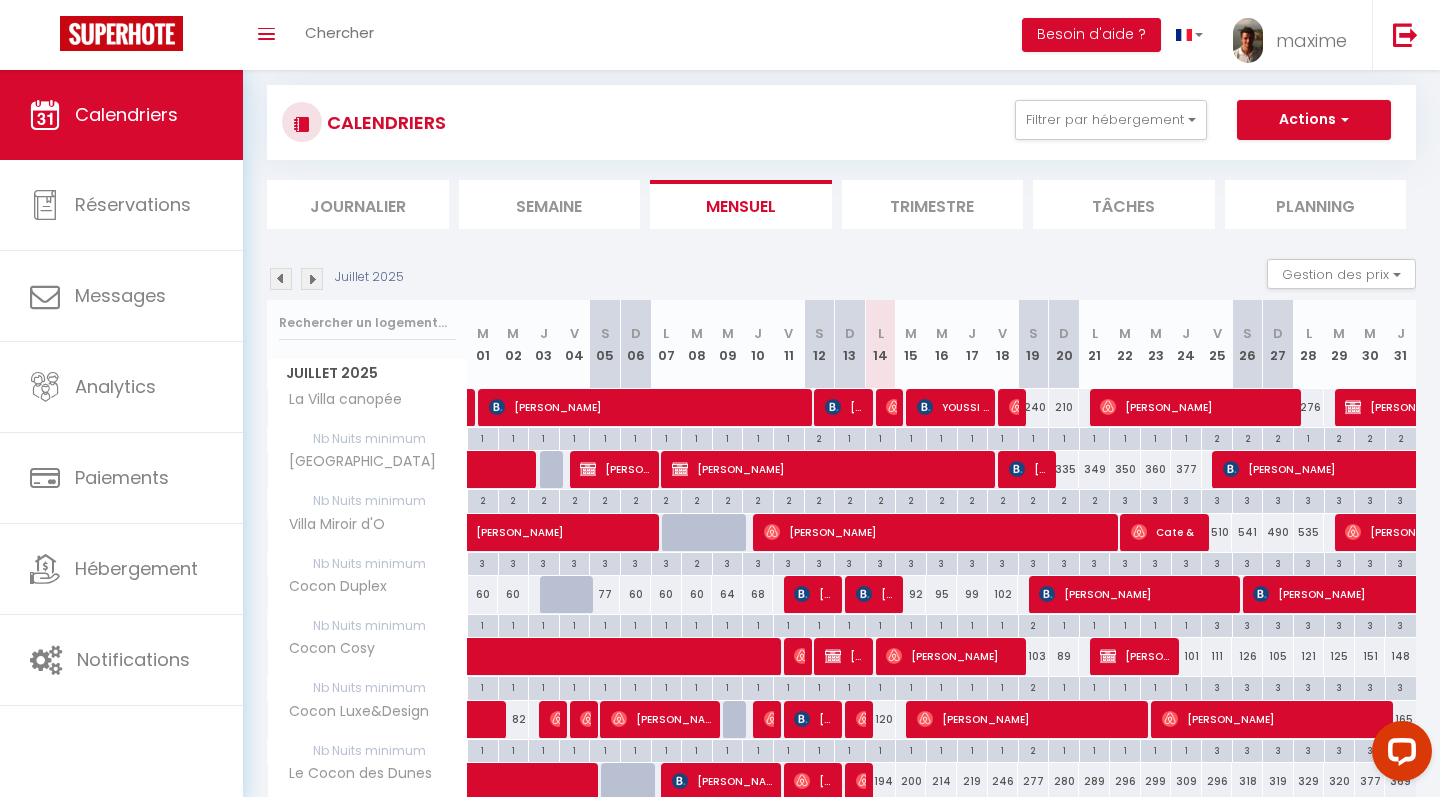 click on "Cate &" at bounding box center (1167, 532) 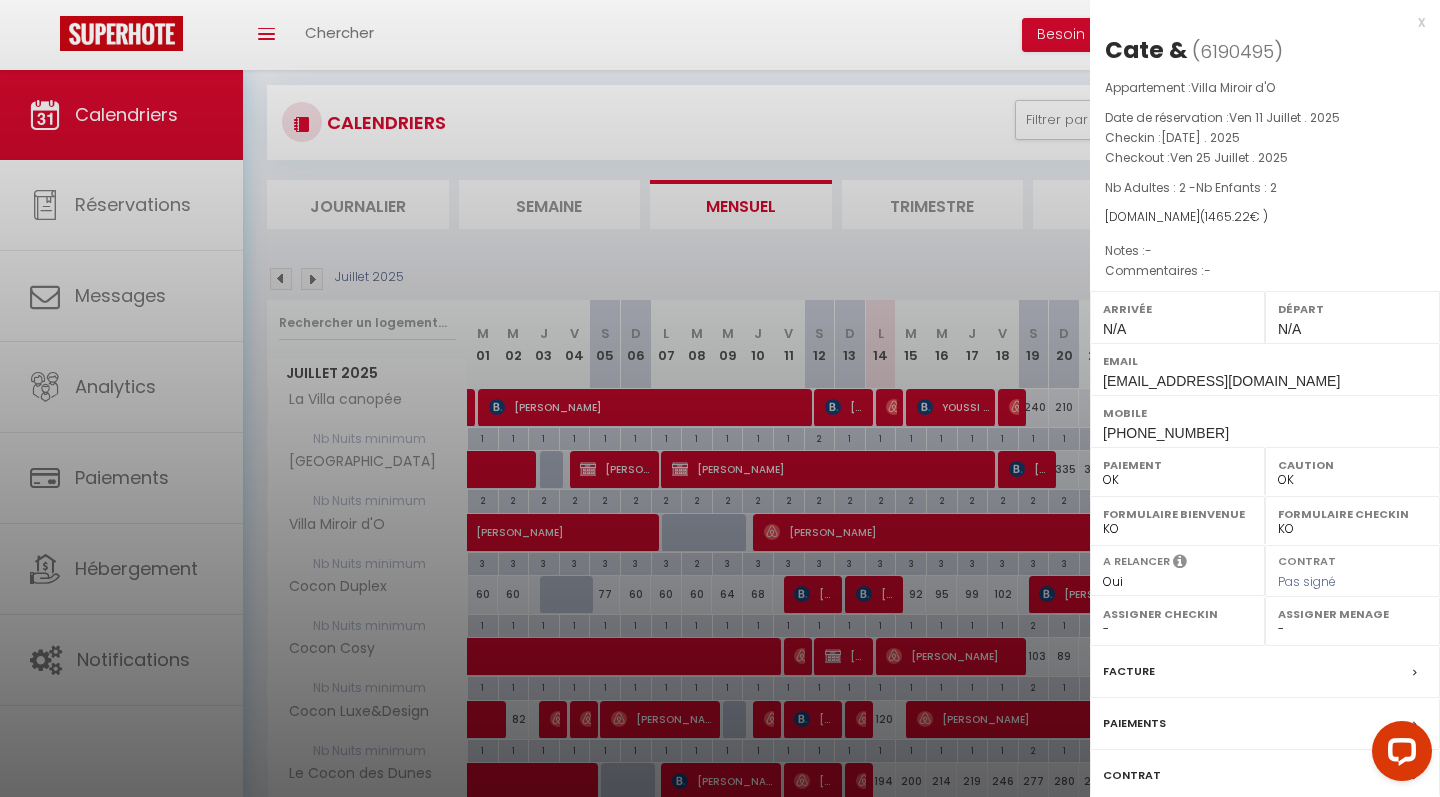 click on "x" at bounding box center (1257, 22) 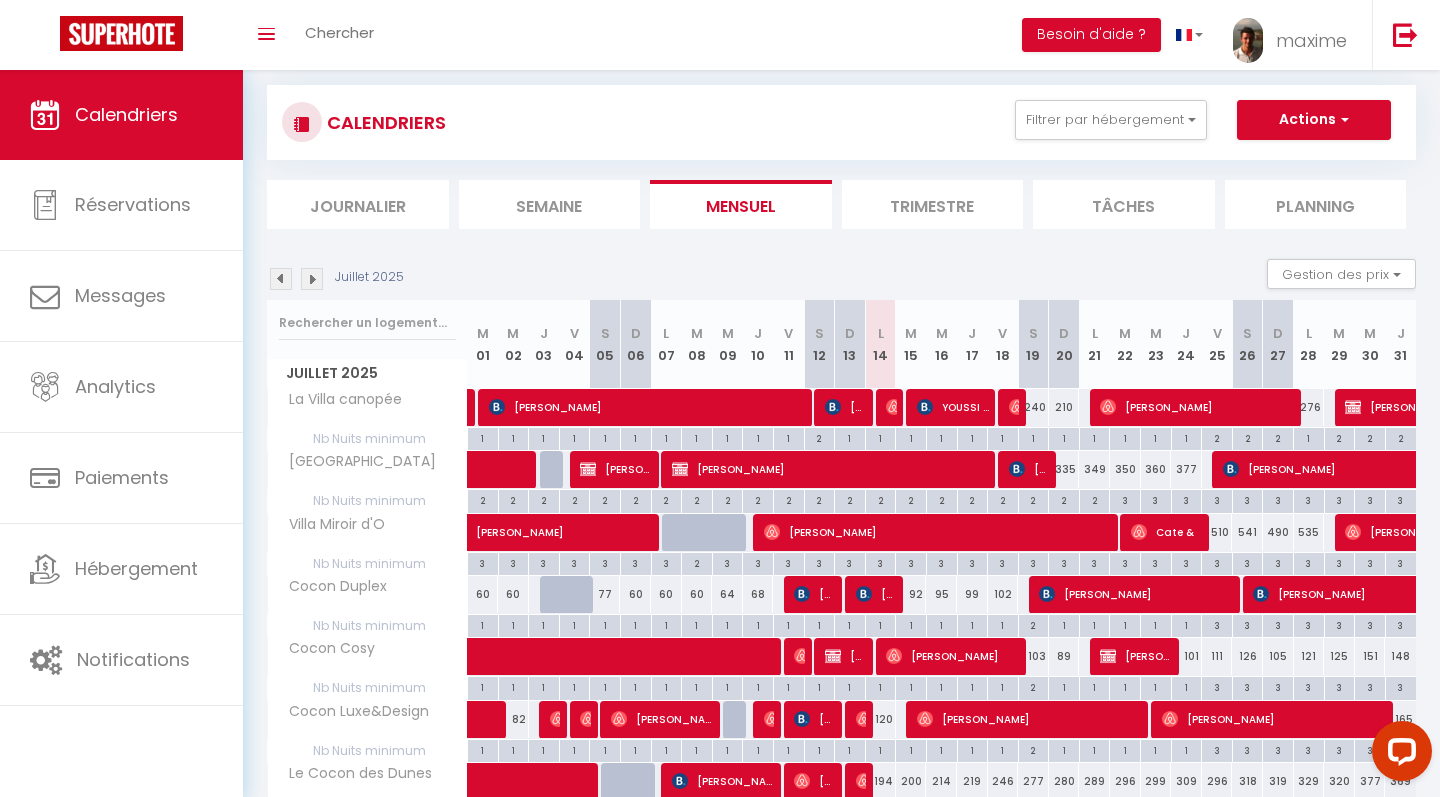 click on "[PERSON_NAME]" at bounding box center (1460, 532) 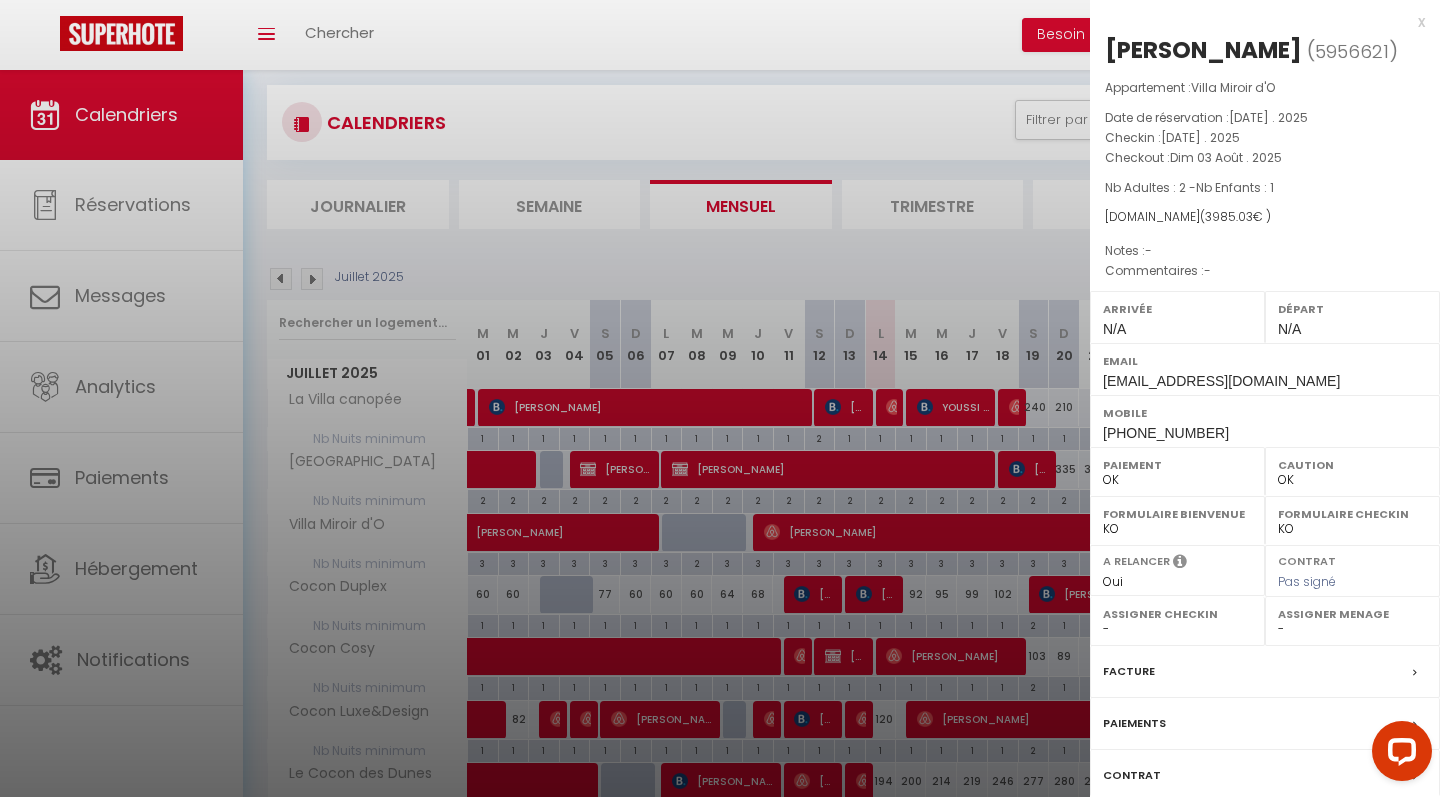 click on "x" at bounding box center (1257, 22) 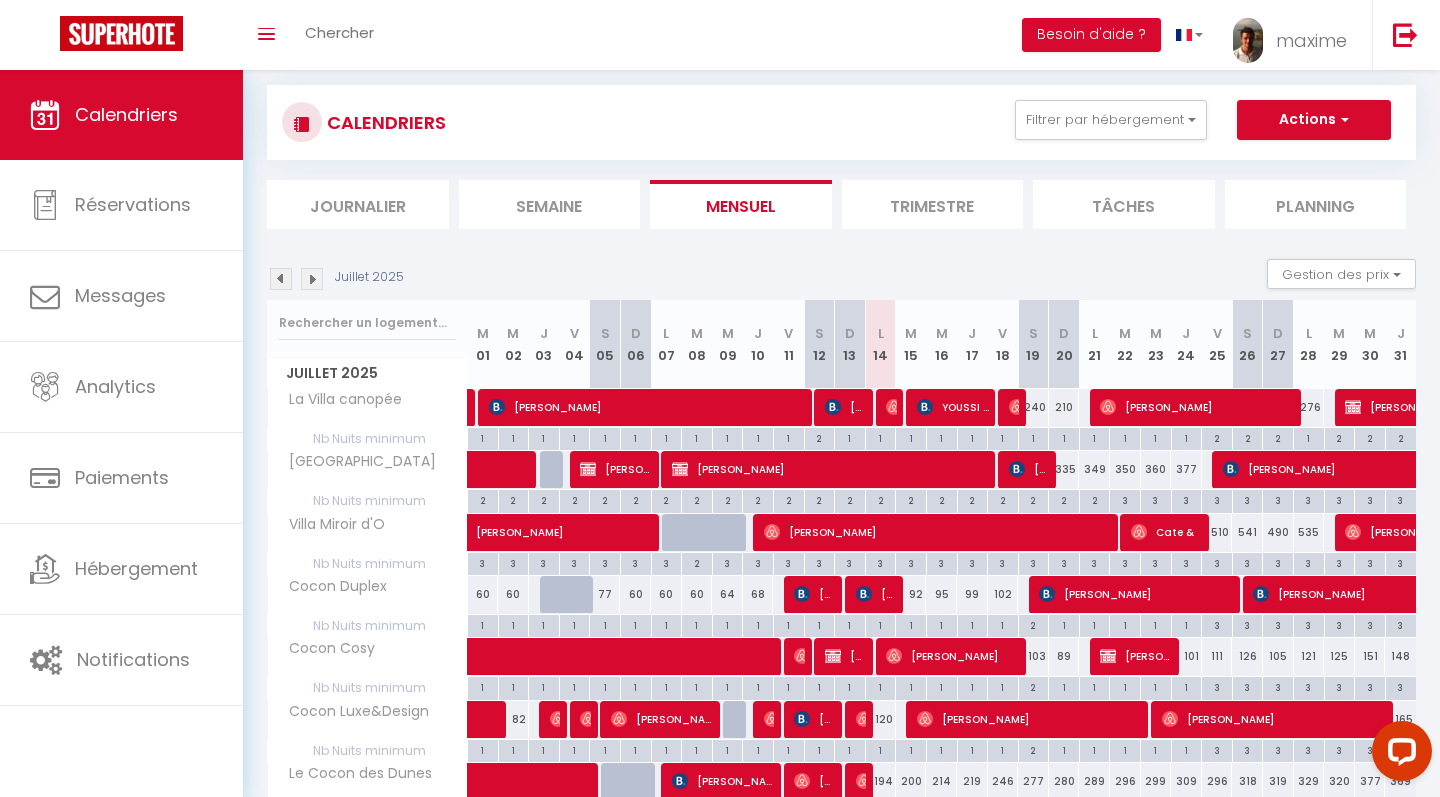 click on "[PERSON_NAME]" at bounding box center [814, 594] 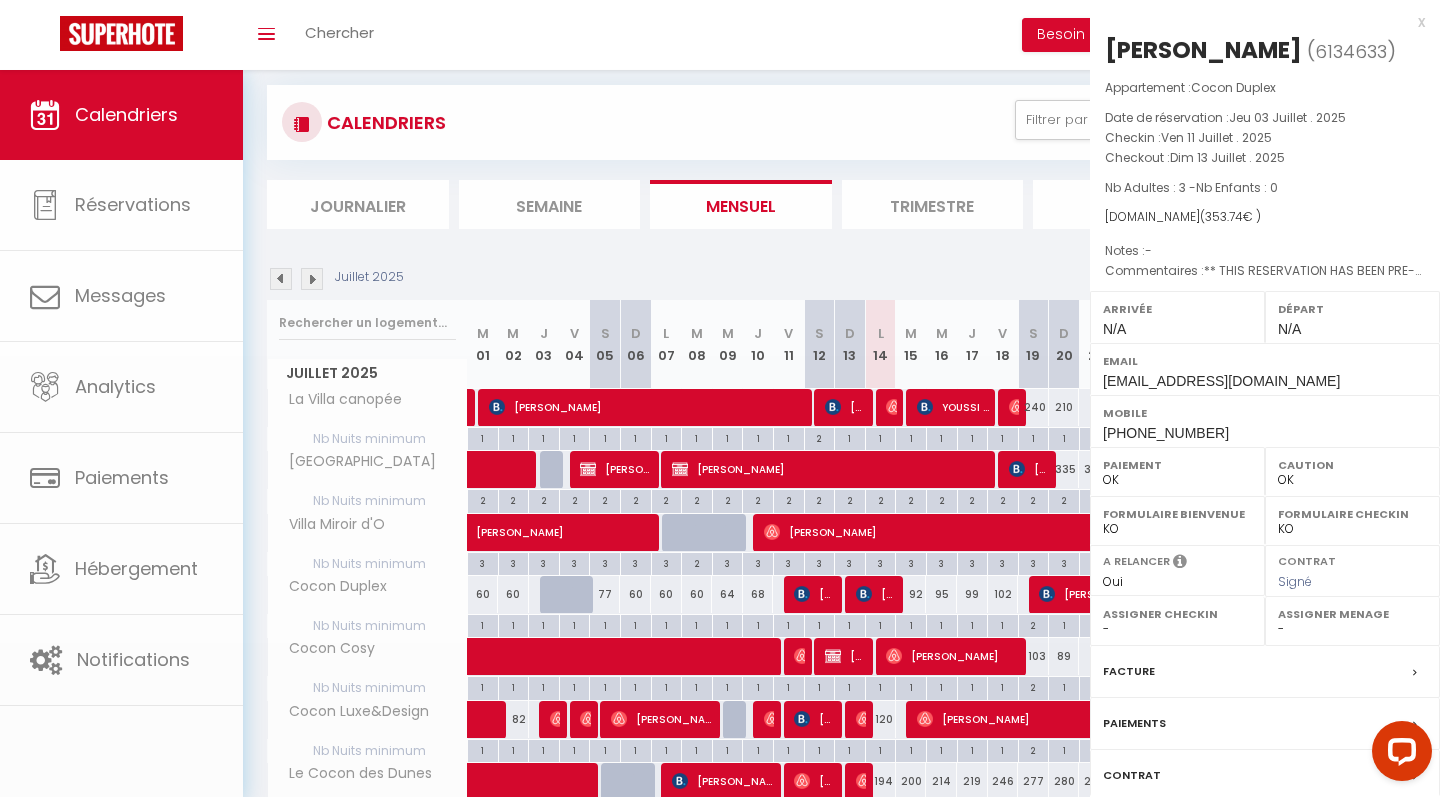scroll, scrollTop: 0, scrollLeft: 0, axis: both 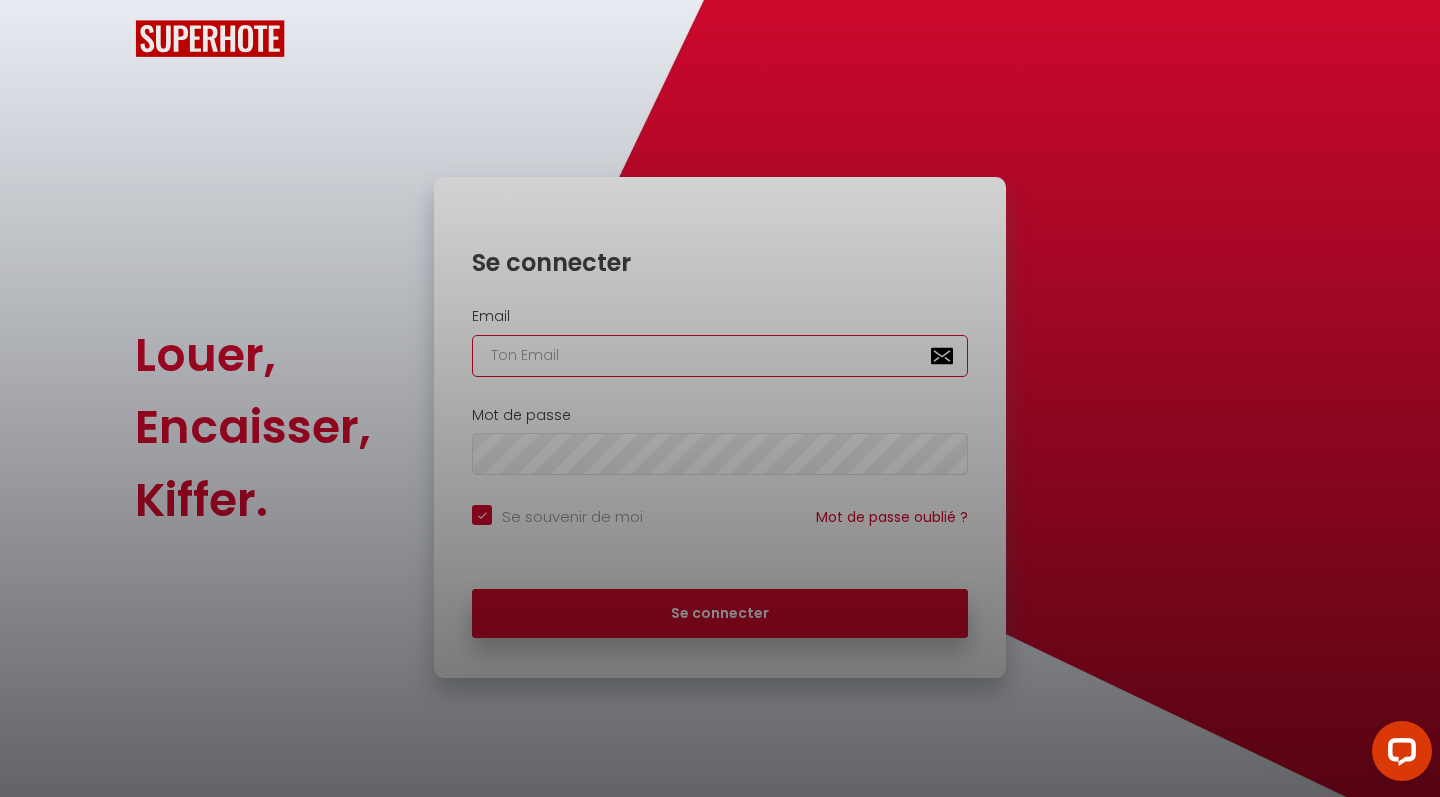 type on "[EMAIL_ADDRESS][DOMAIN_NAME]" 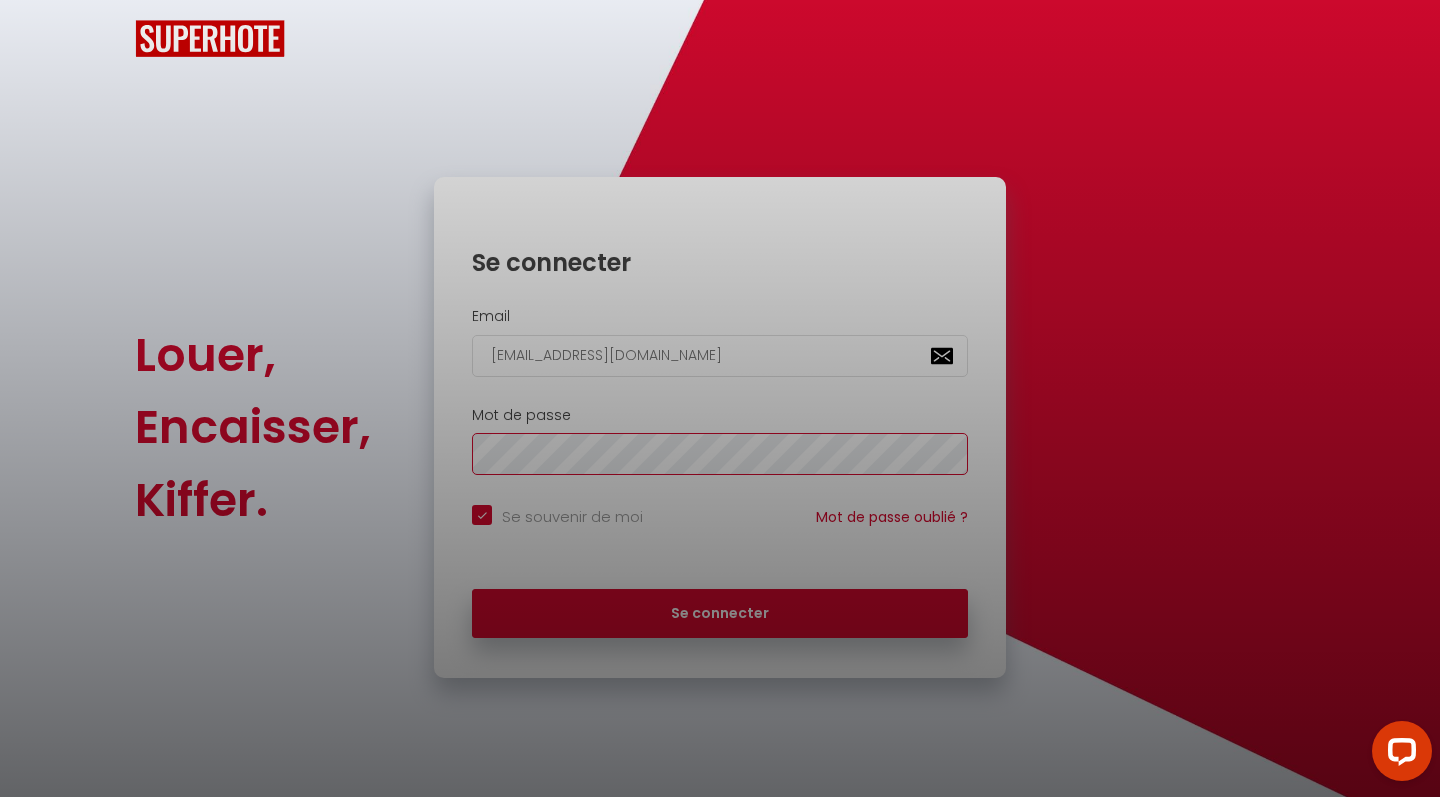 click on "Se connecter" at bounding box center (720, 614) 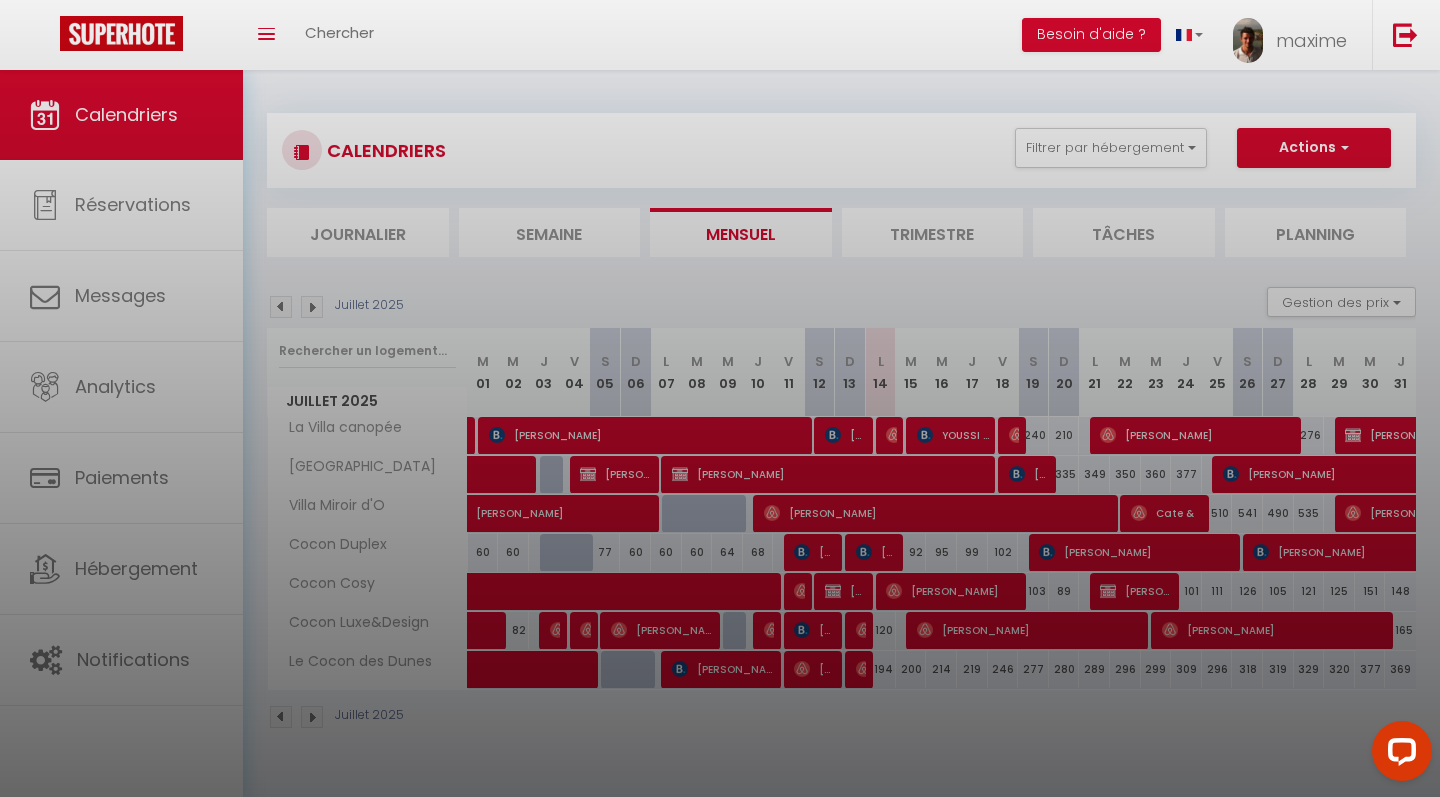 click at bounding box center (720, 398) 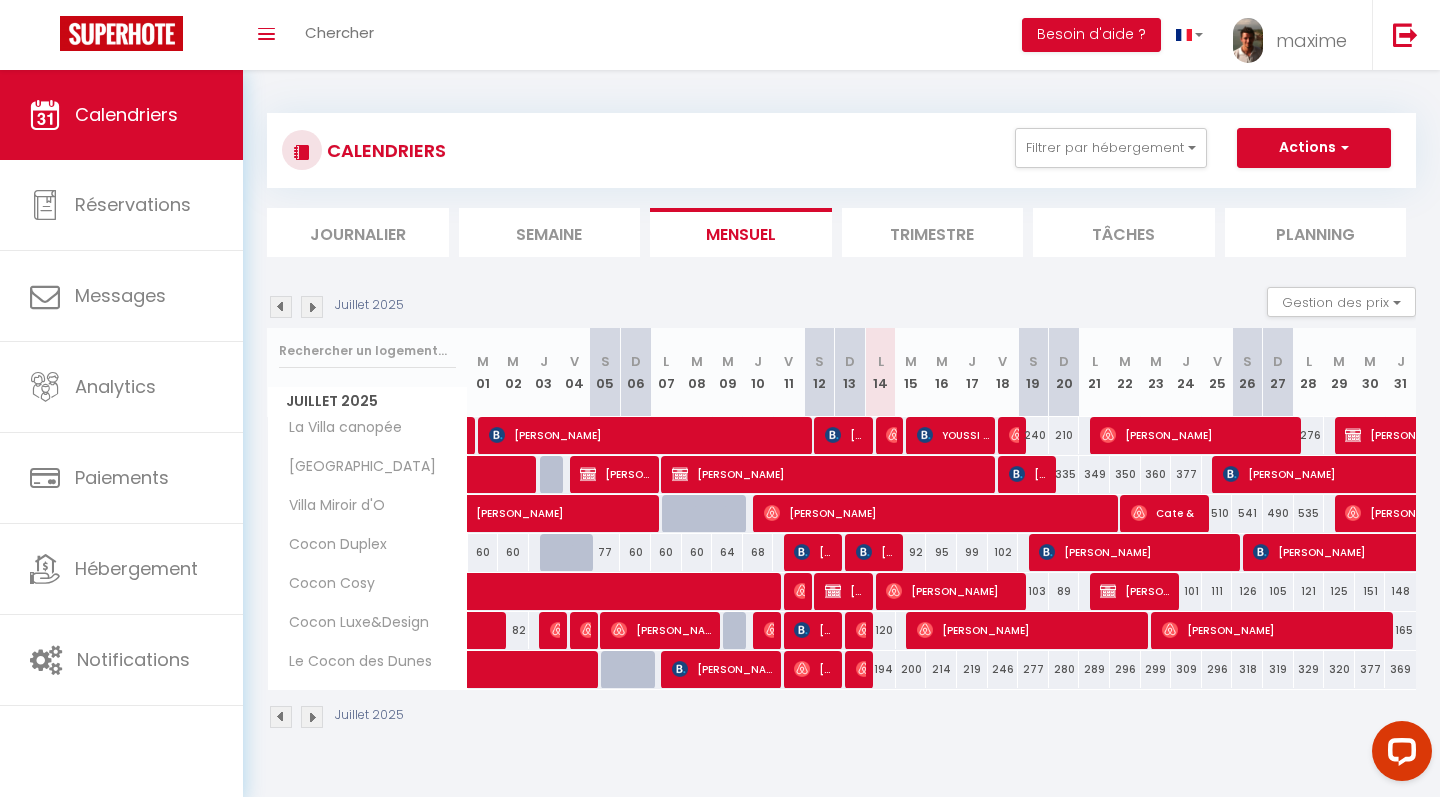 click on "[PERSON_NAME]" at bounding box center [1137, 552] 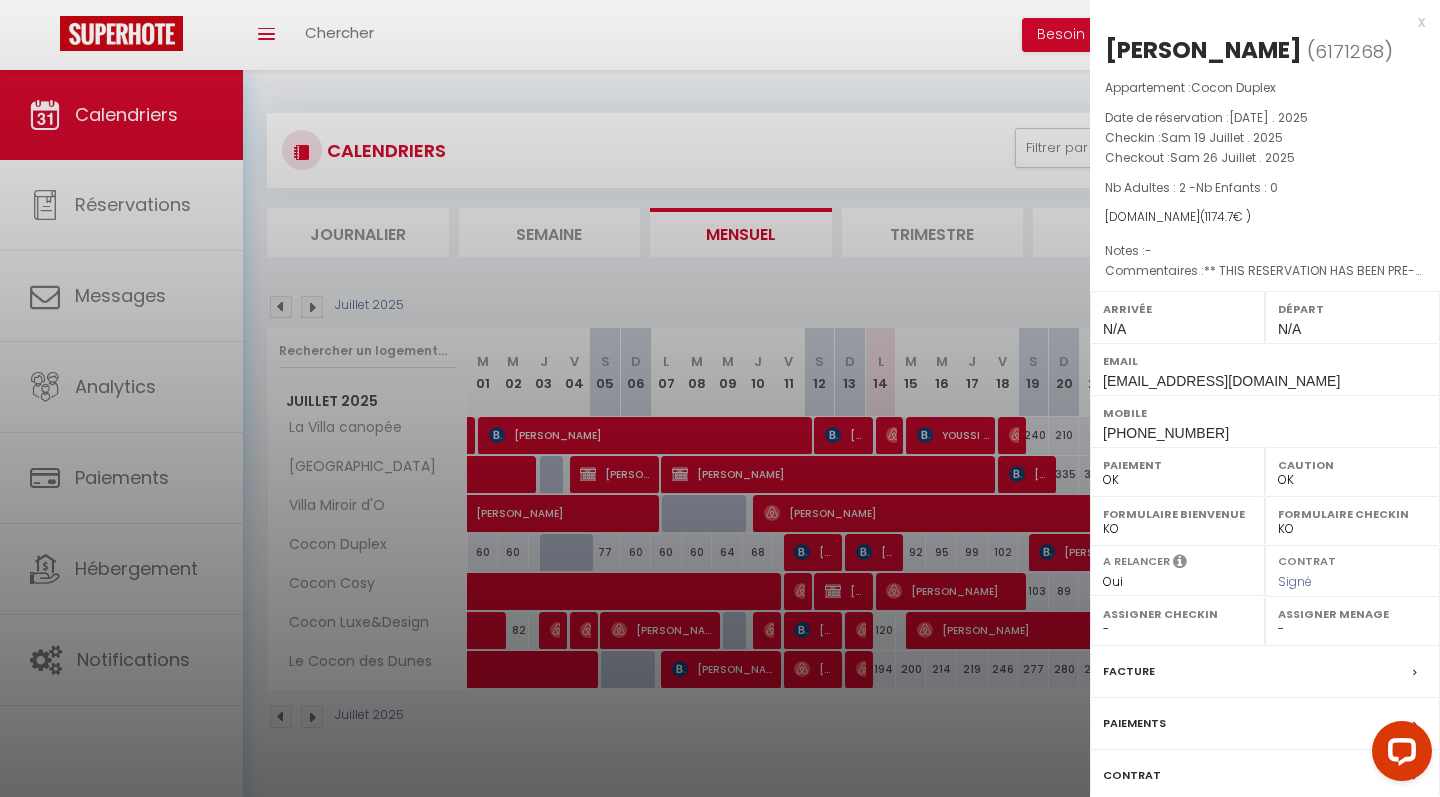 click on "x" at bounding box center (1257, 22) 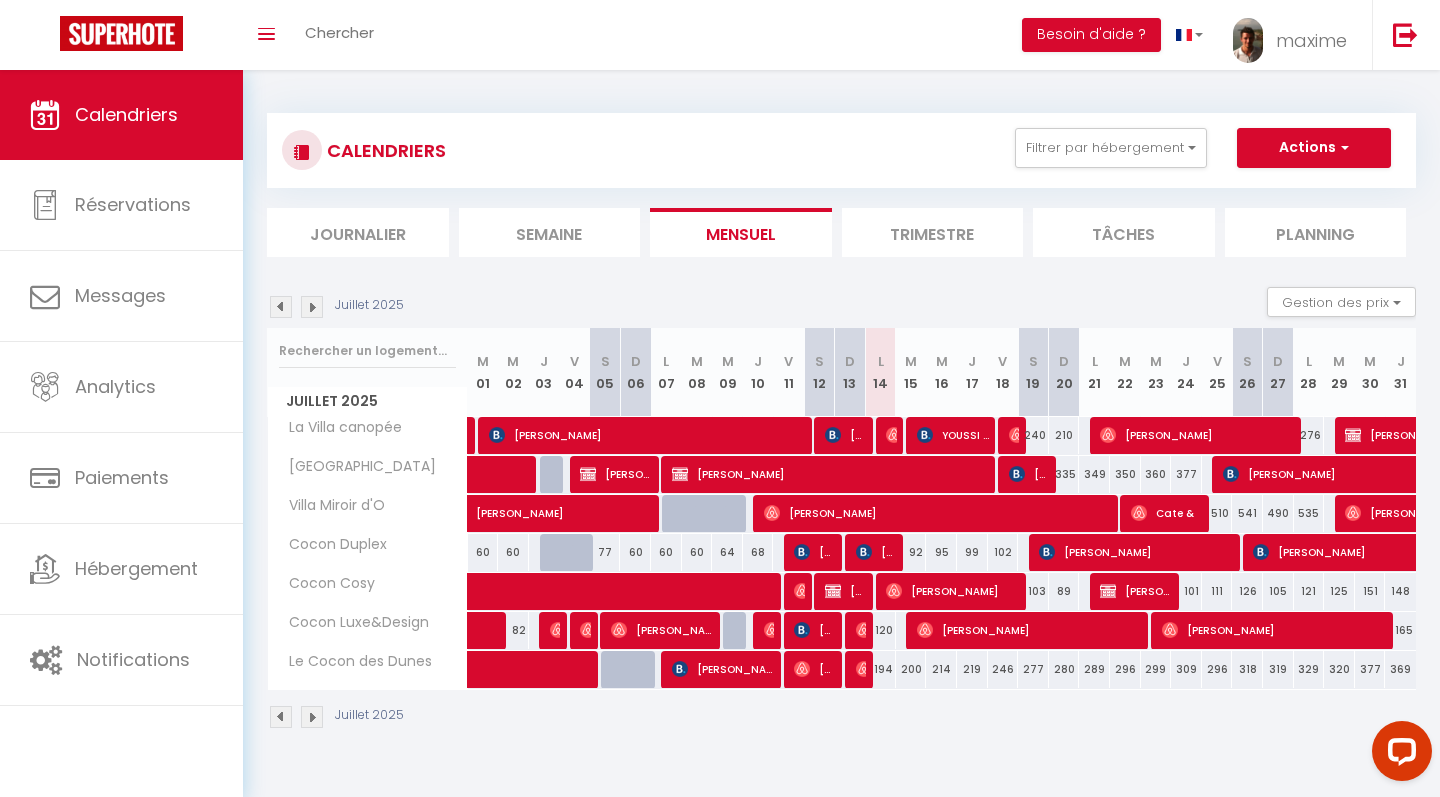 click on "[PERSON_NAME]" at bounding box center [1437, 552] 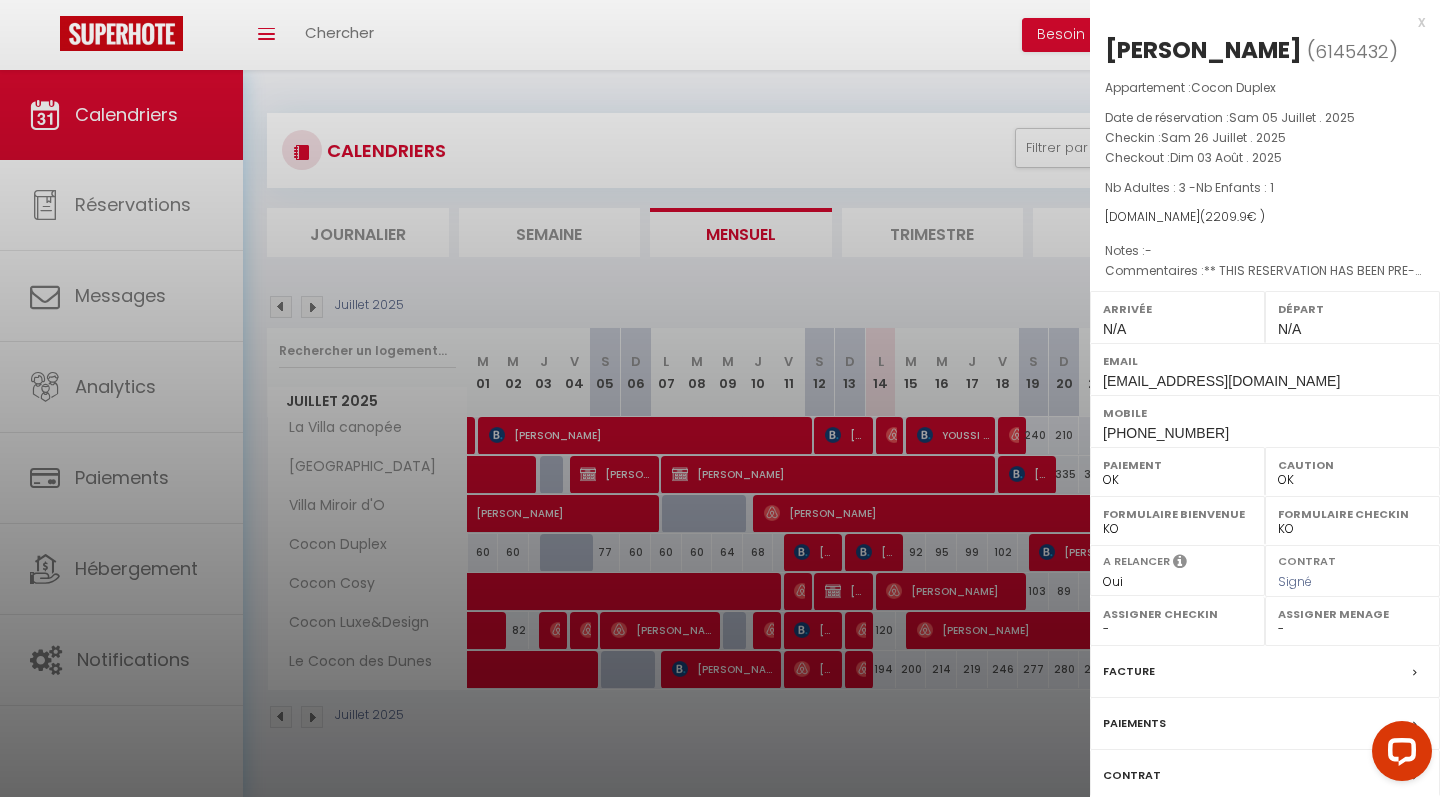 click on "x" at bounding box center (1257, 22) 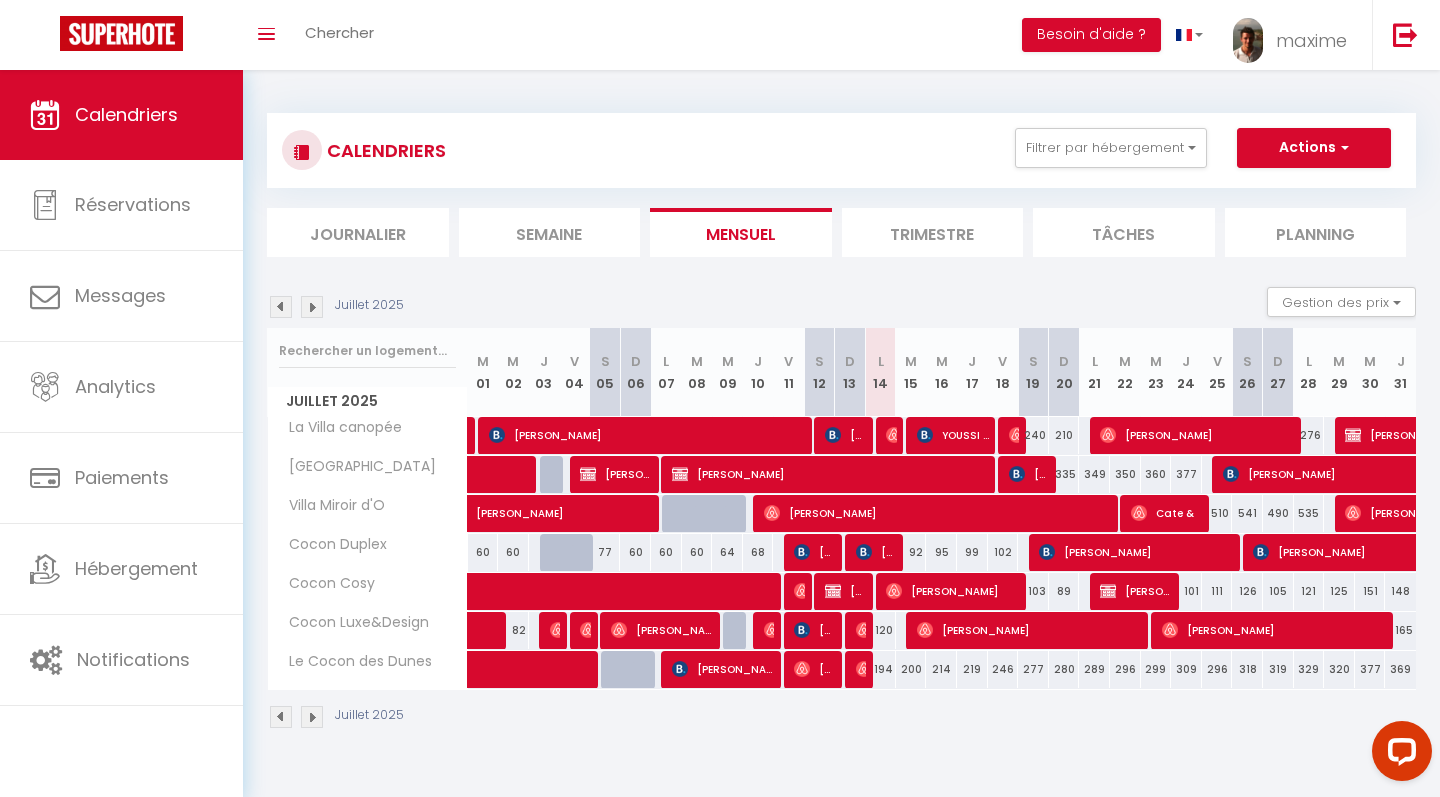 click at bounding box center [864, 552] 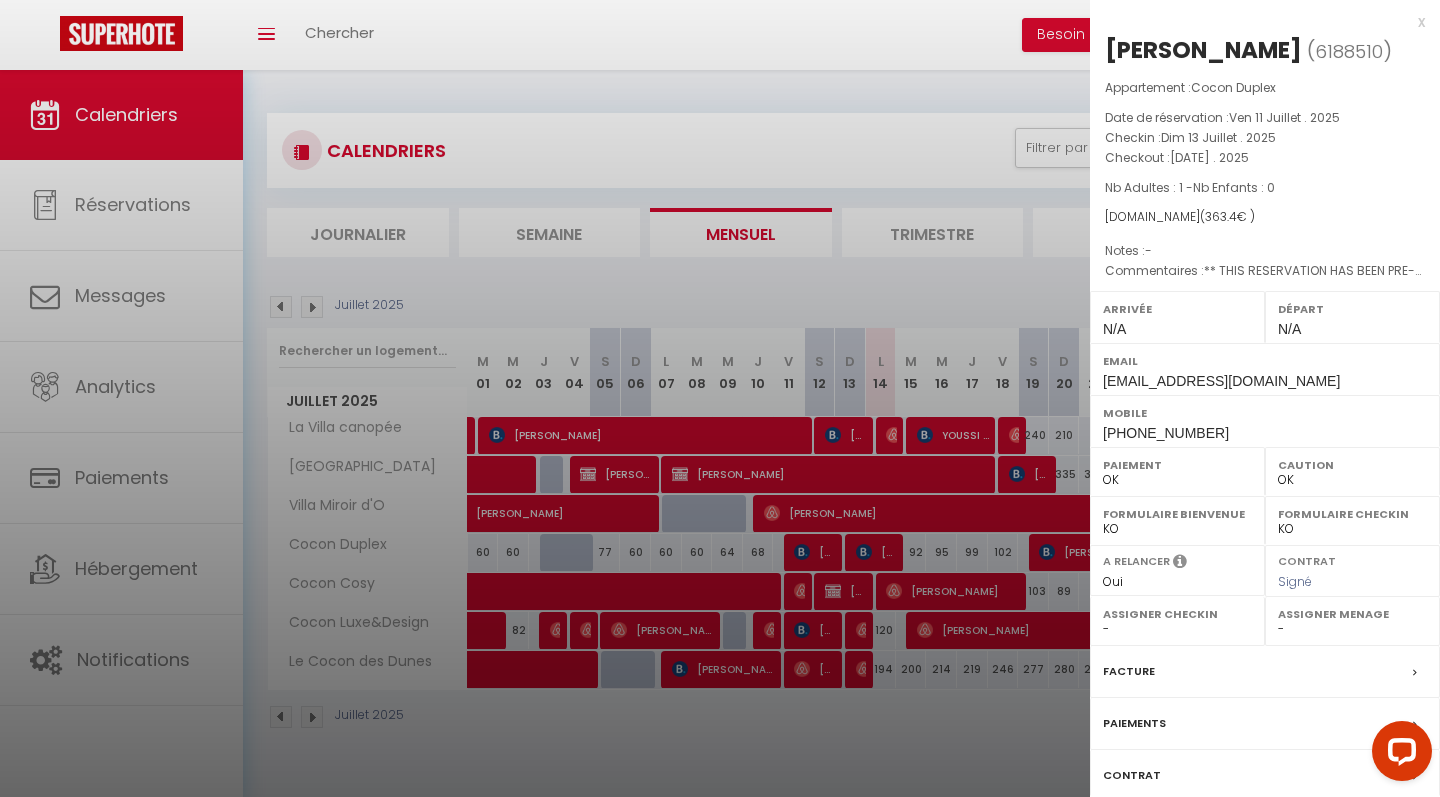click on "x" at bounding box center [1257, 22] 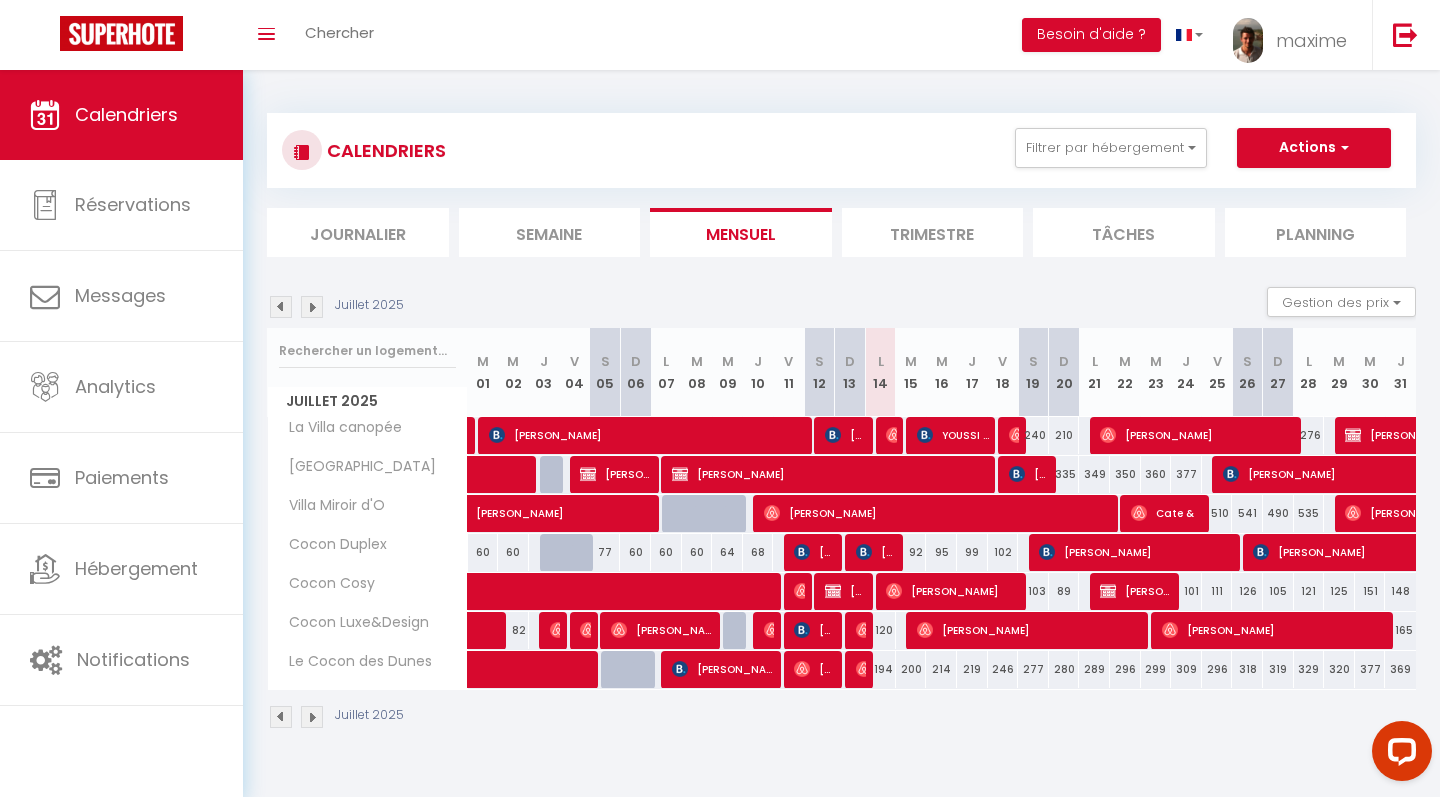 click at bounding box center (802, 552) 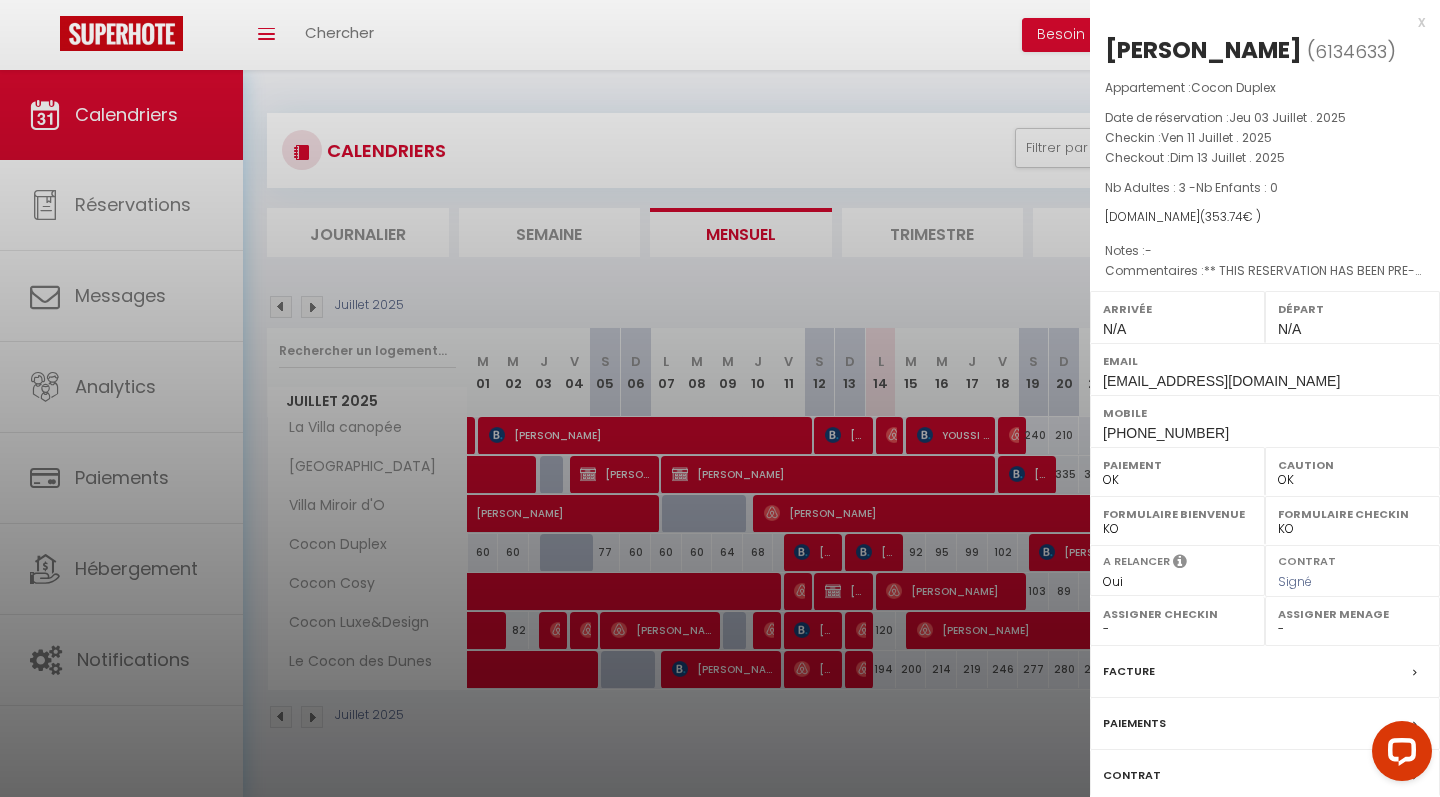 click on "x" at bounding box center [1257, 22] 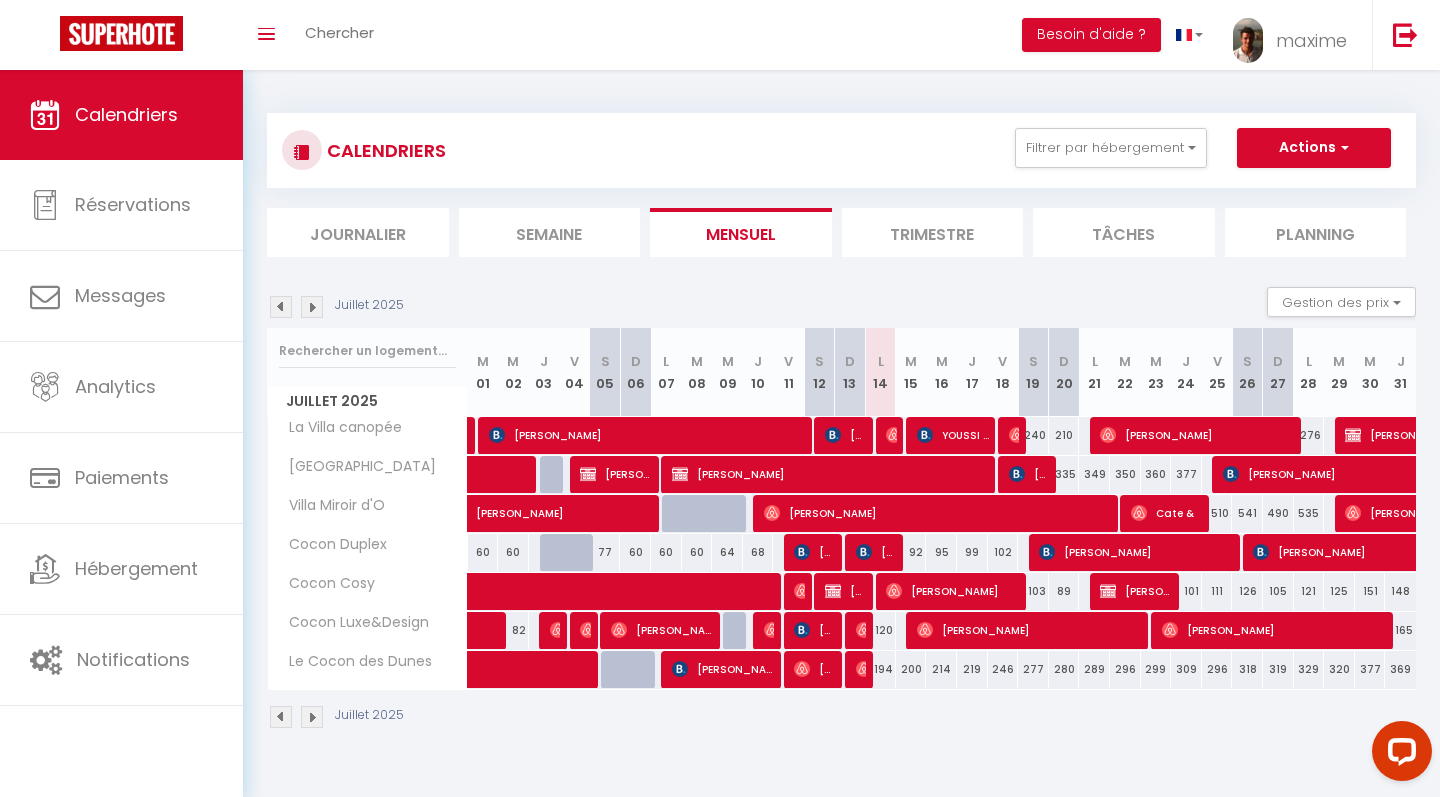 click on "[PERSON_NAME]" at bounding box center (953, 591) 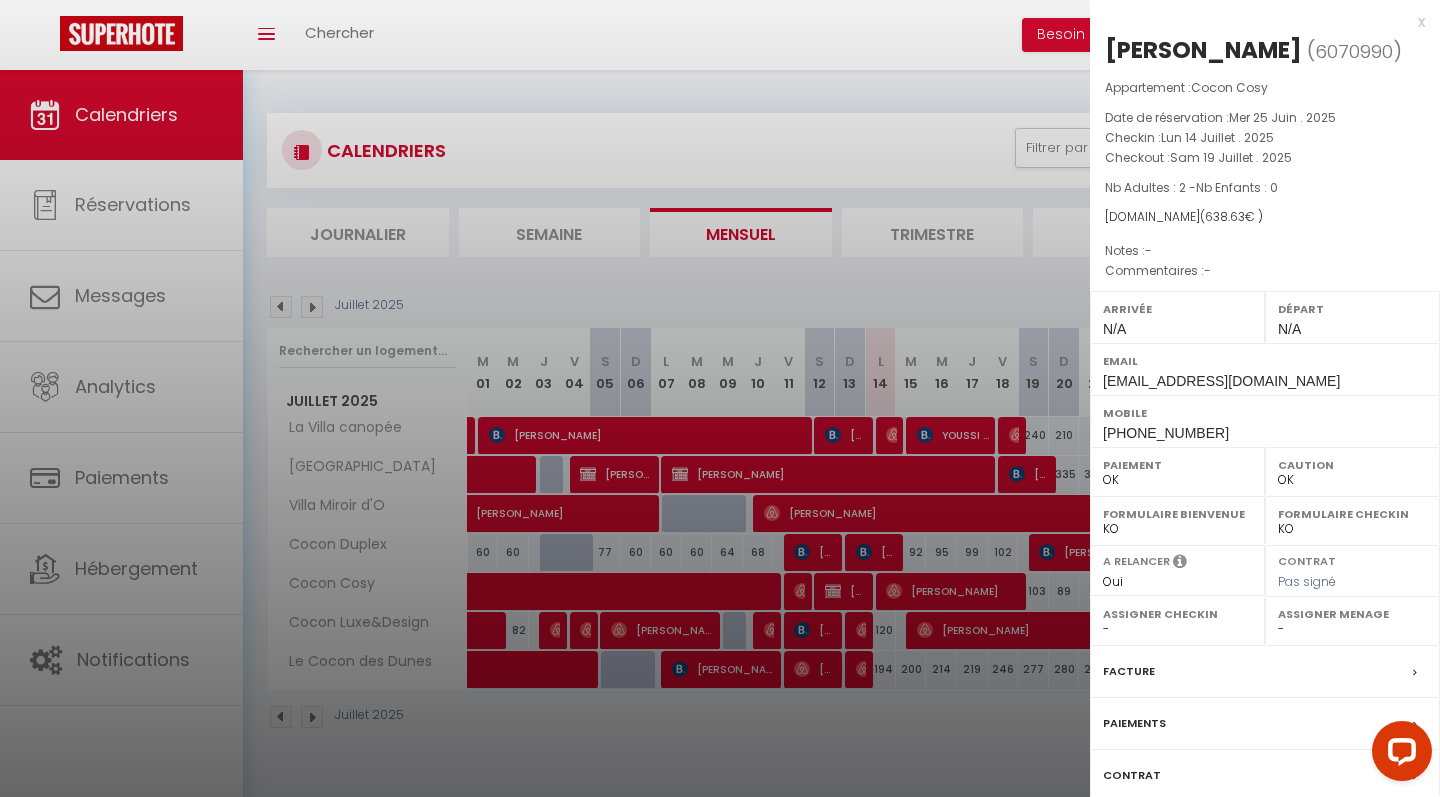 click on "x" at bounding box center [1257, 22] 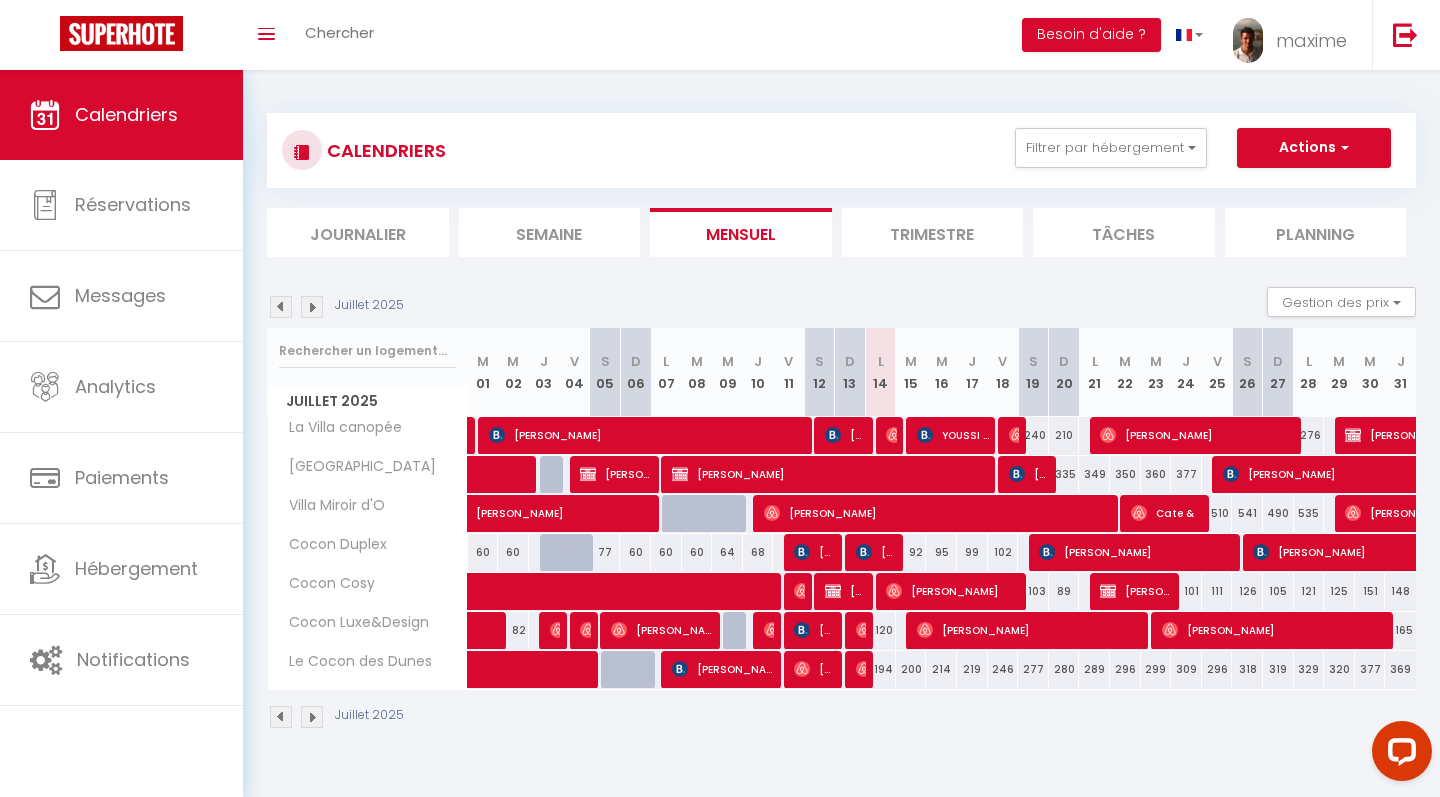 click at bounding box center [1108, 591] 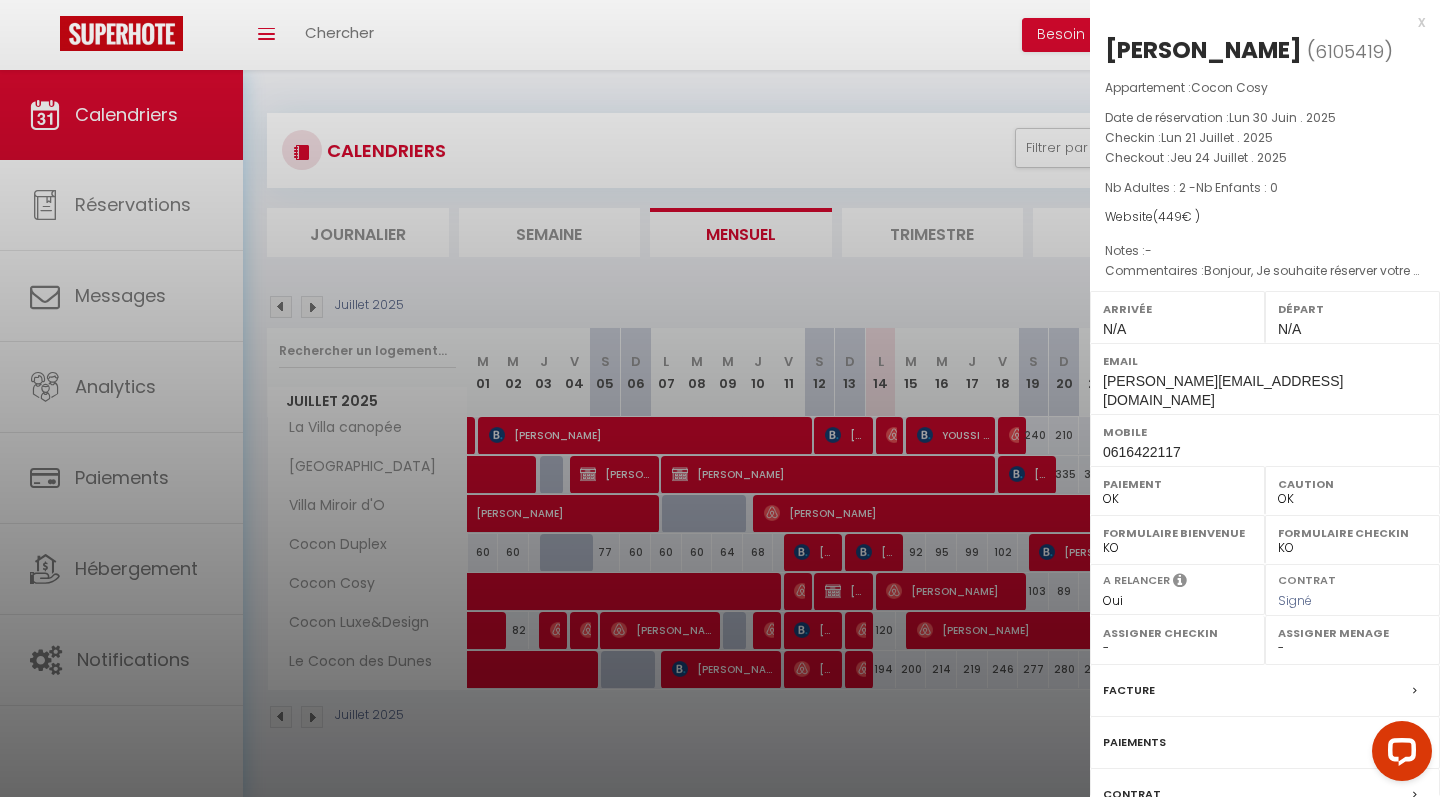 click on "x" at bounding box center (1257, 22) 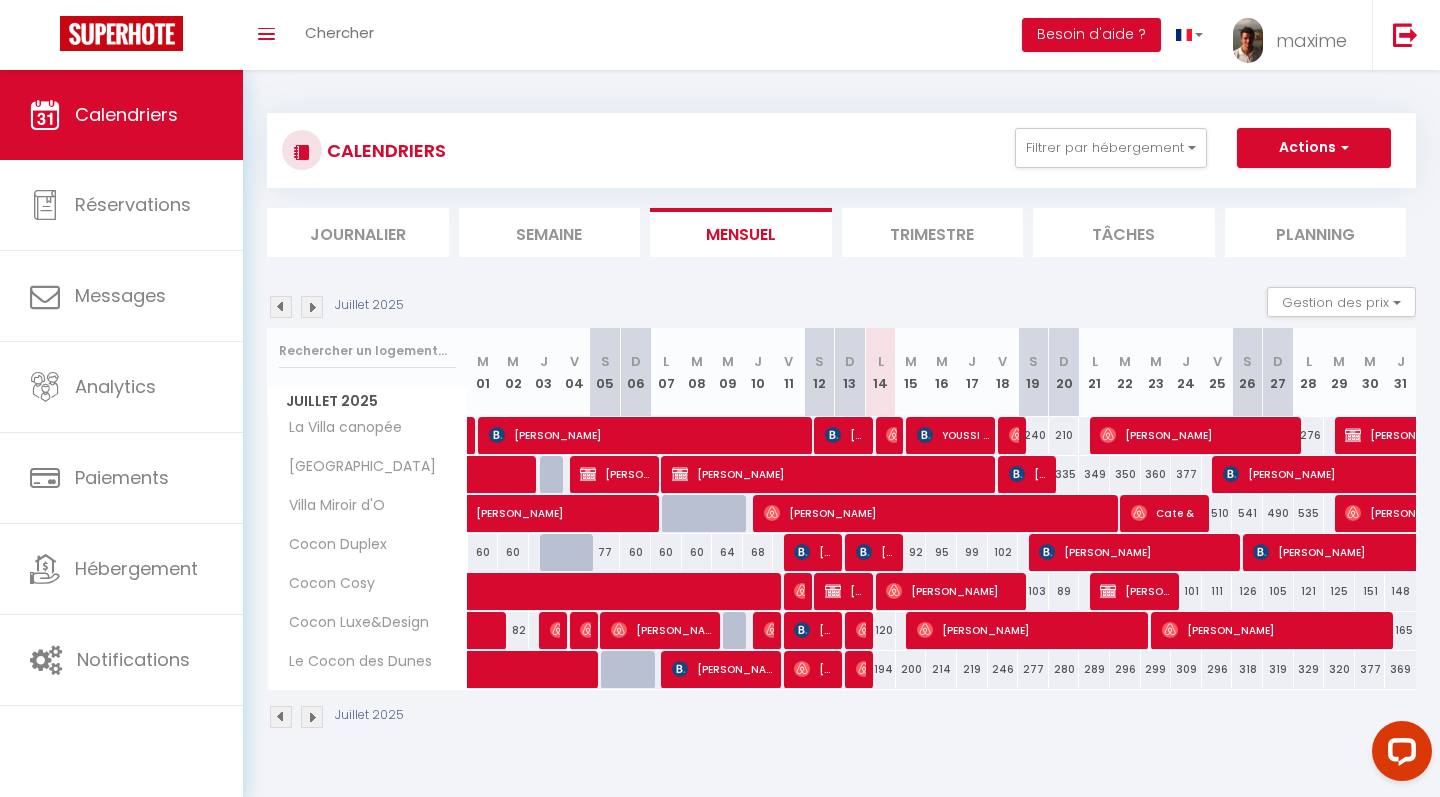 click on "[PERSON_NAME]" at bounding box center (1030, 630) 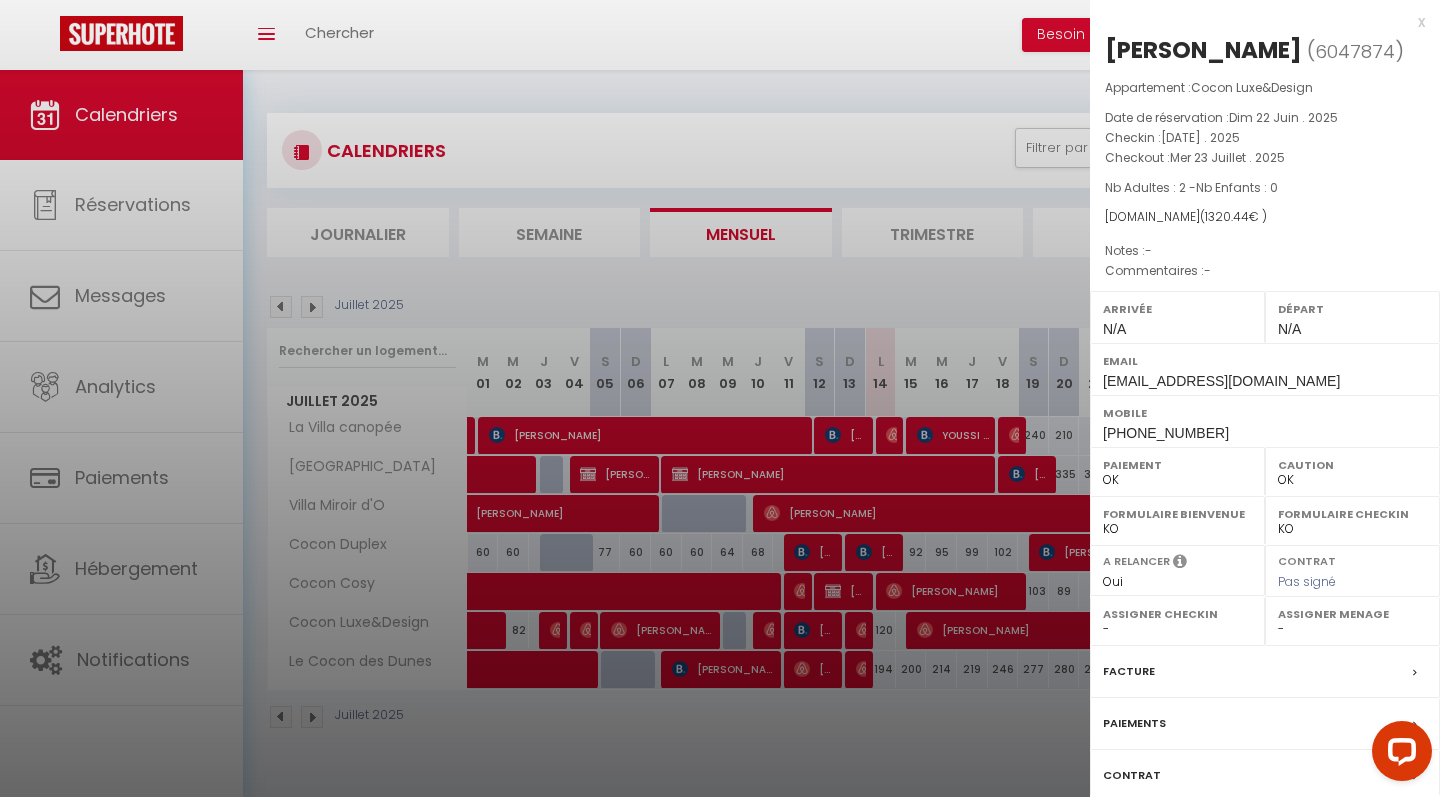 click on "x" at bounding box center (1257, 22) 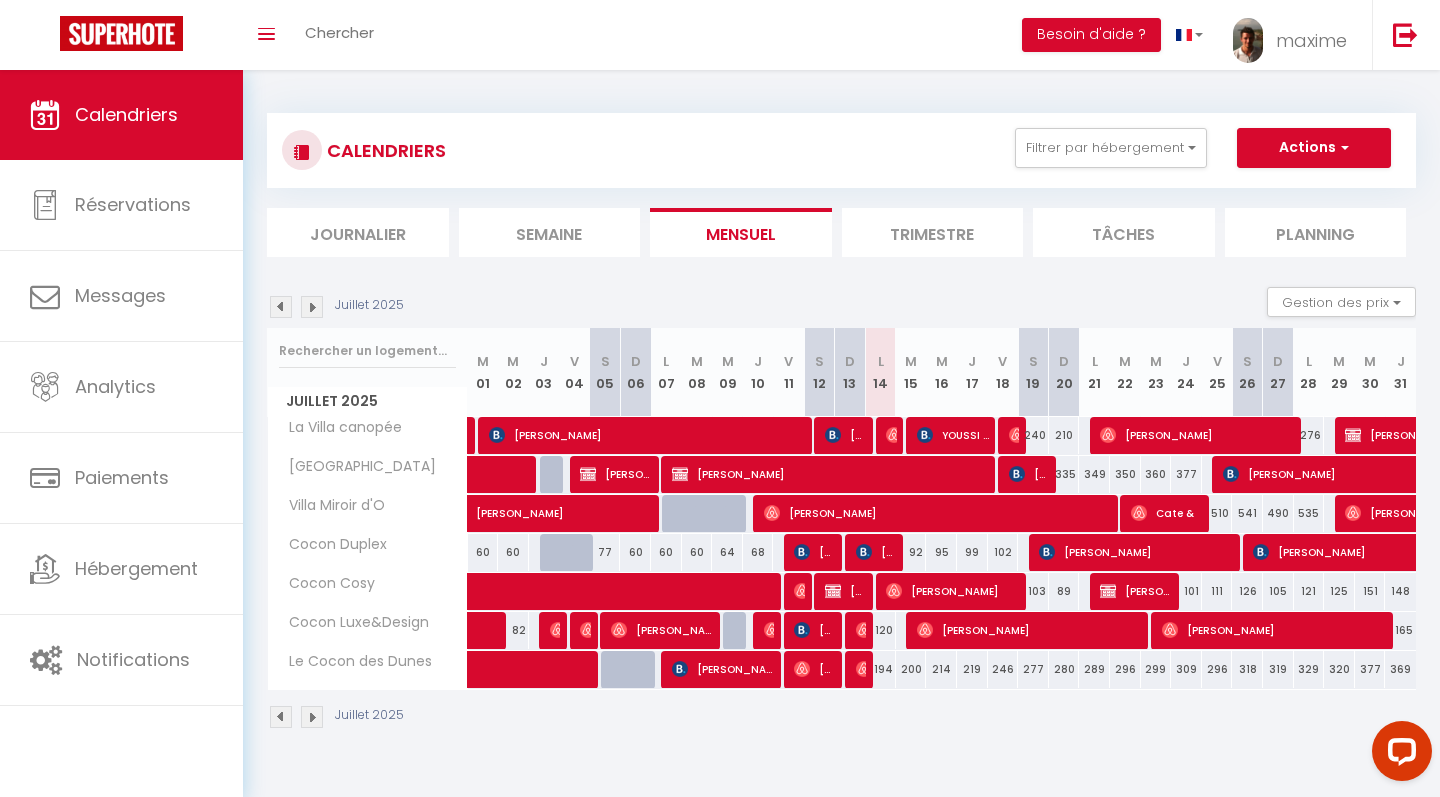 click on "[PERSON_NAME]" at bounding box center (1275, 630) 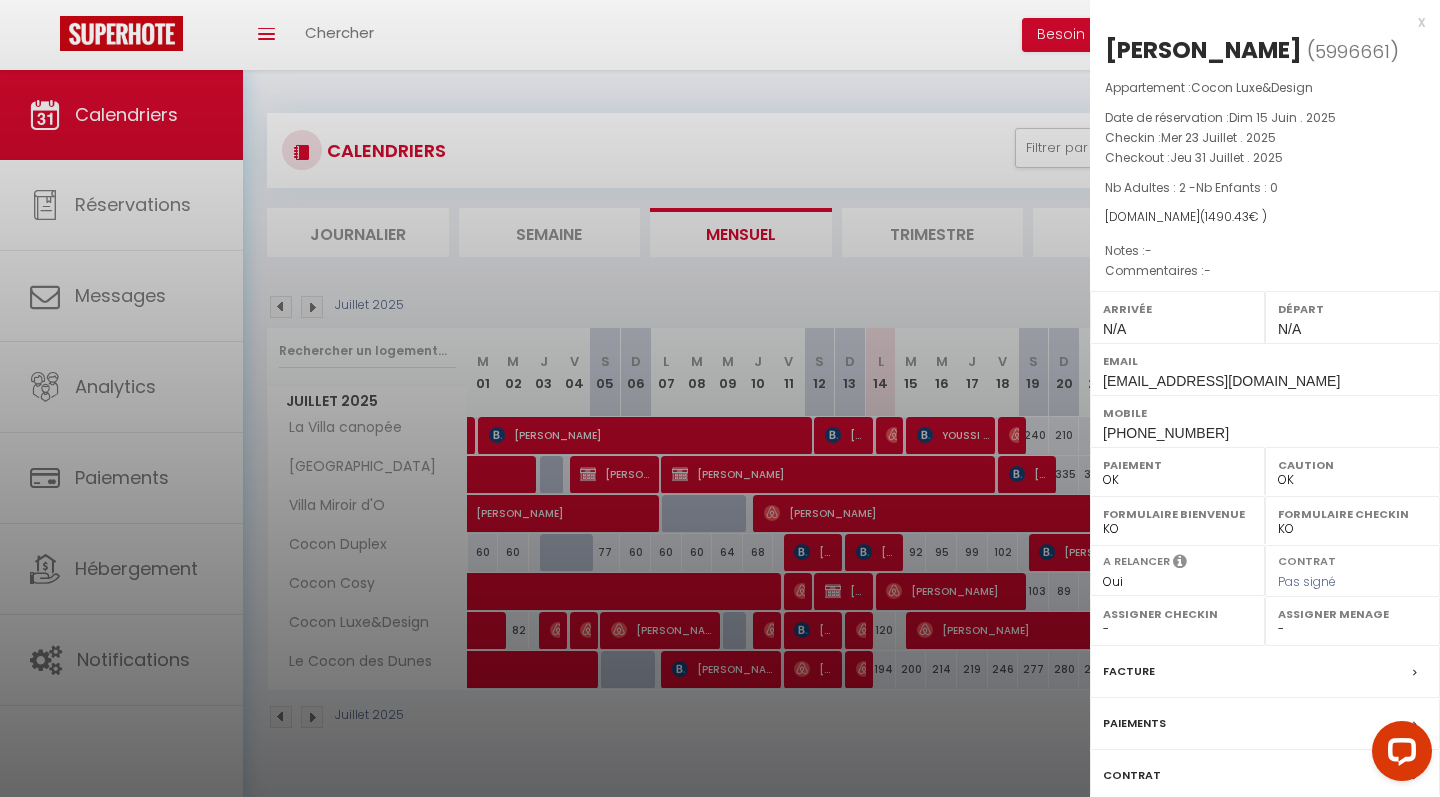 click on "x" at bounding box center [1257, 22] 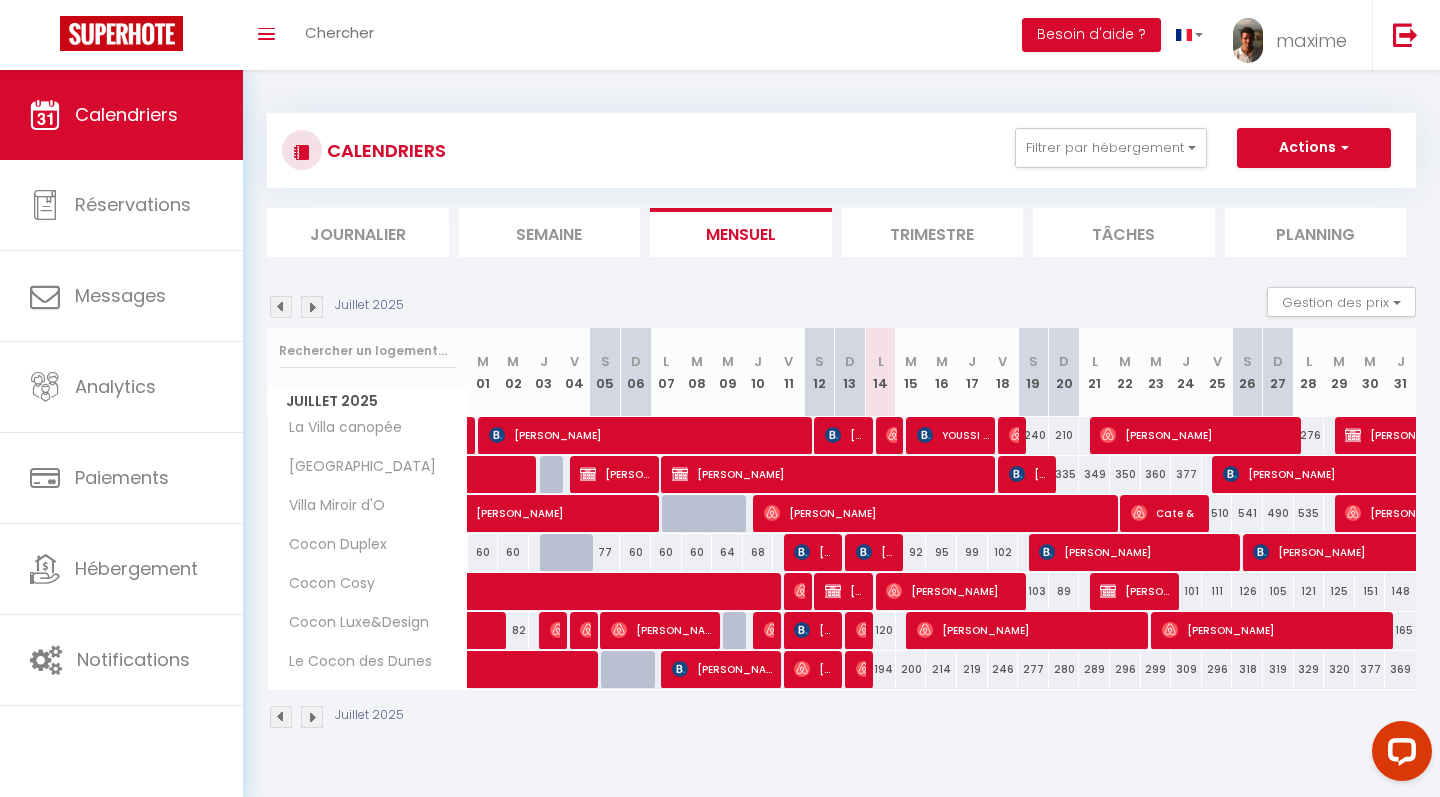 click at bounding box center [312, 307] 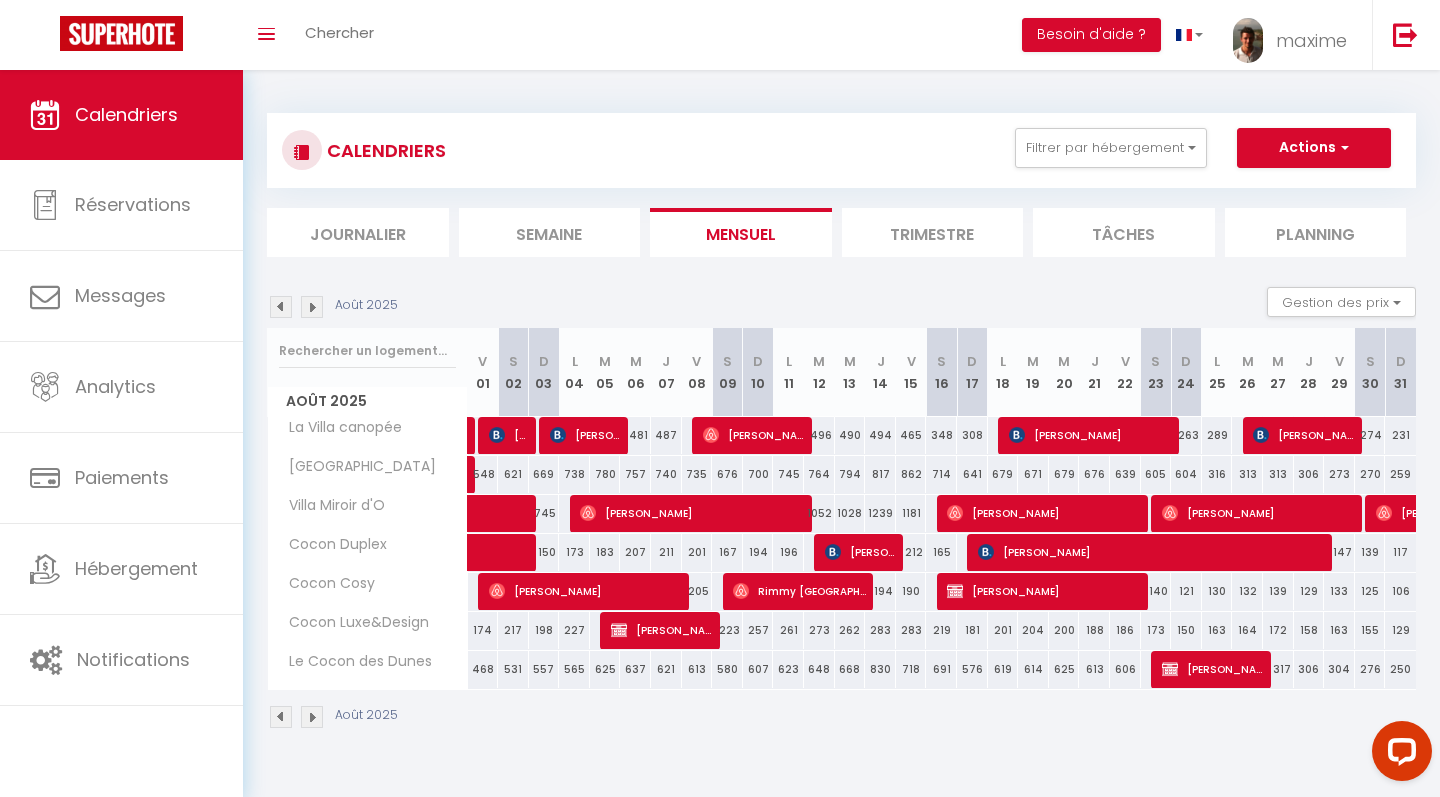 click at bounding box center [312, 307] 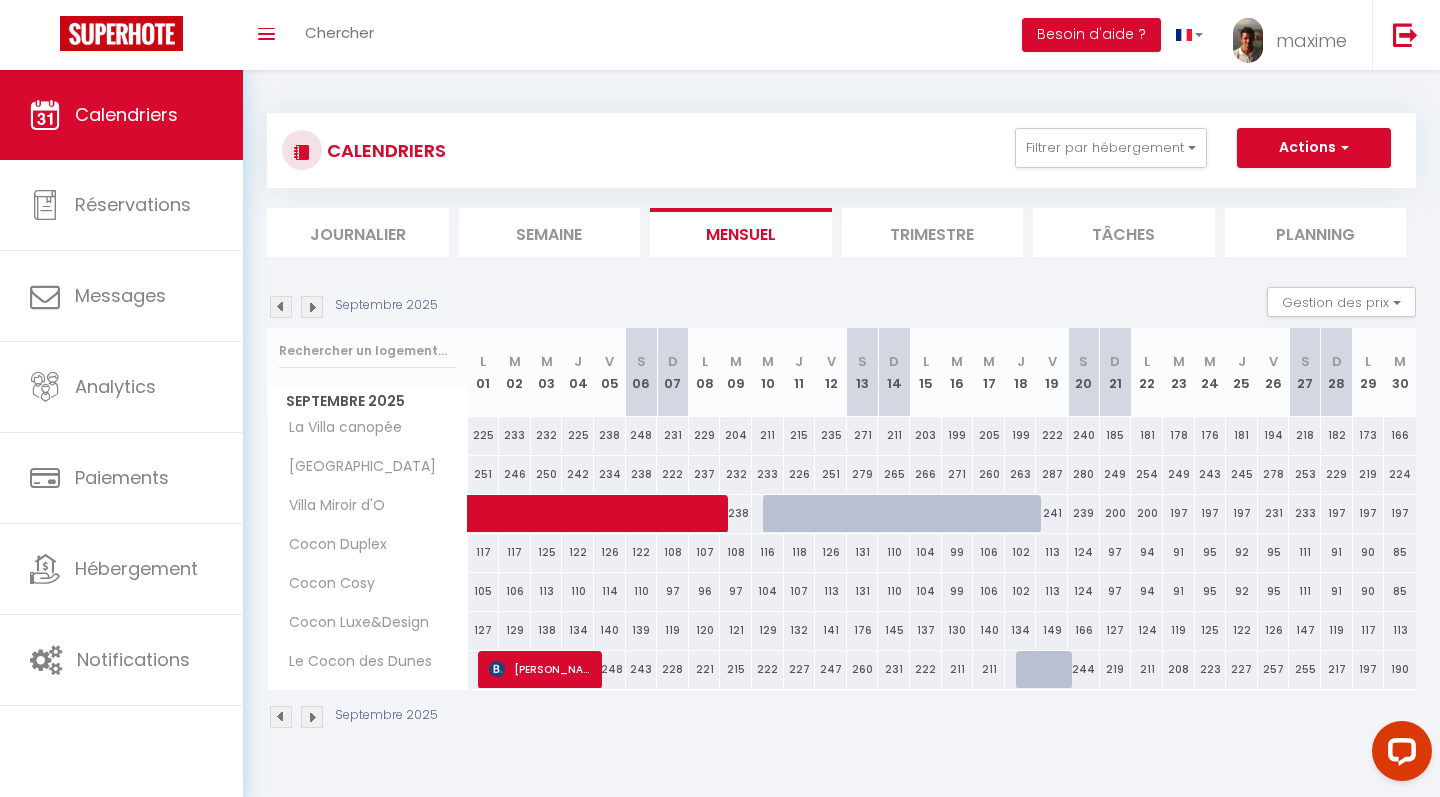 click at bounding box center (281, 307) 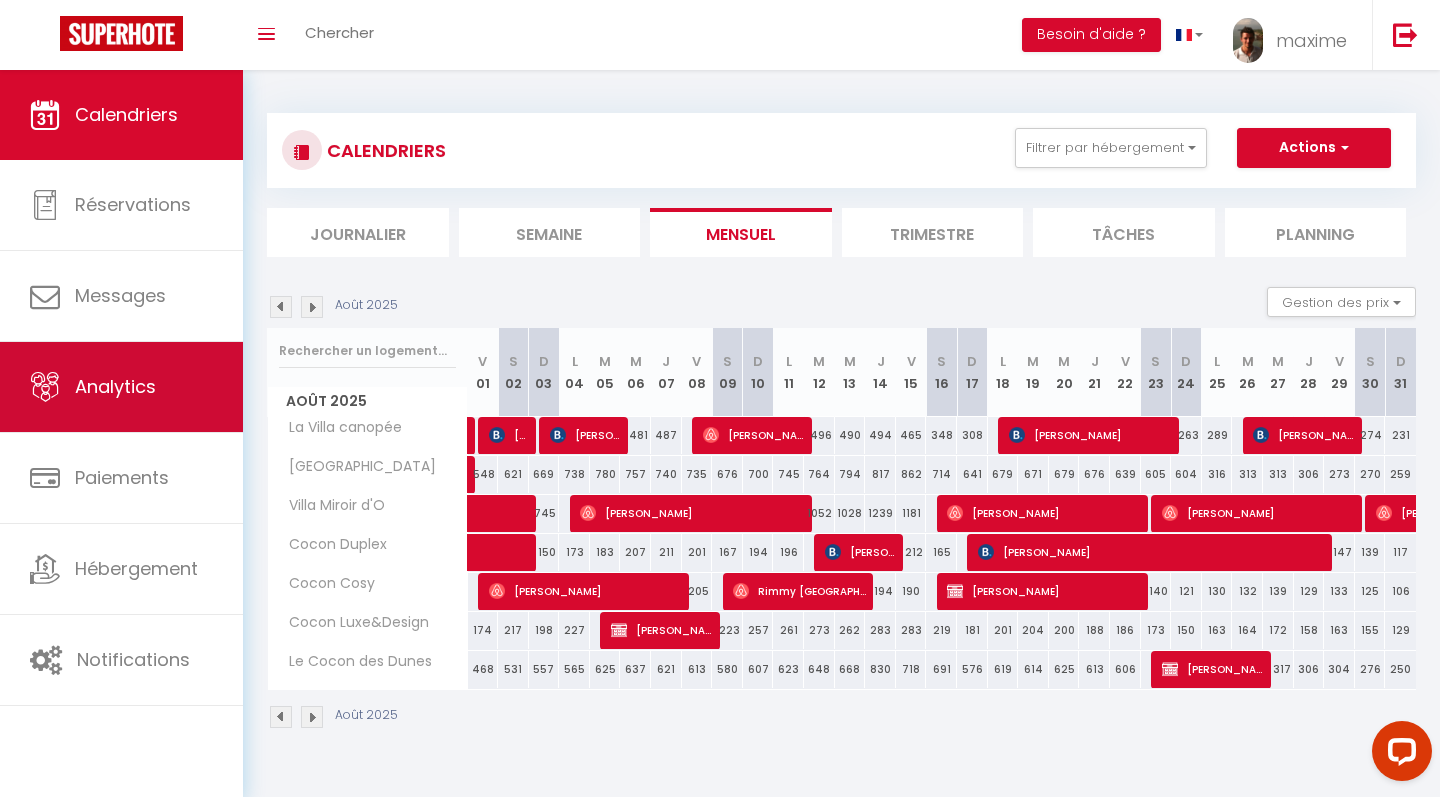 click on "Analytics" at bounding box center [121, 387] 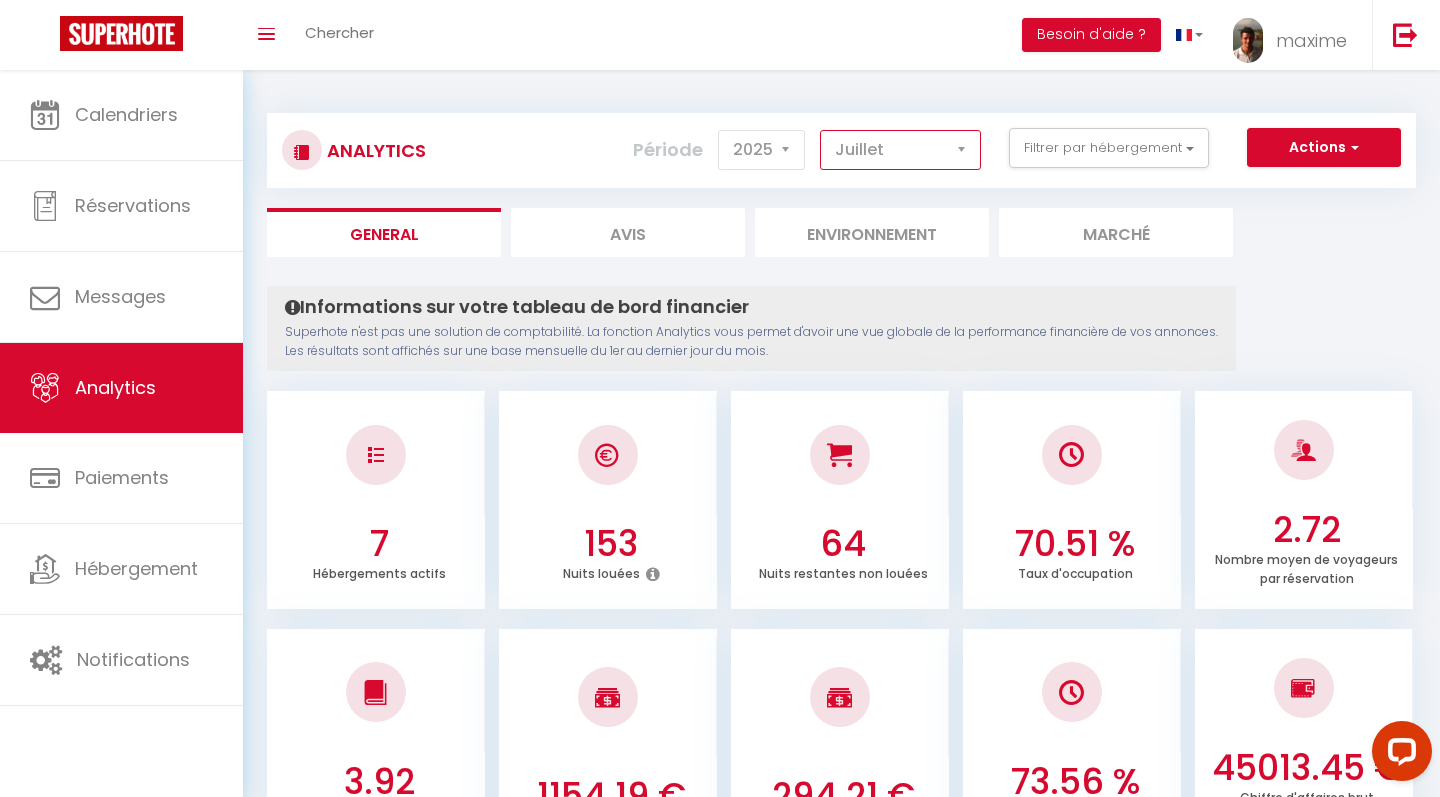 select on "8" 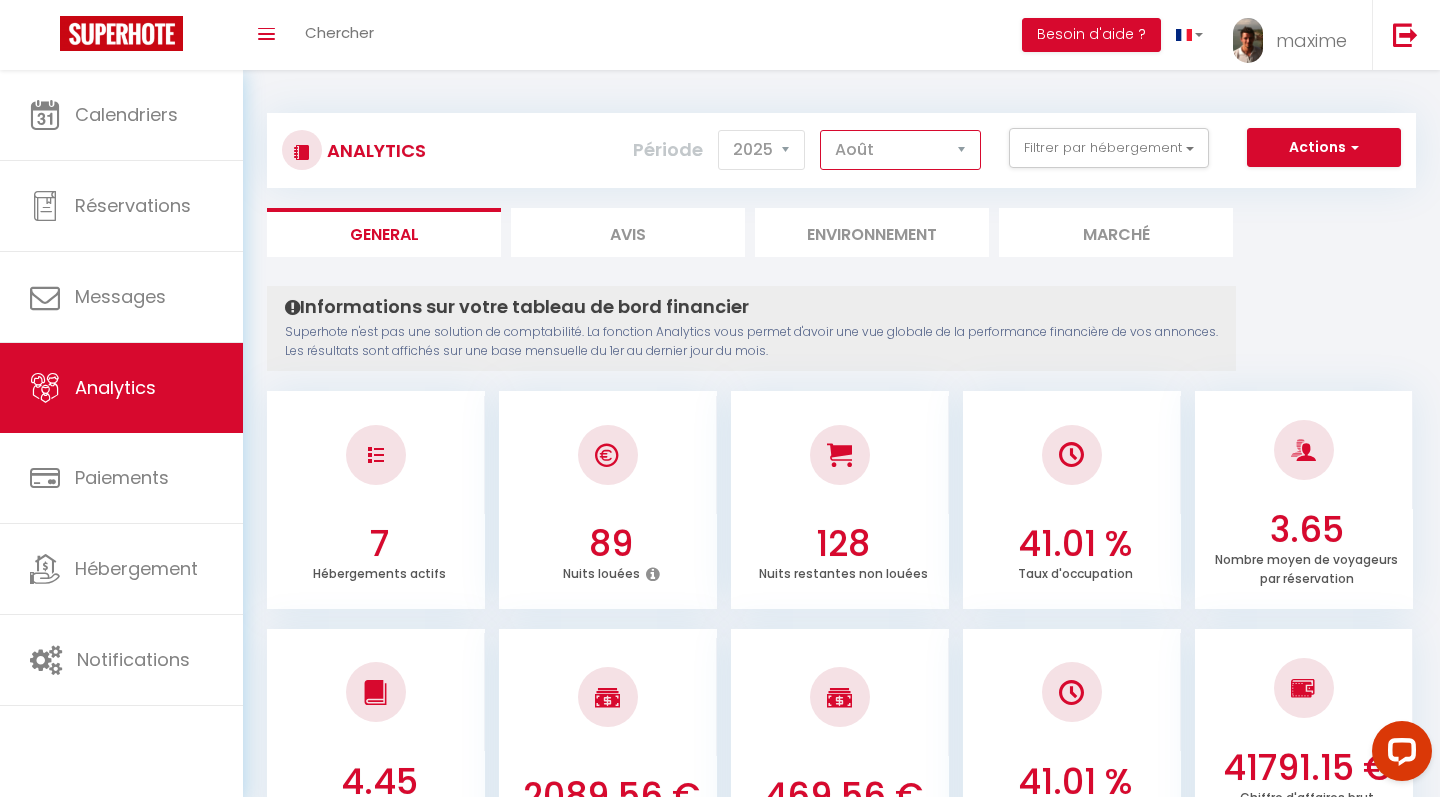 scroll, scrollTop: 0, scrollLeft: 0, axis: both 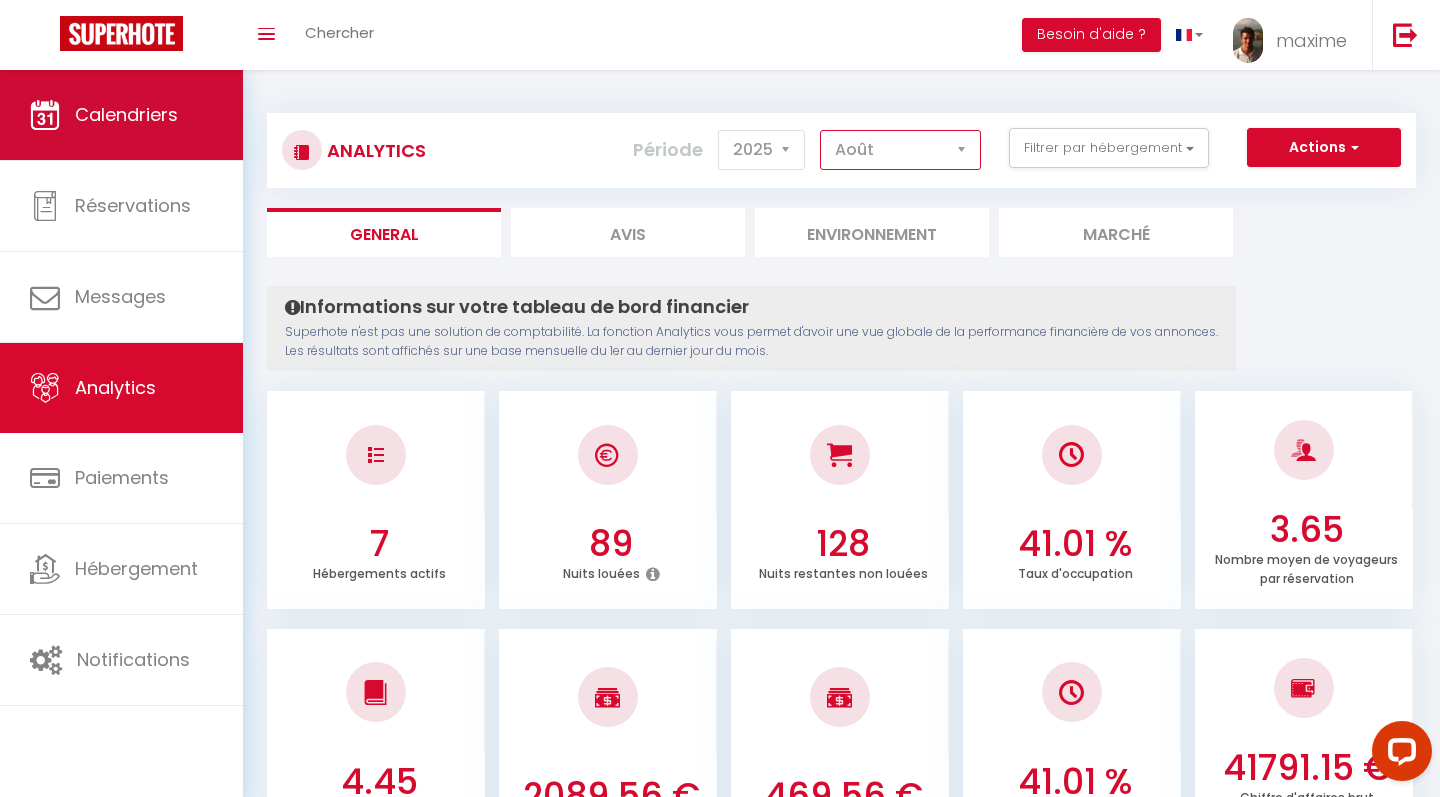 click on "Calendriers" at bounding box center [126, 114] 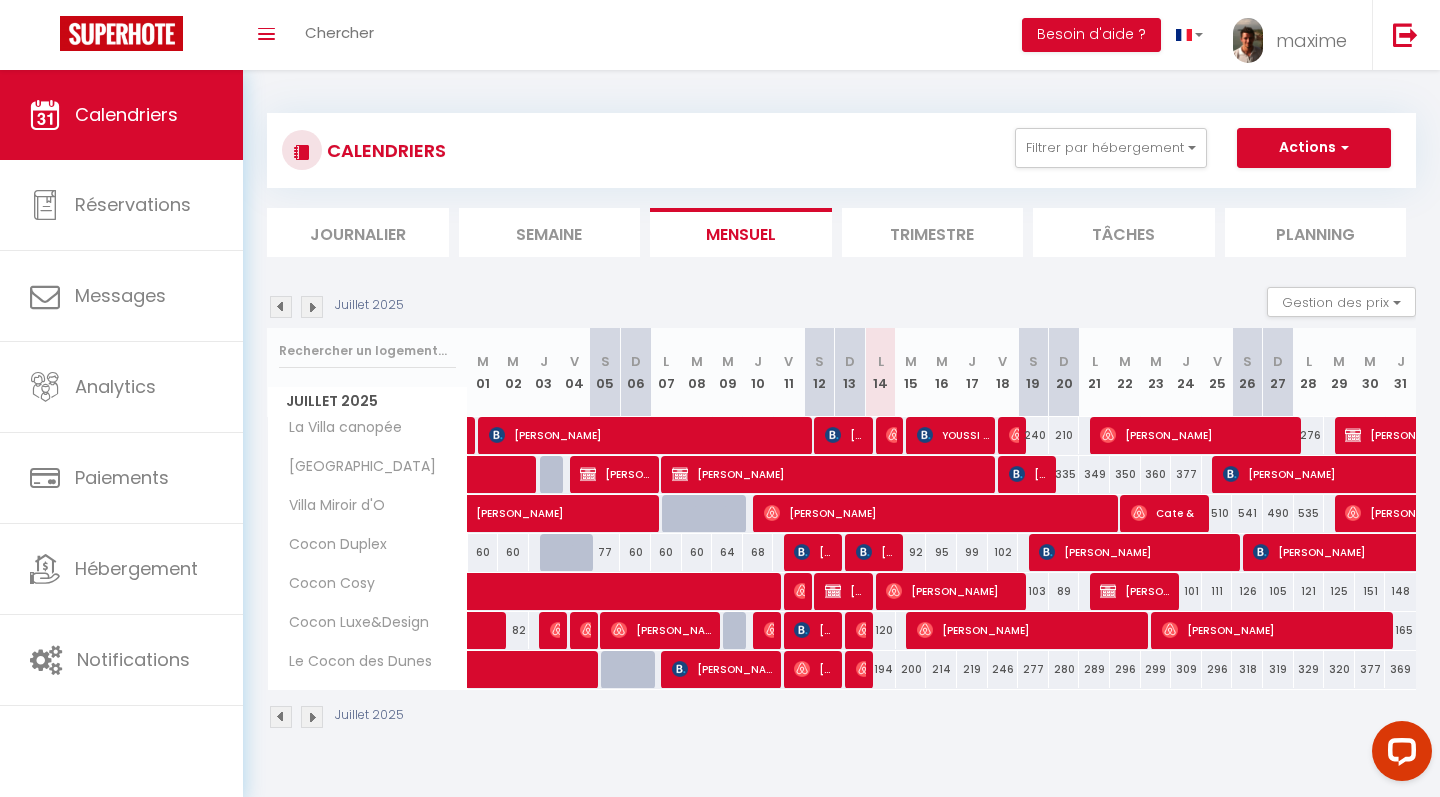 click at bounding box center (312, 307) 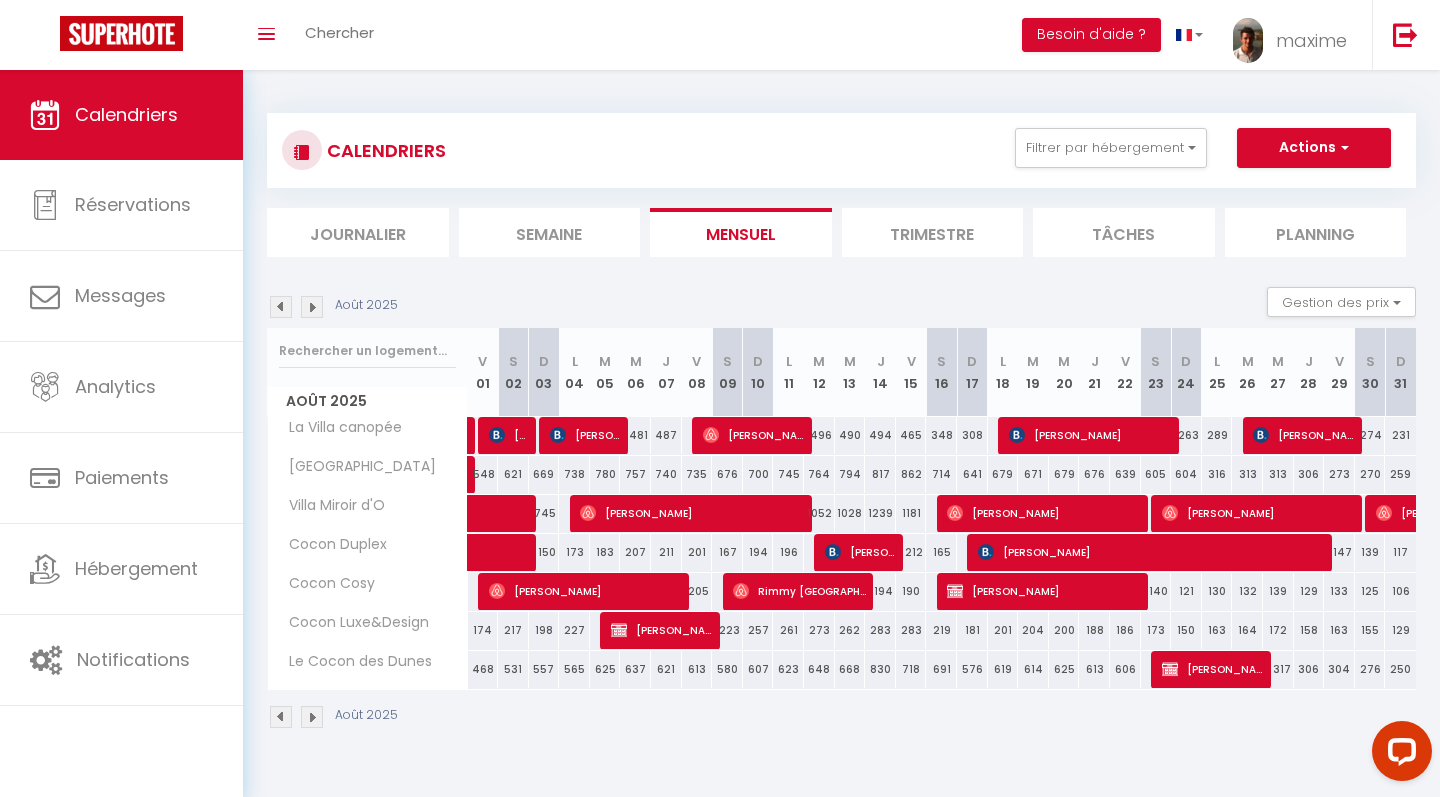 click on "[PERSON_NAME]" at bounding box center [509, 435] 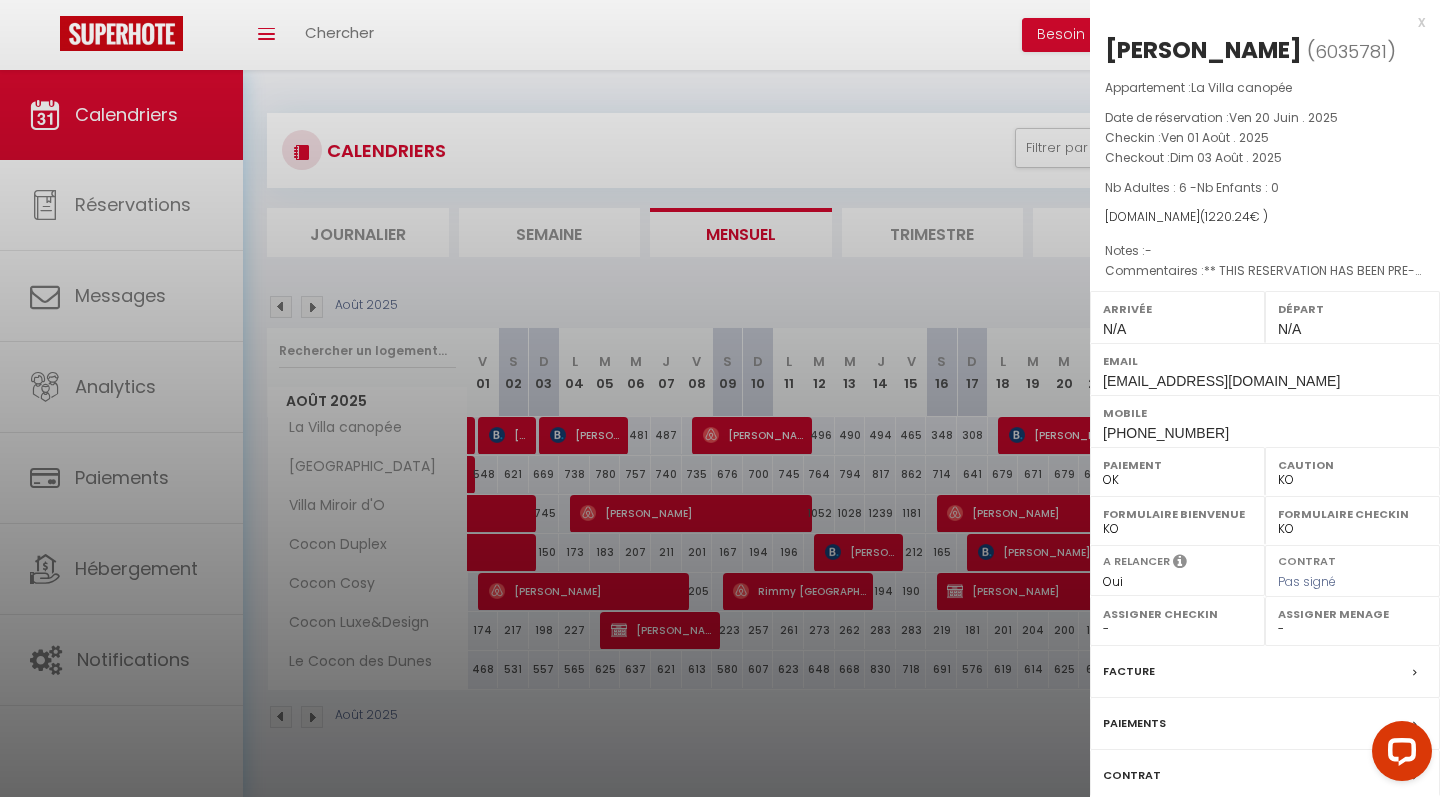 click on "x" at bounding box center [1257, 22] 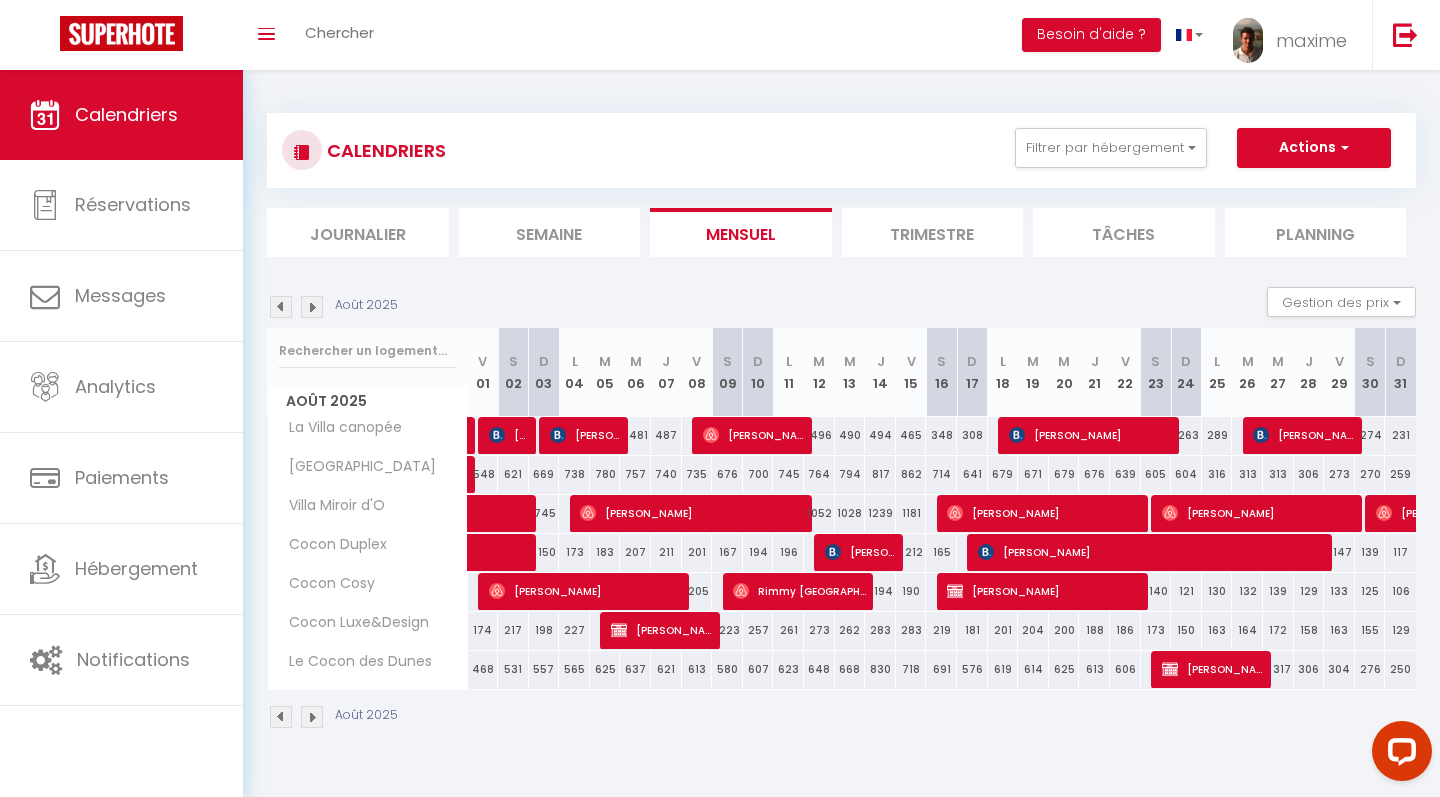click on "[PERSON_NAME]" at bounding box center (586, 435) 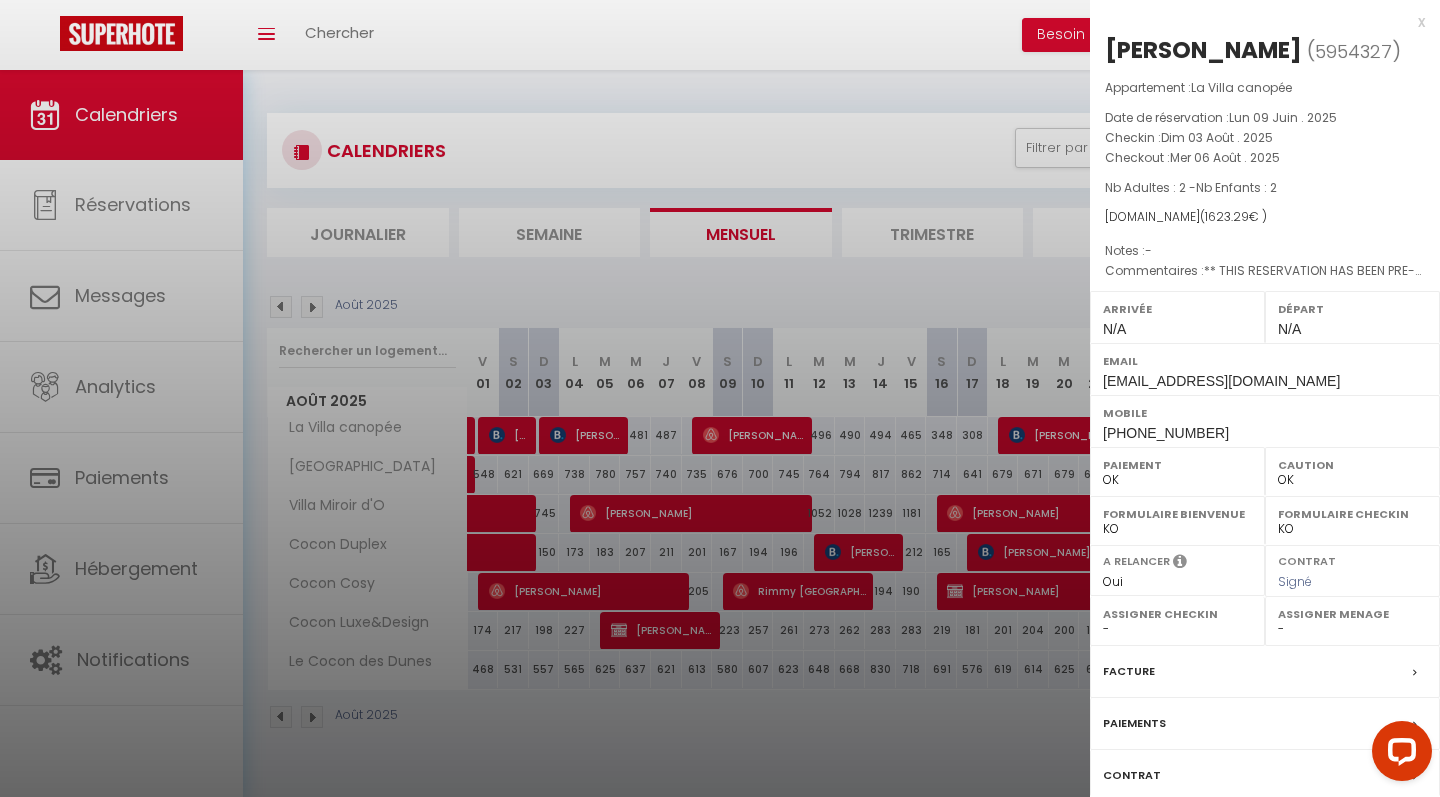click on "x" at bounding box center [1257, 22] 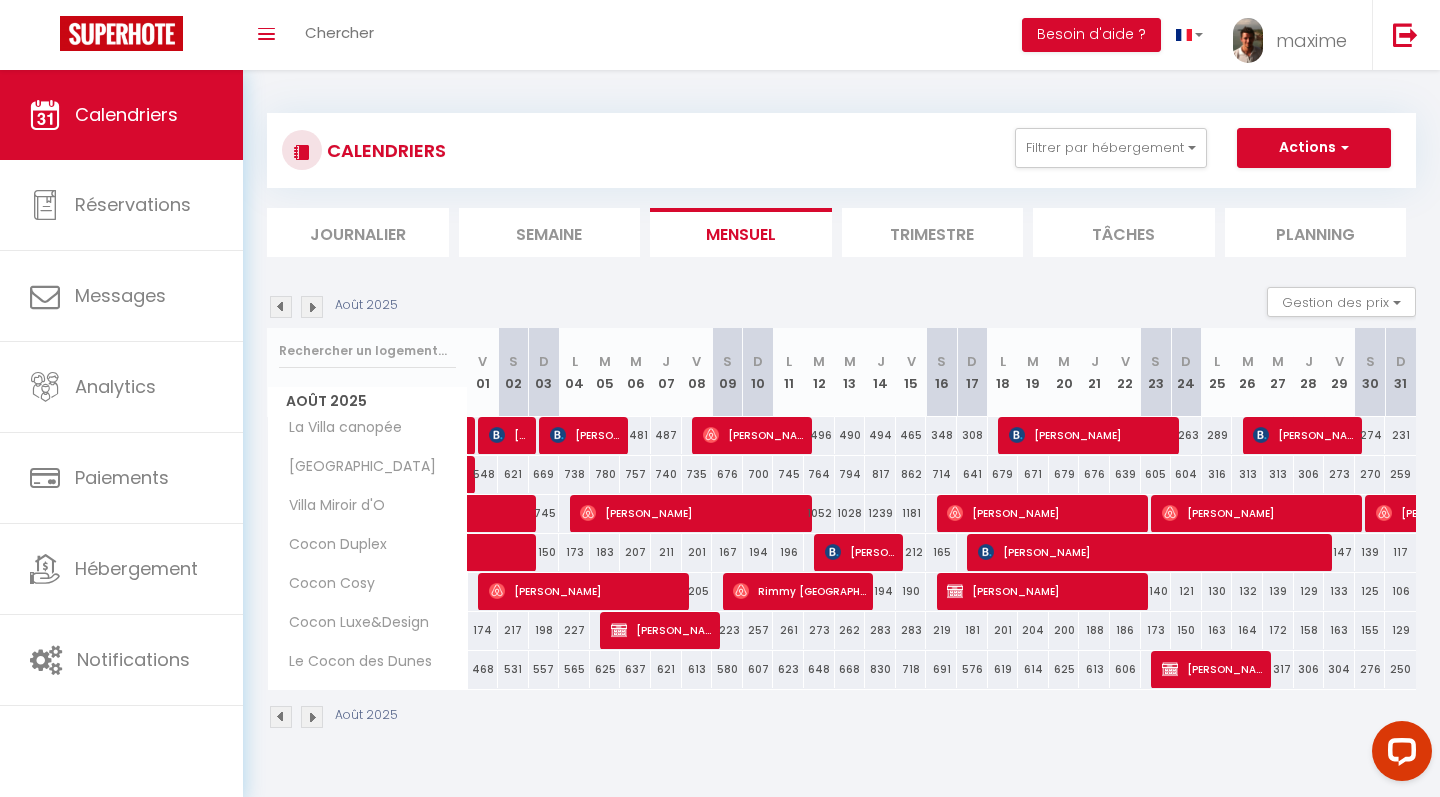 click on "[PERSON_NAME]" at bounding box center [754, 435] 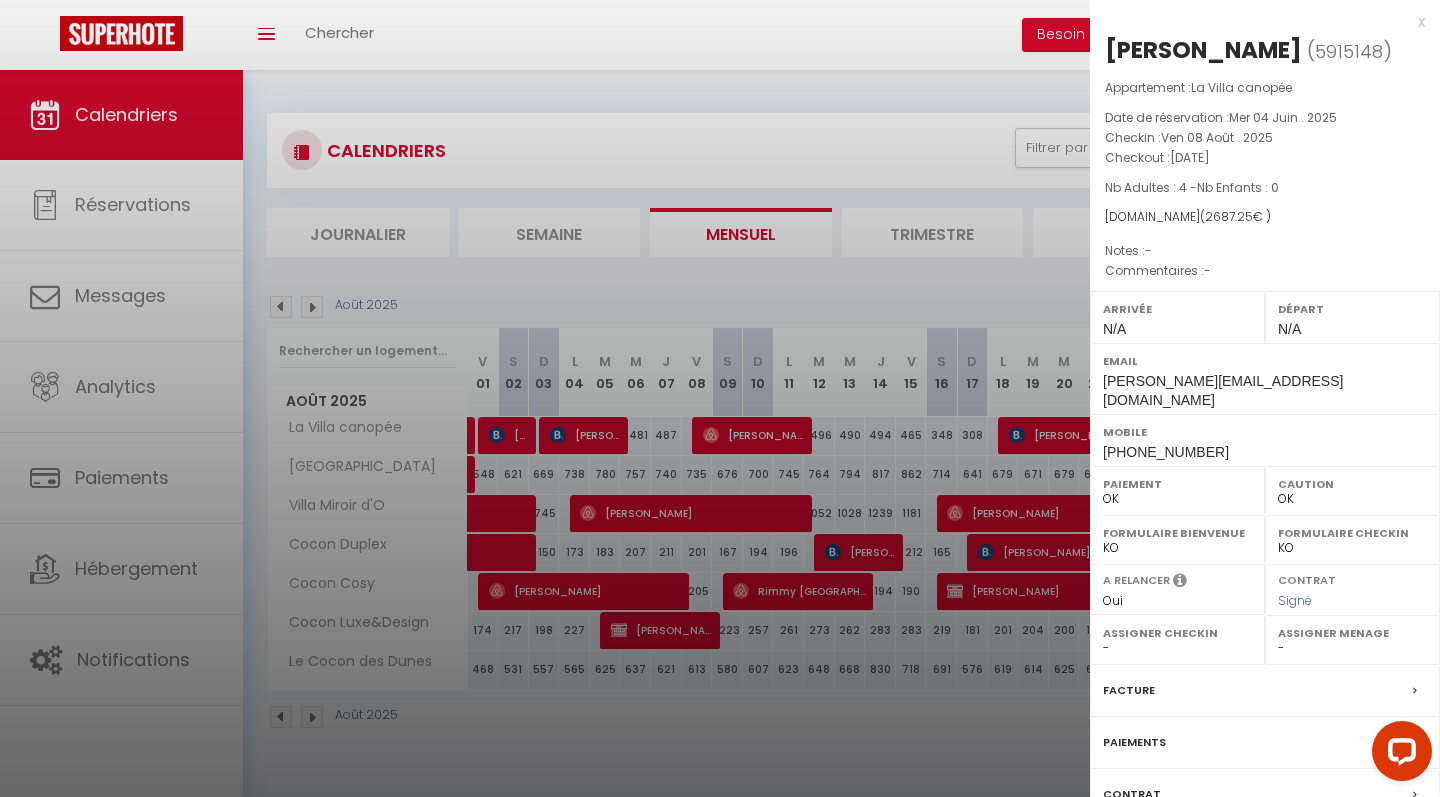 click on "x" at bounding box center (1257, 22) 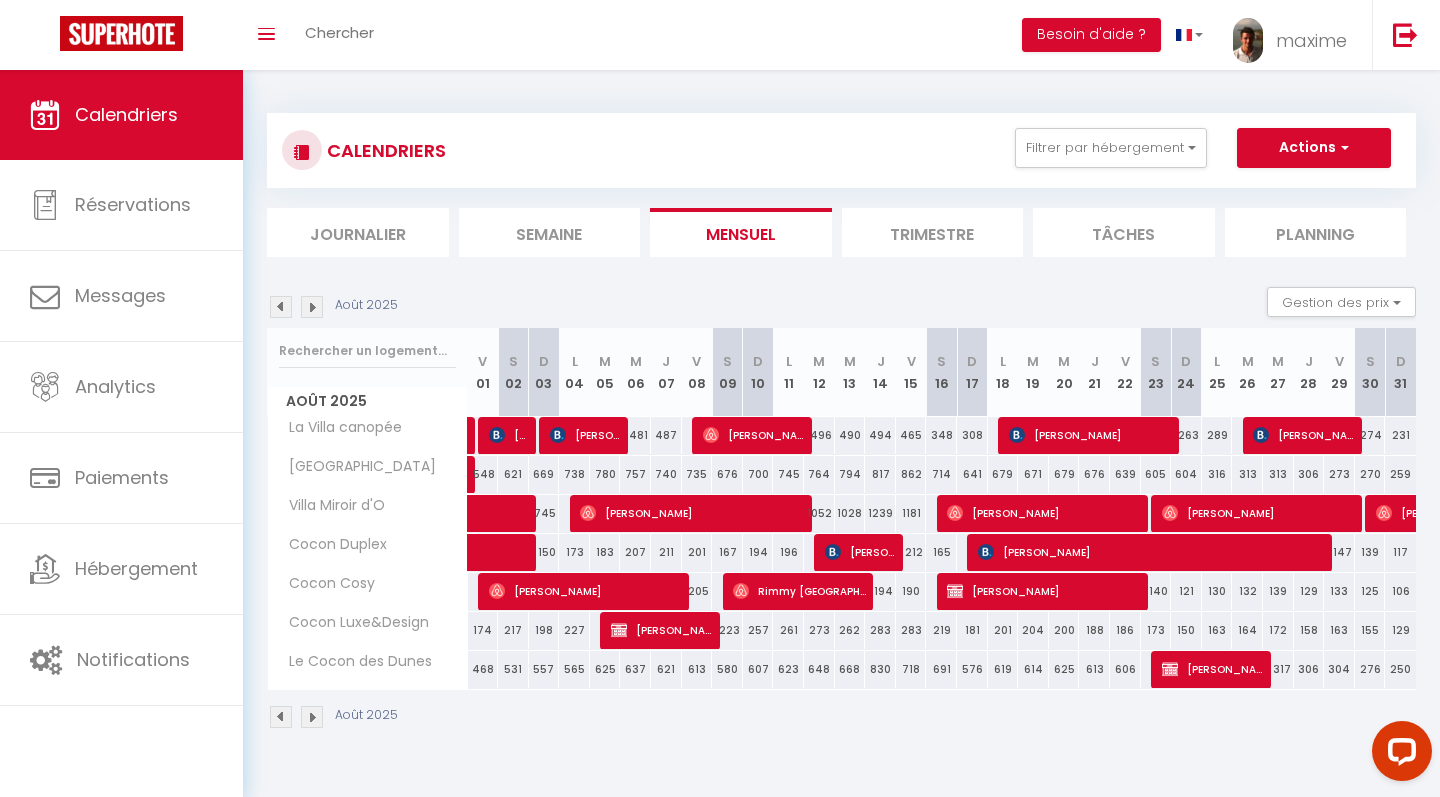 click on "[PERSON_NAME]" at bounding box center (1091, 435) 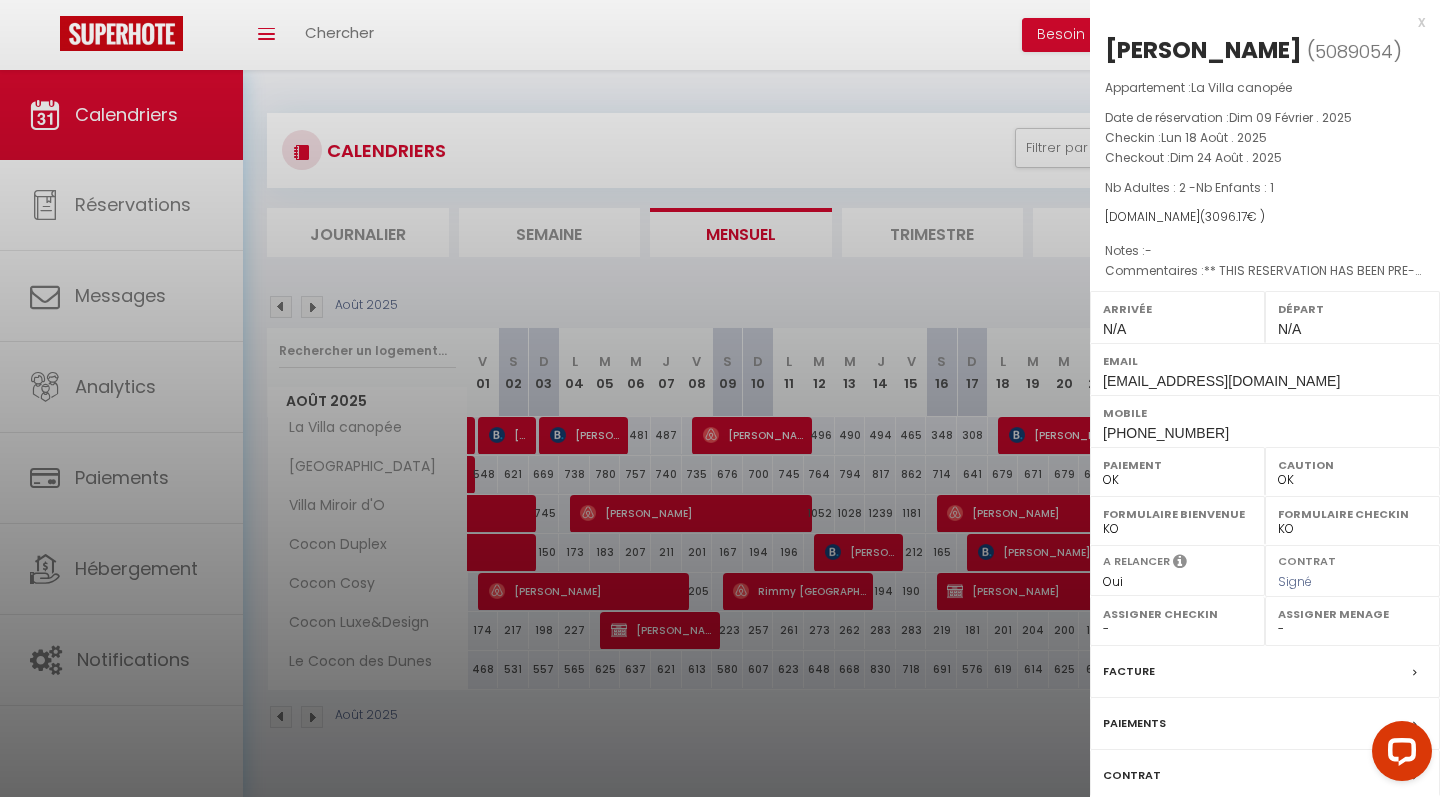 click on "x" at bounding box center [1257, 22] 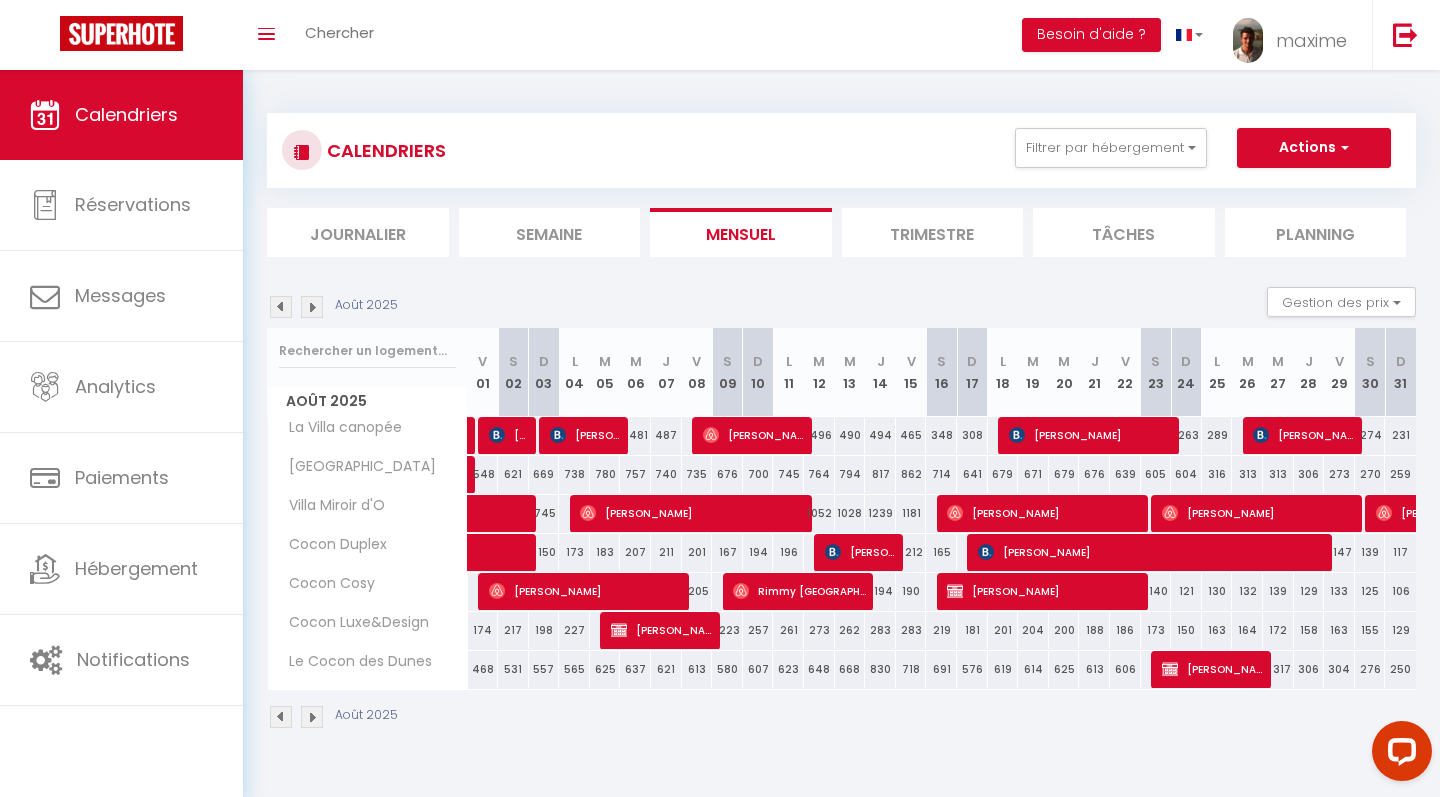 click on "[PERSON_NAME]" at bounding box center [1304, 435] 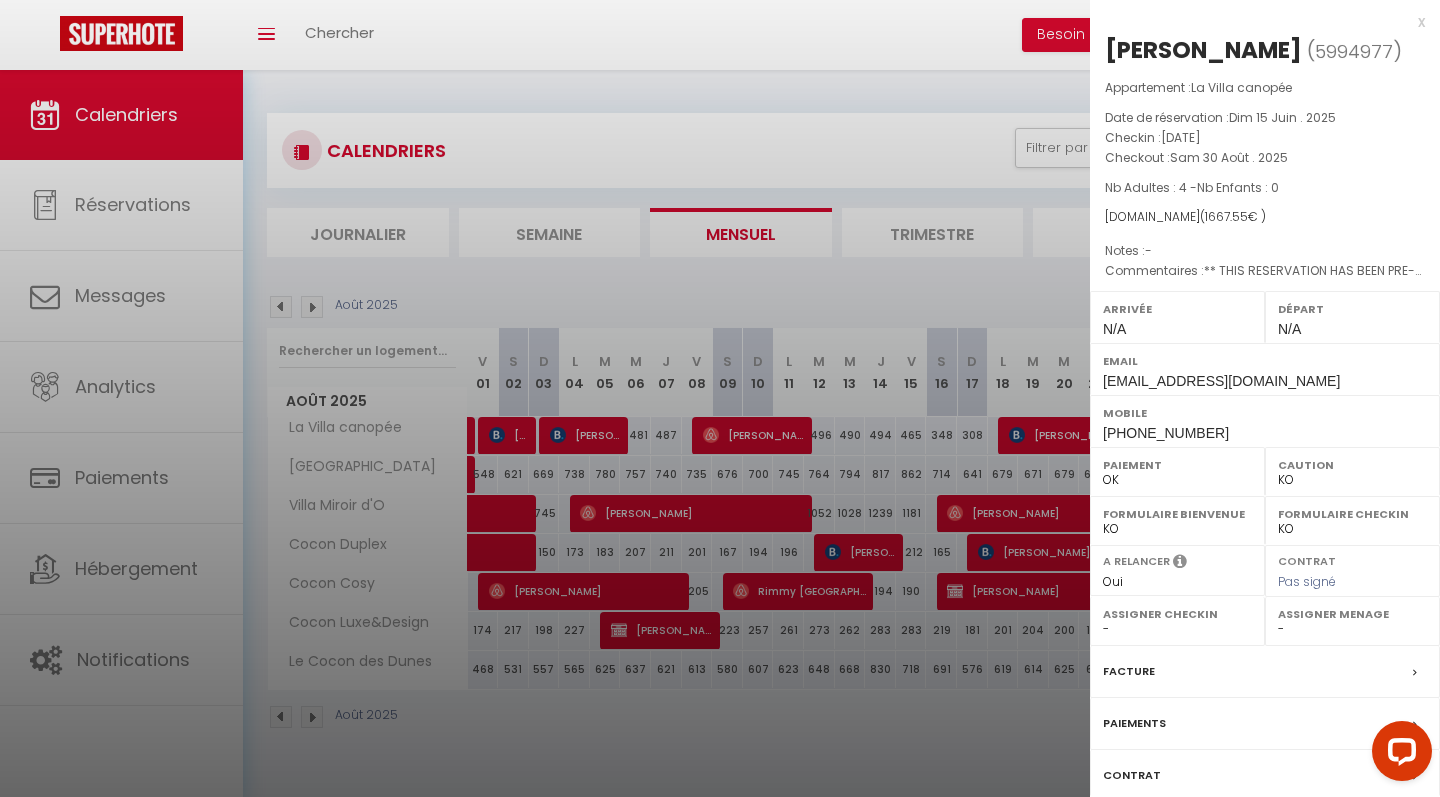 click on "x" at bounding box center [1257, 22] 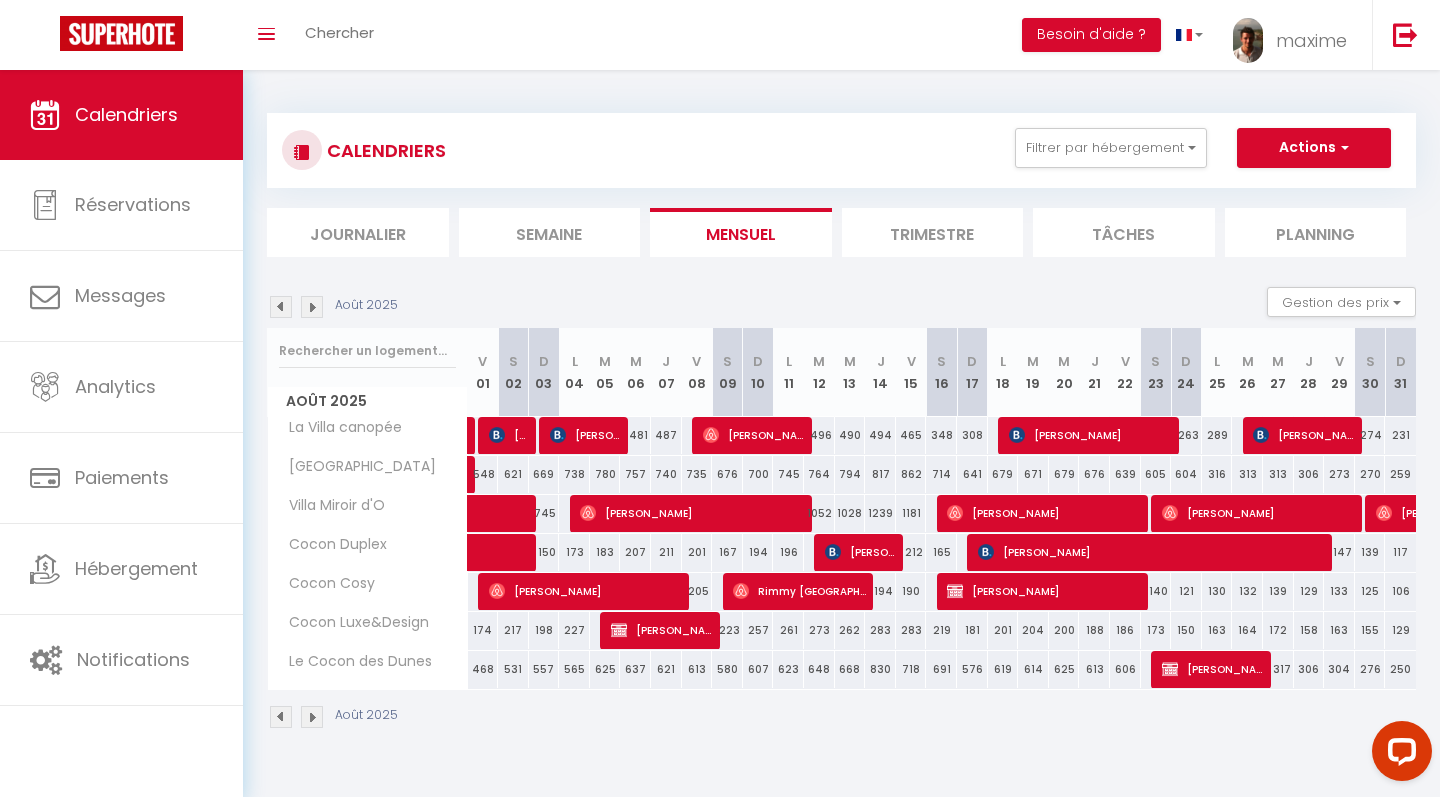 click on "[PERSON_NAME]" at bounding box center (693, 513) 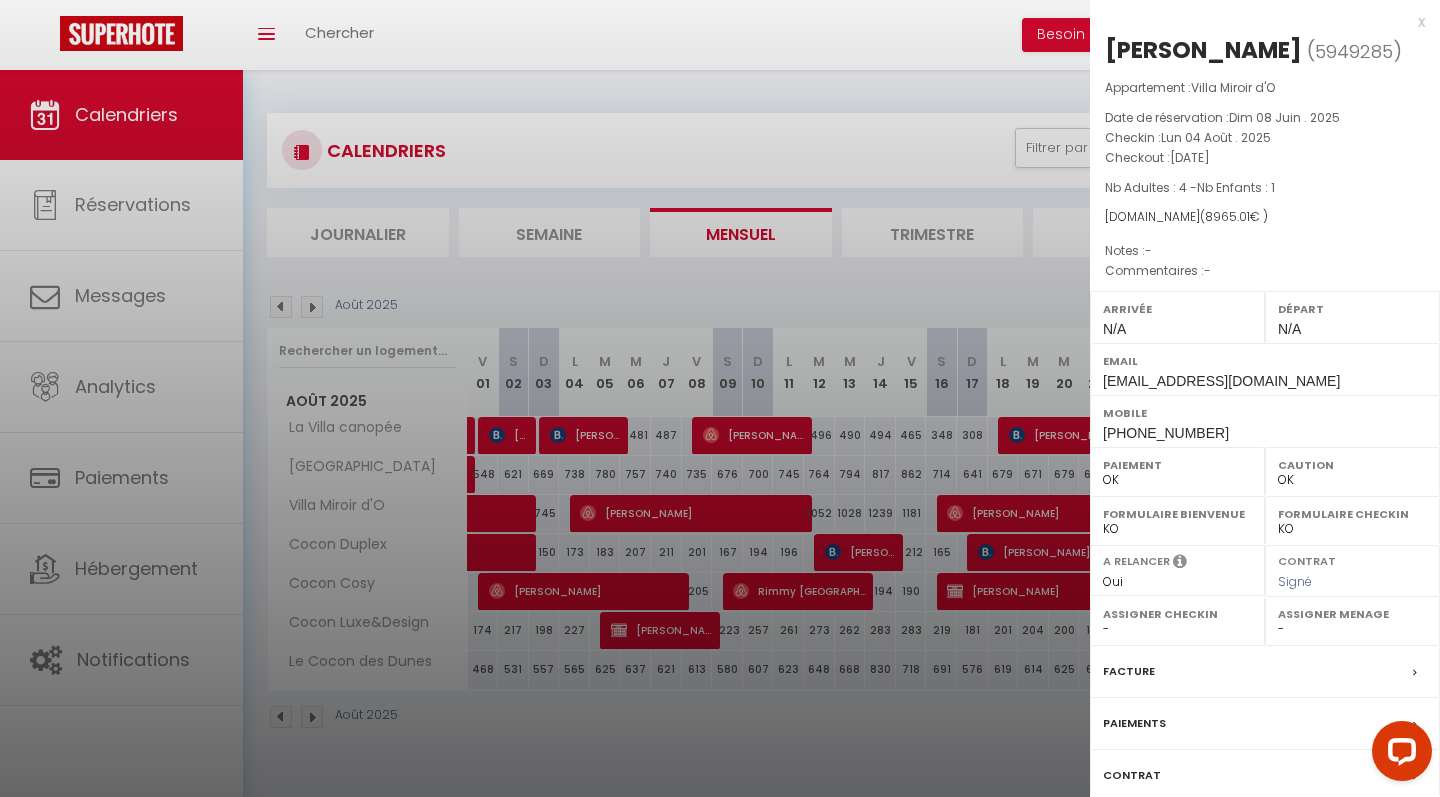 click on "x" at bounding box center (1257, 22) 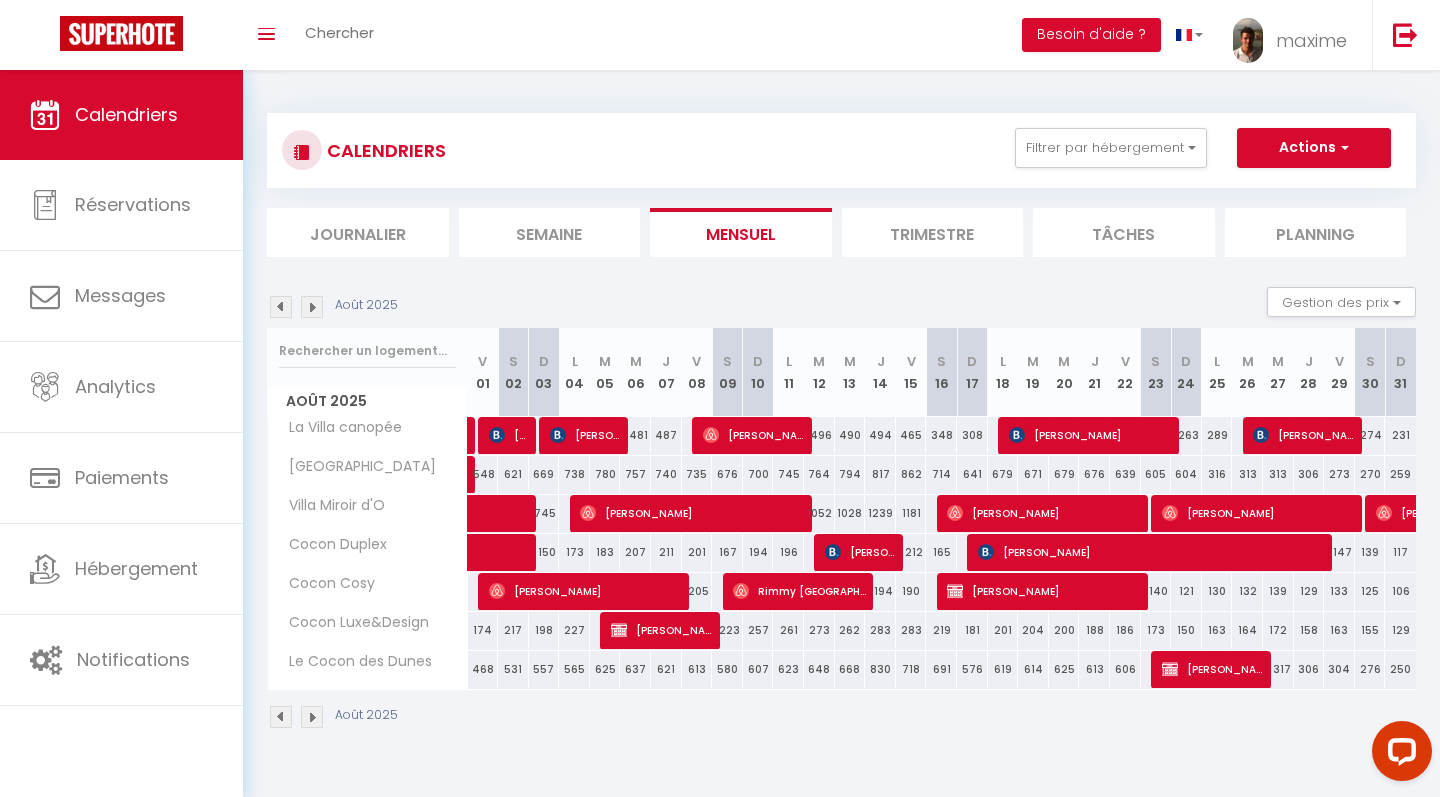 click on "[PERSON_NAME]" at bounding box center (1045, 513) 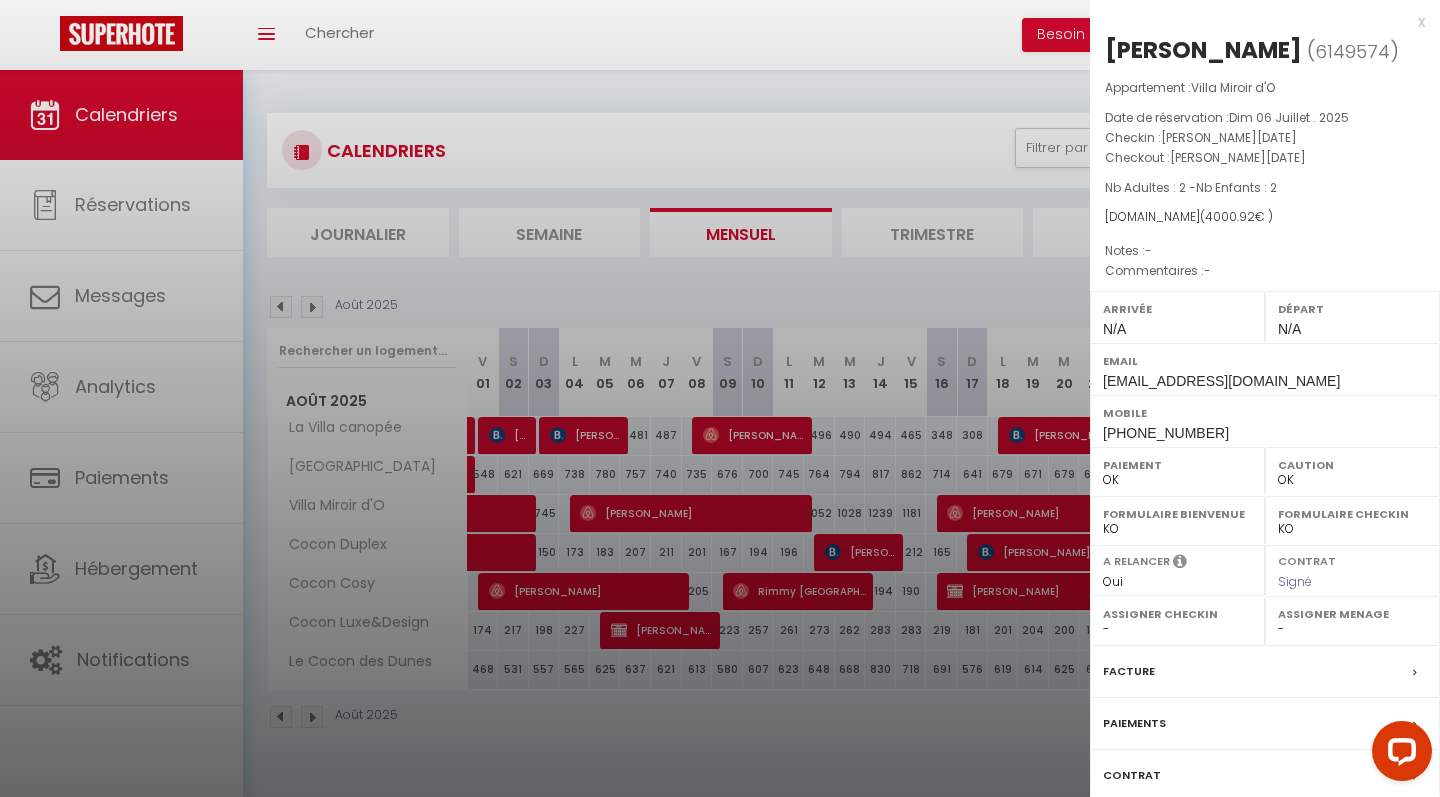 click on "x" at bounding box center [1257, 22] 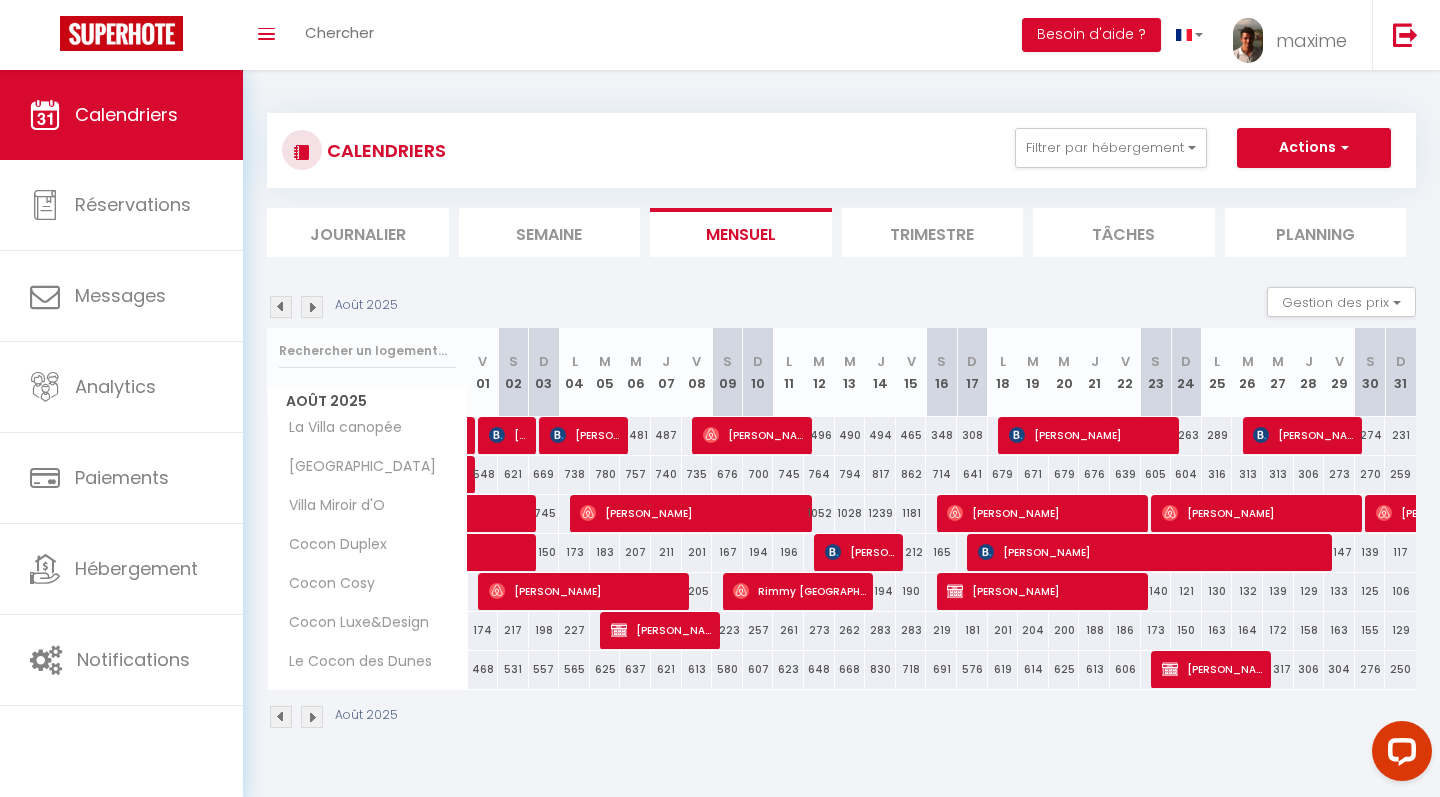 click on "[PERSON_NAME]" at bounding box center [1260, 513] 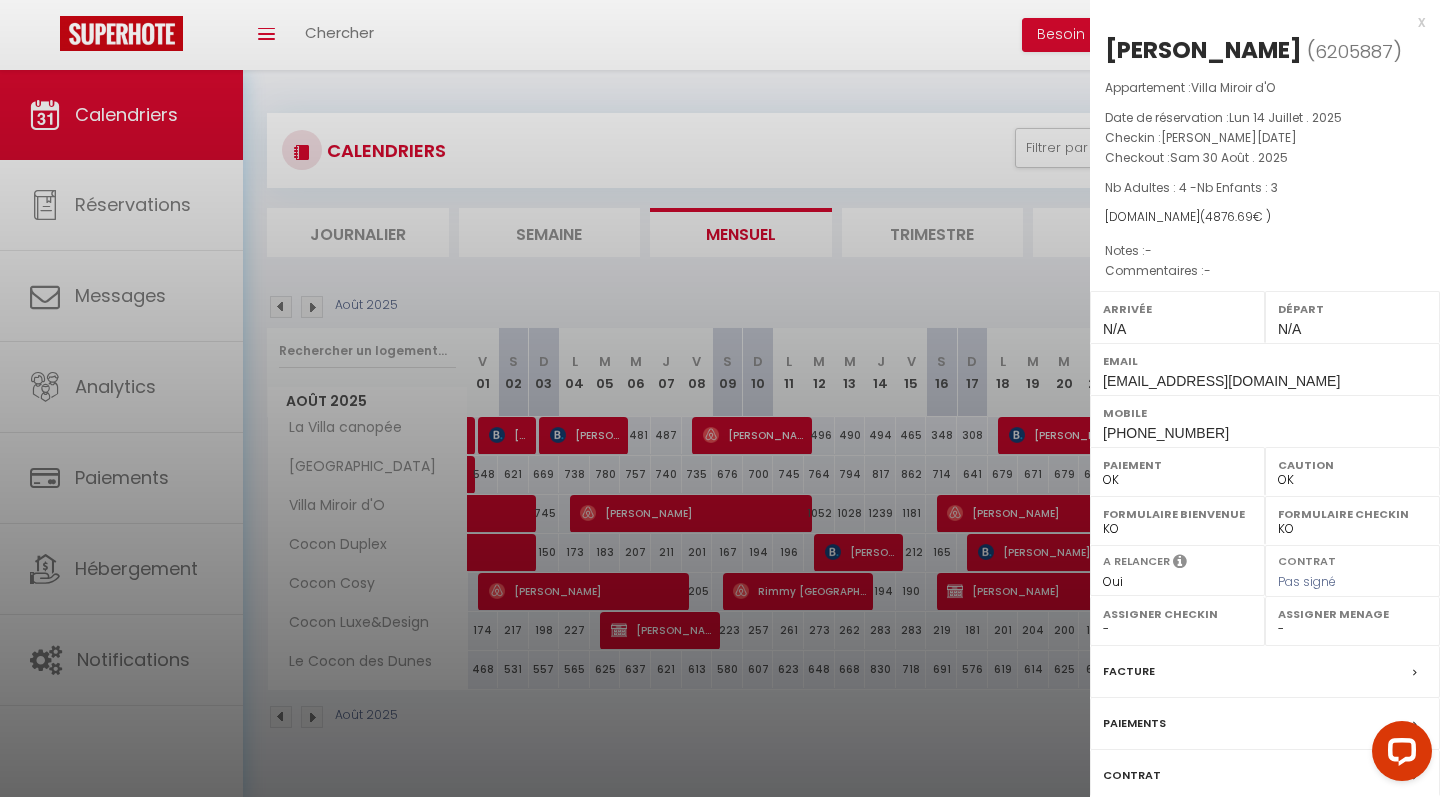 click on "x" at bounding box center [1257, 22] 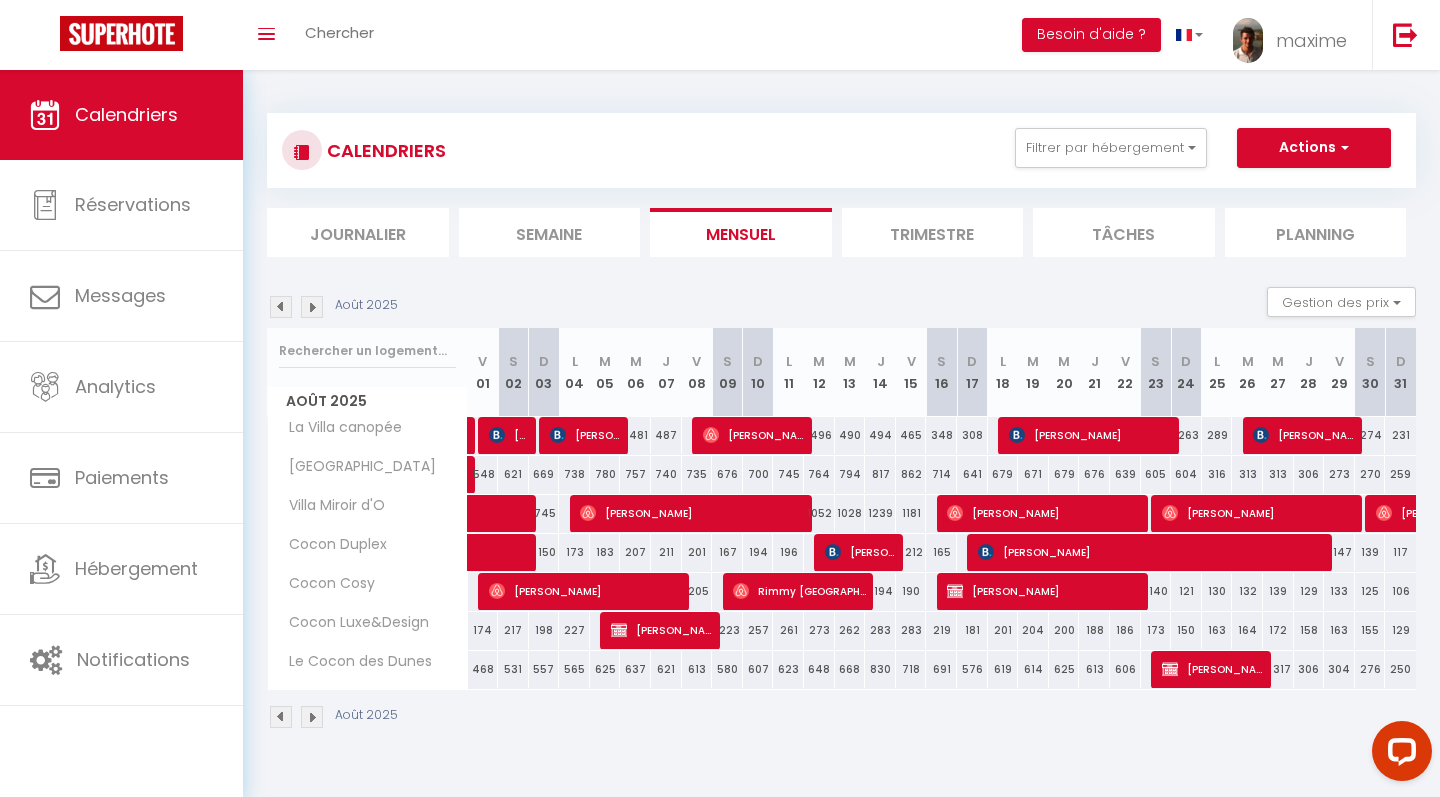 click on "[PERSON_NAME]" at bounding box center (861, 552) 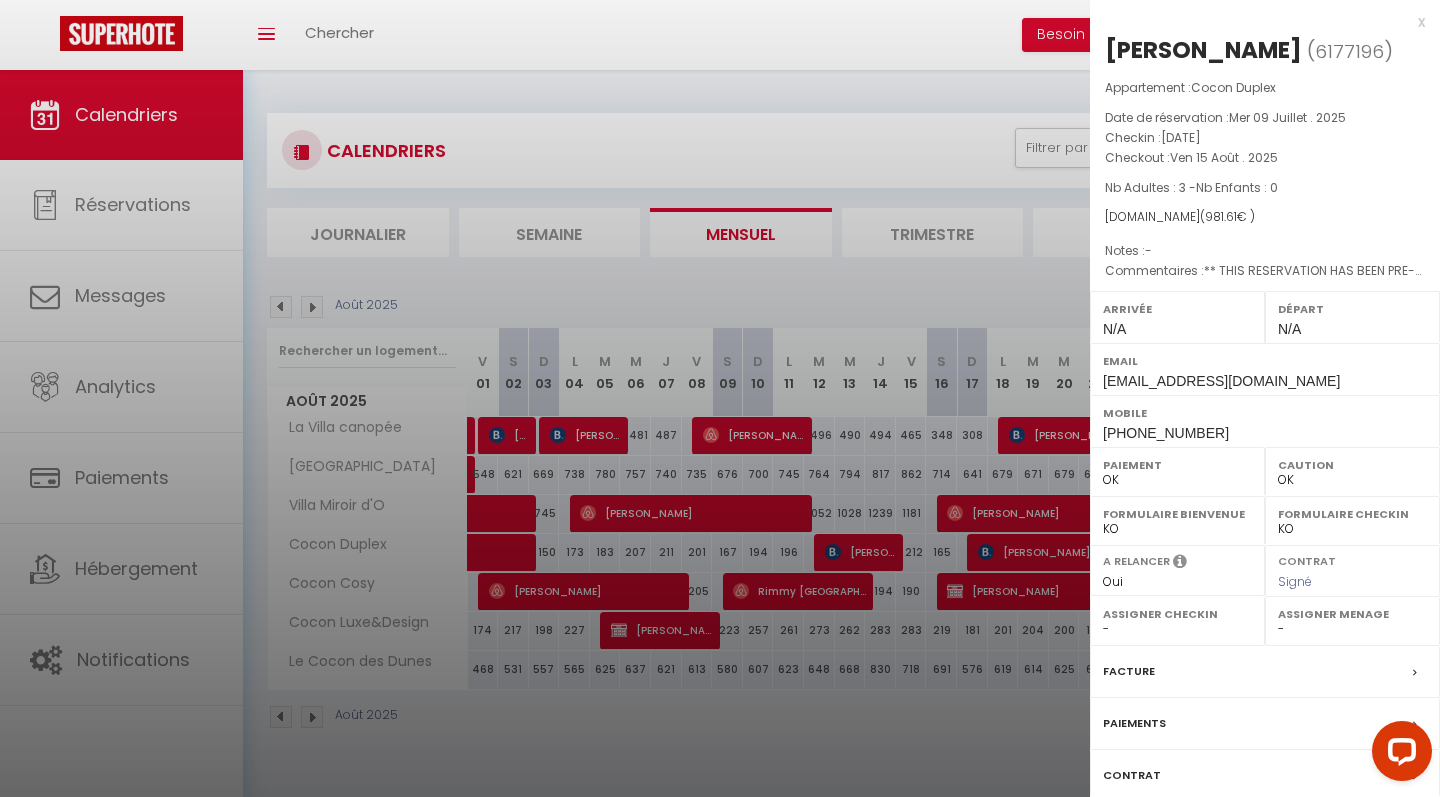click on "x" at bounding box center [1257, 22] 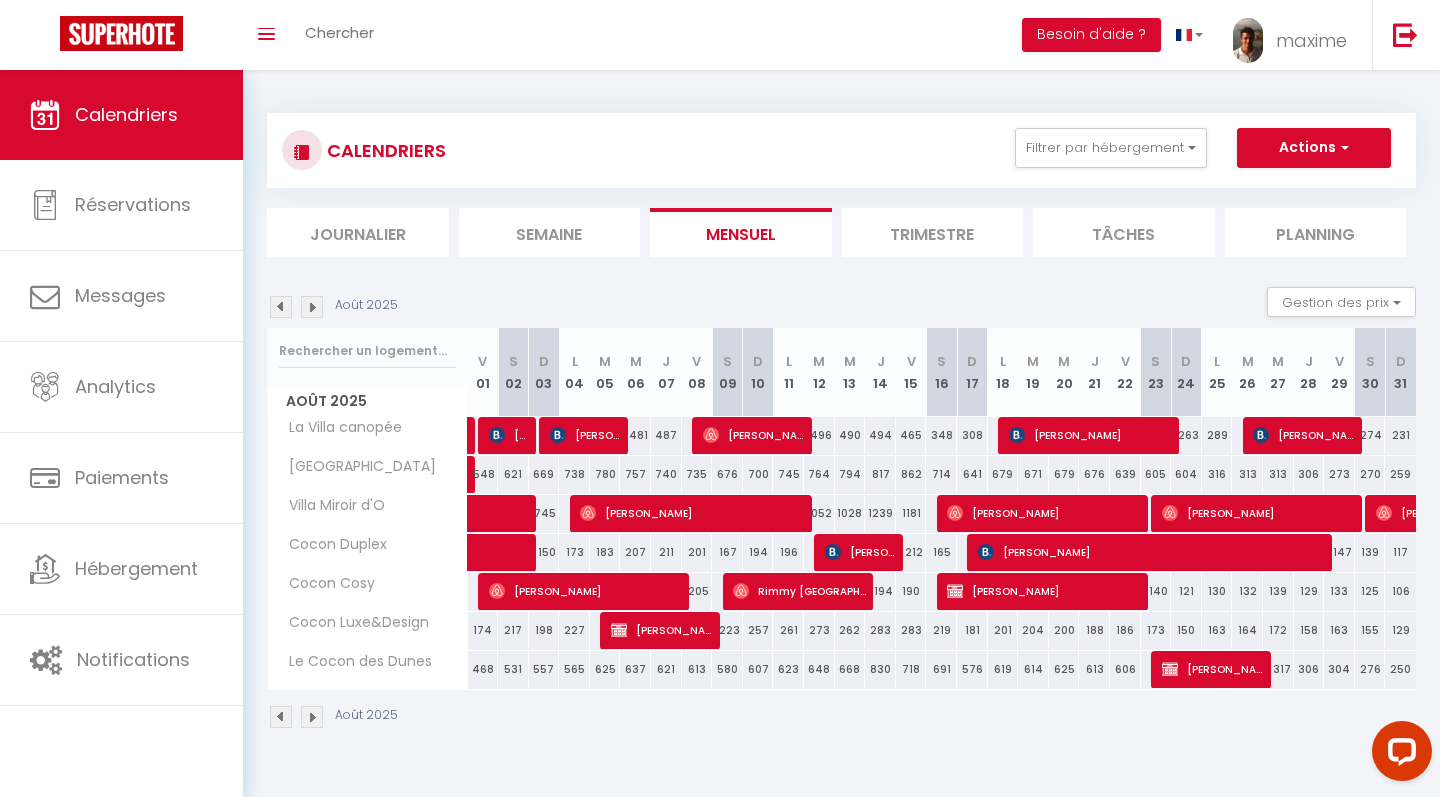 click on "[PERSON_NAME]" at bounding box center (1153, 552) 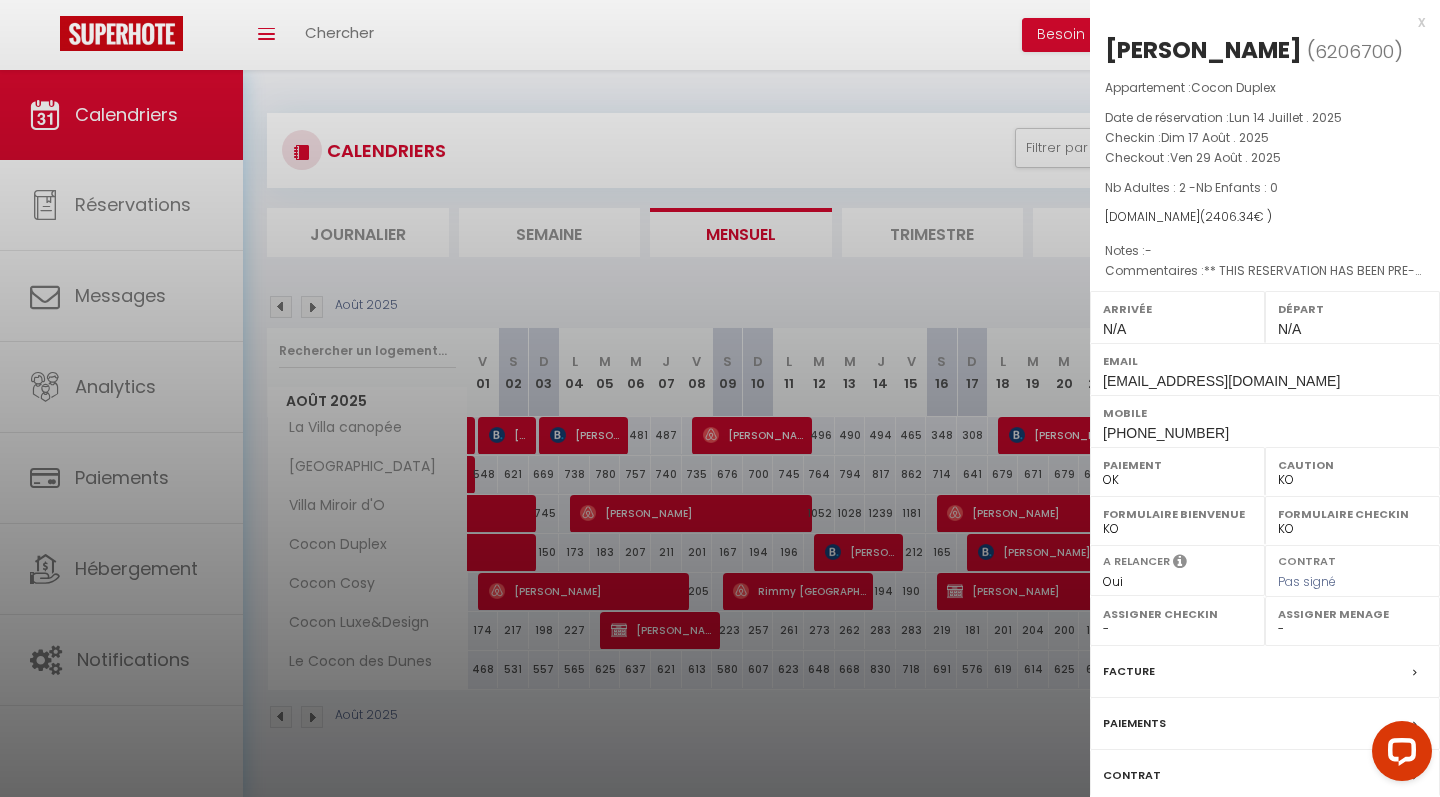 click on "x" at bounding box center (1257, 22) 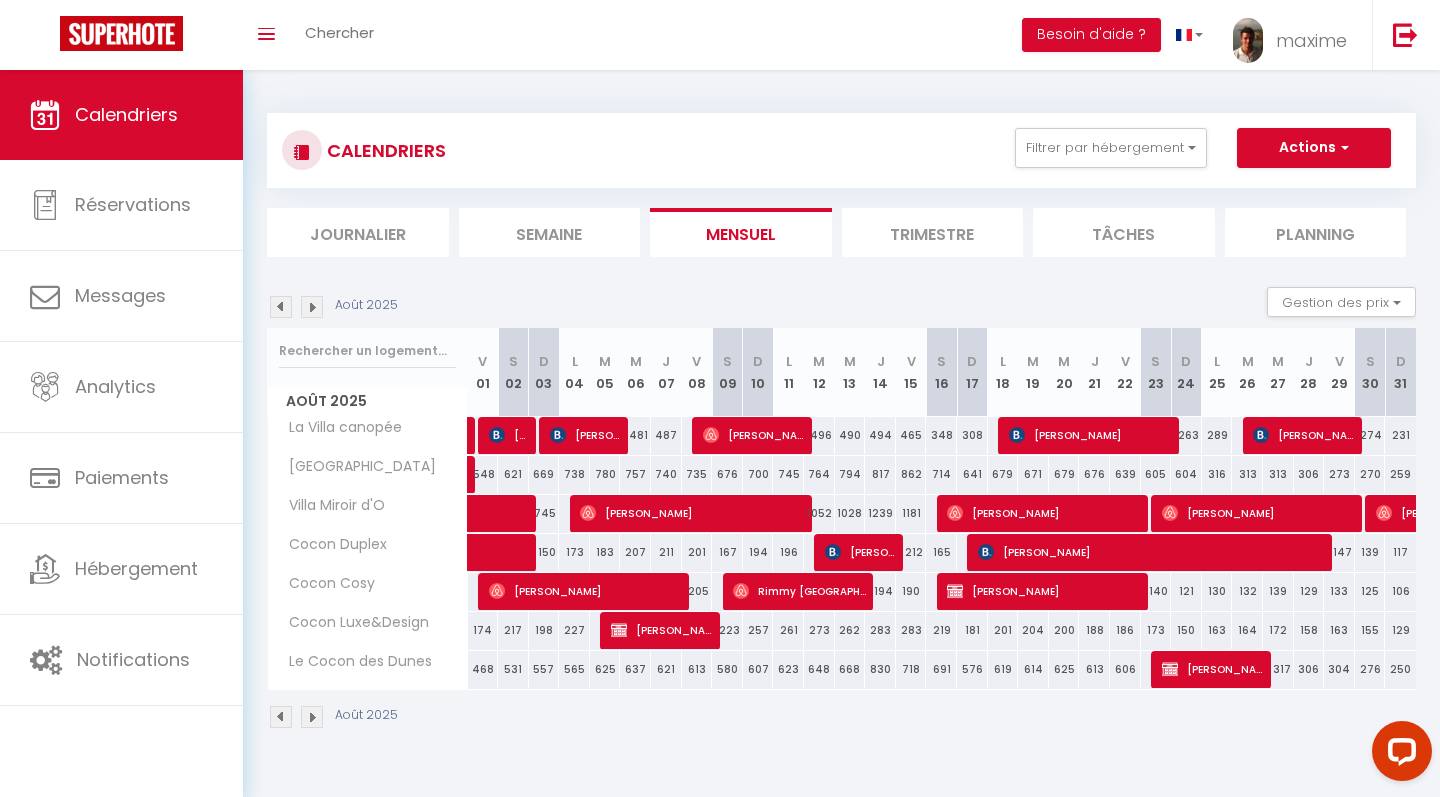 click on "[PERSON_NAME]" at bounding box center (587, 591) 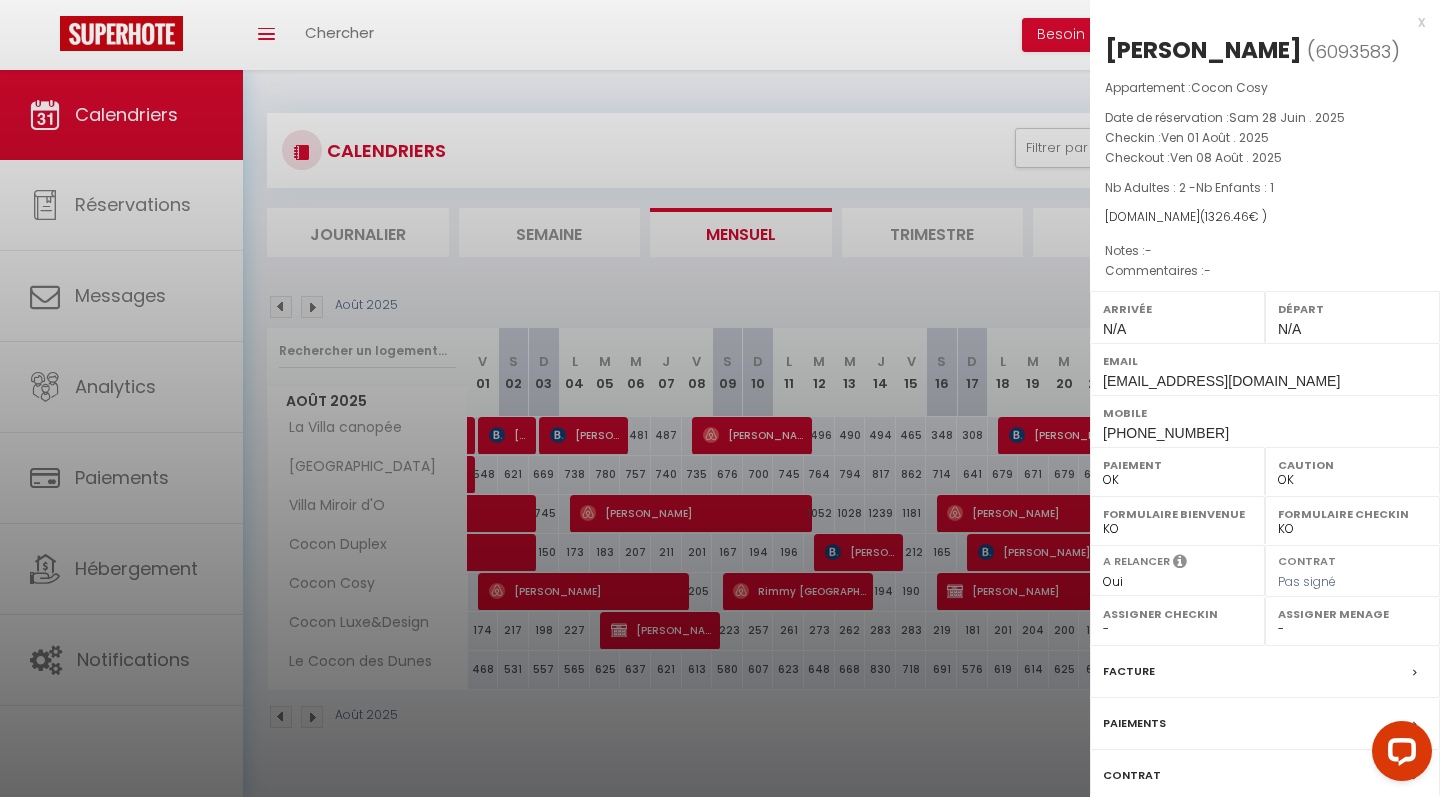 click on "x" at bounding box center [1257, 22] 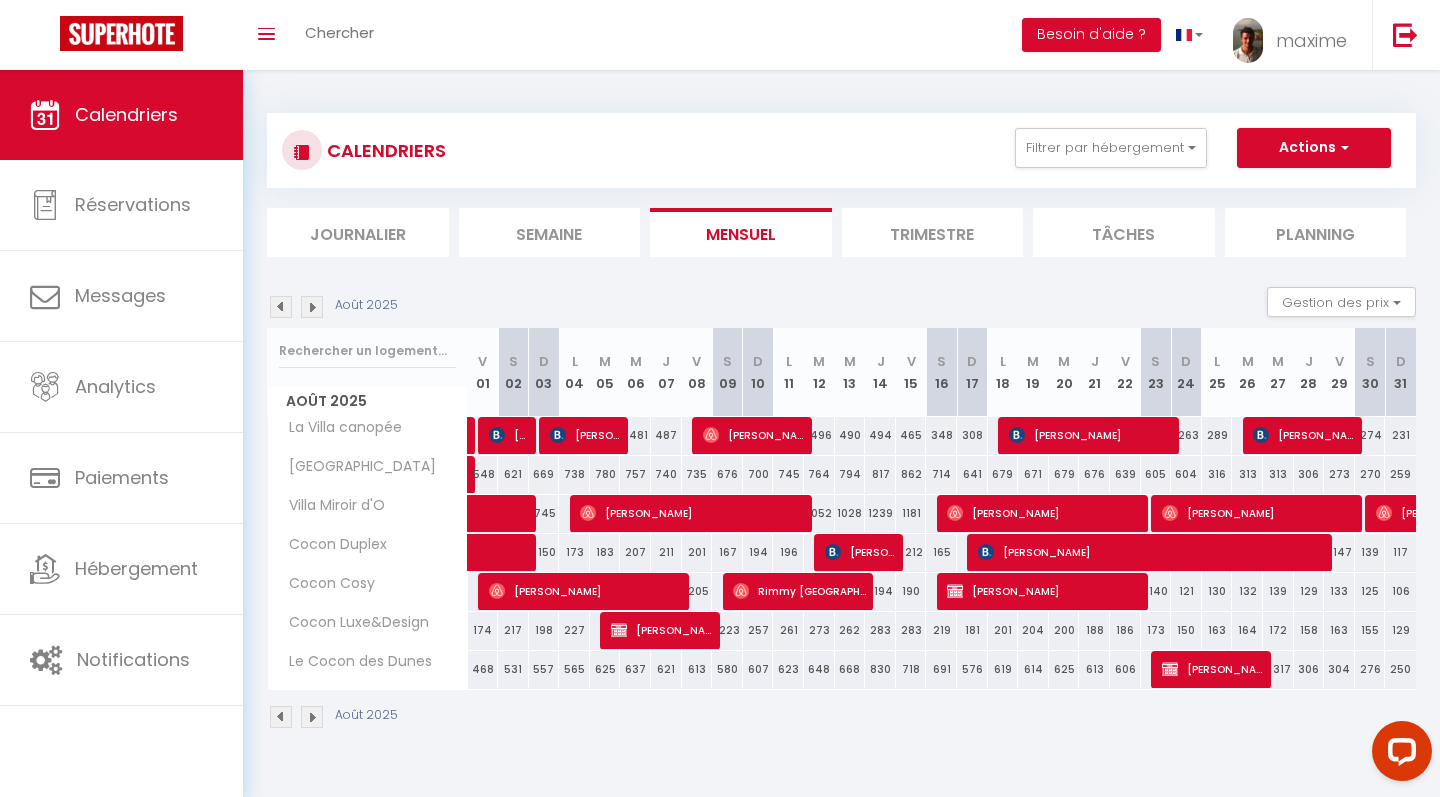 click on "261" at bounding box center [788, 630] 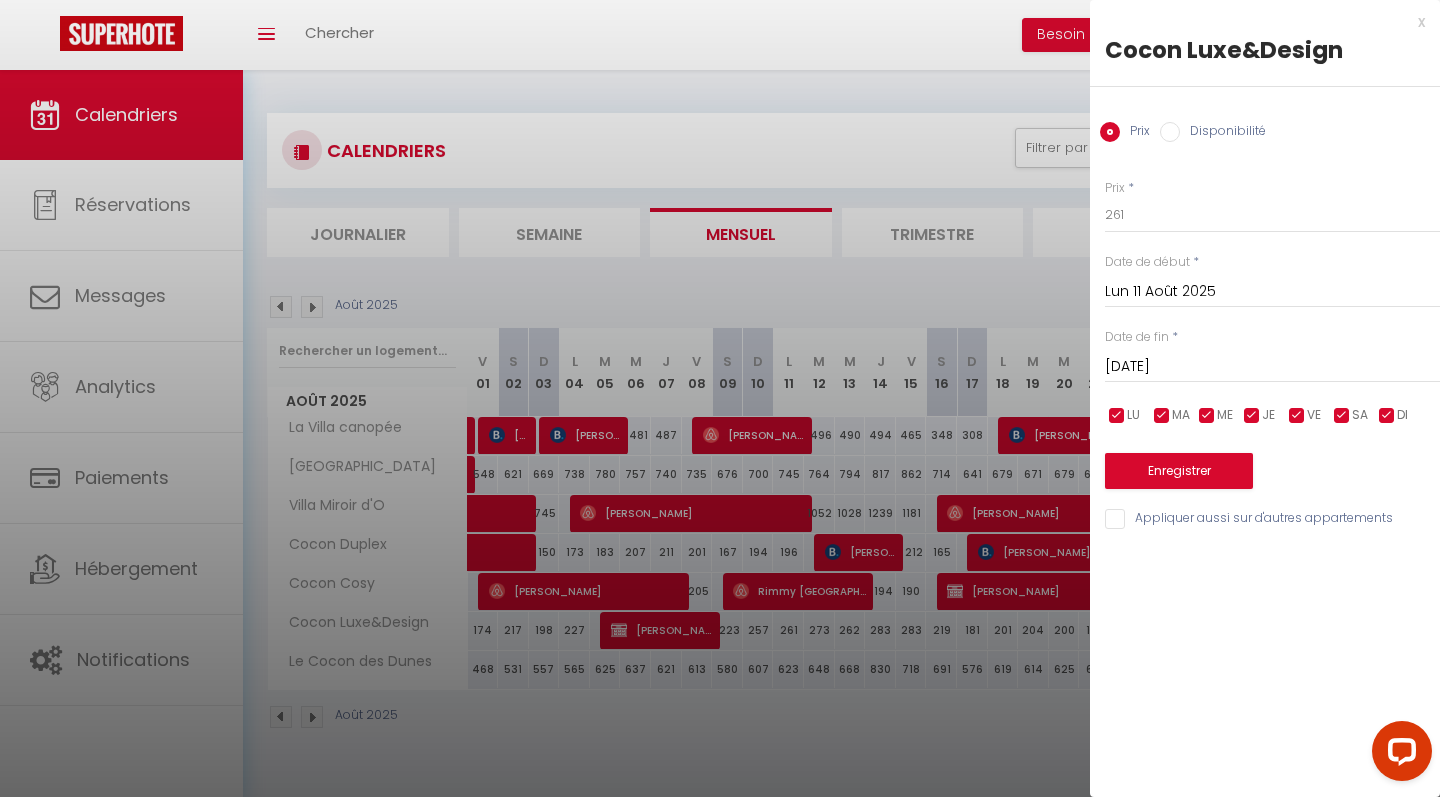 click on "x" at bounding box center [1257, 22] 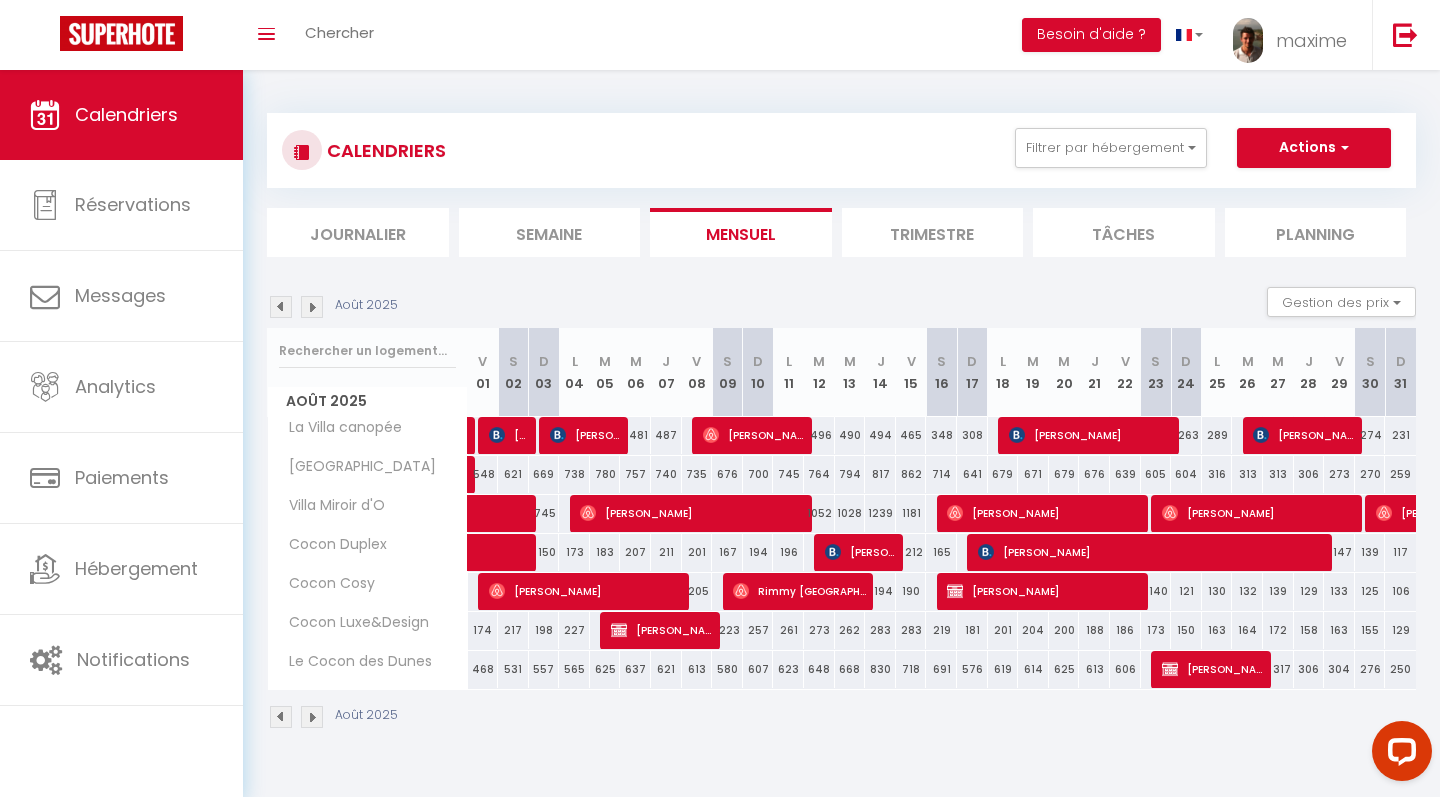click on "Rimmy [GEOGRAPHIC_DATA]" at bounding box center (800, 591) 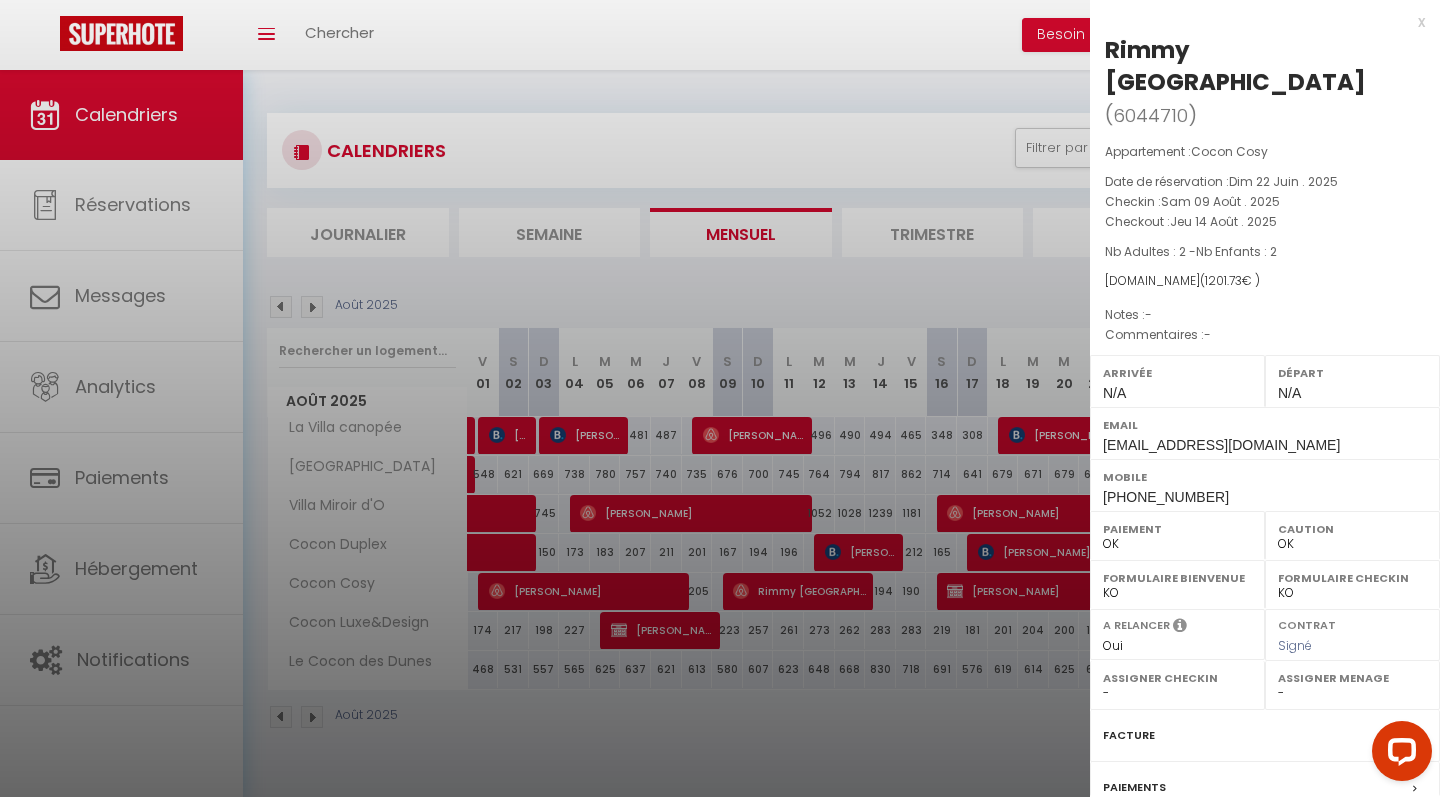 click on "x" at bounding box center (1257, 22) 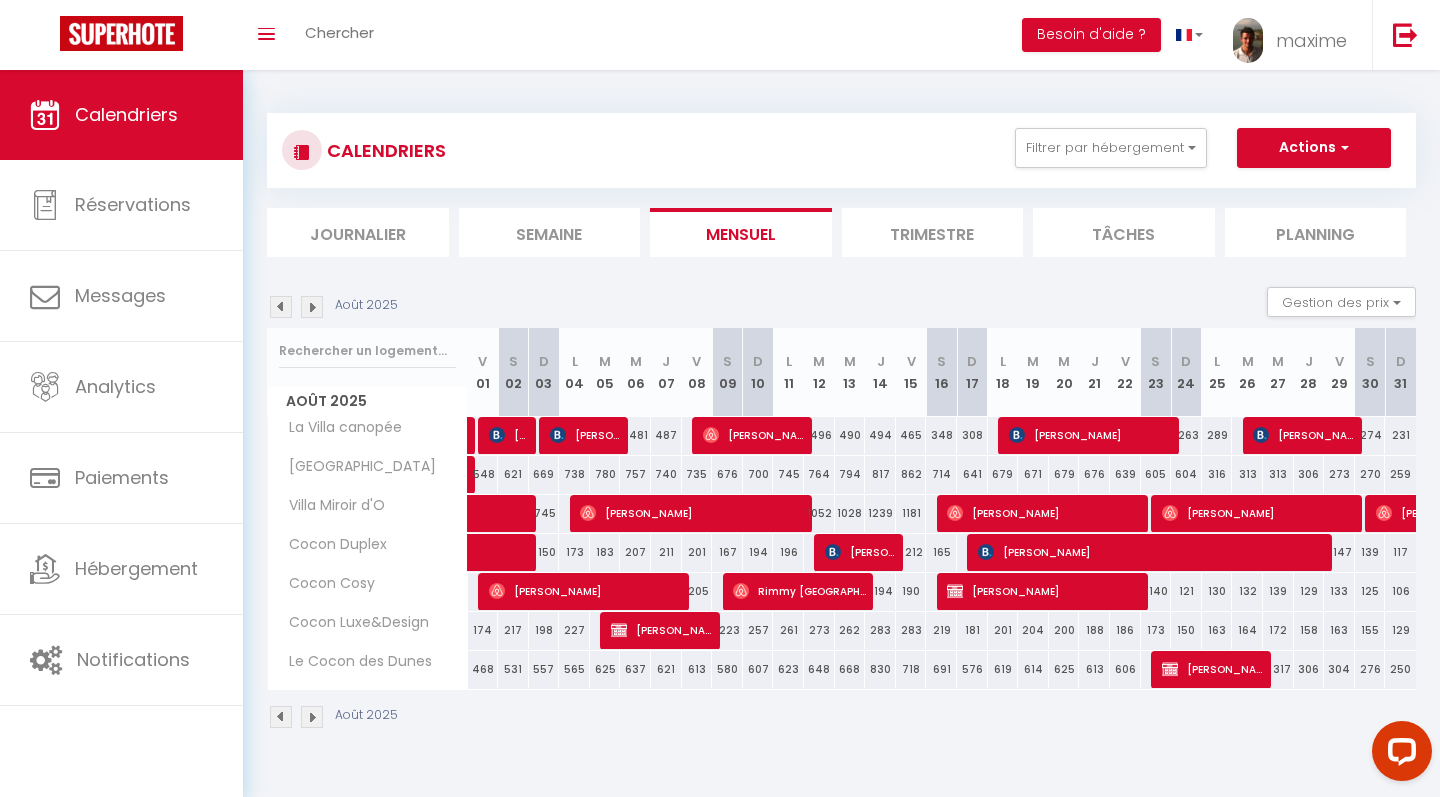 click on "[PERSON_NAME]" at bounding box center (1045, 591) 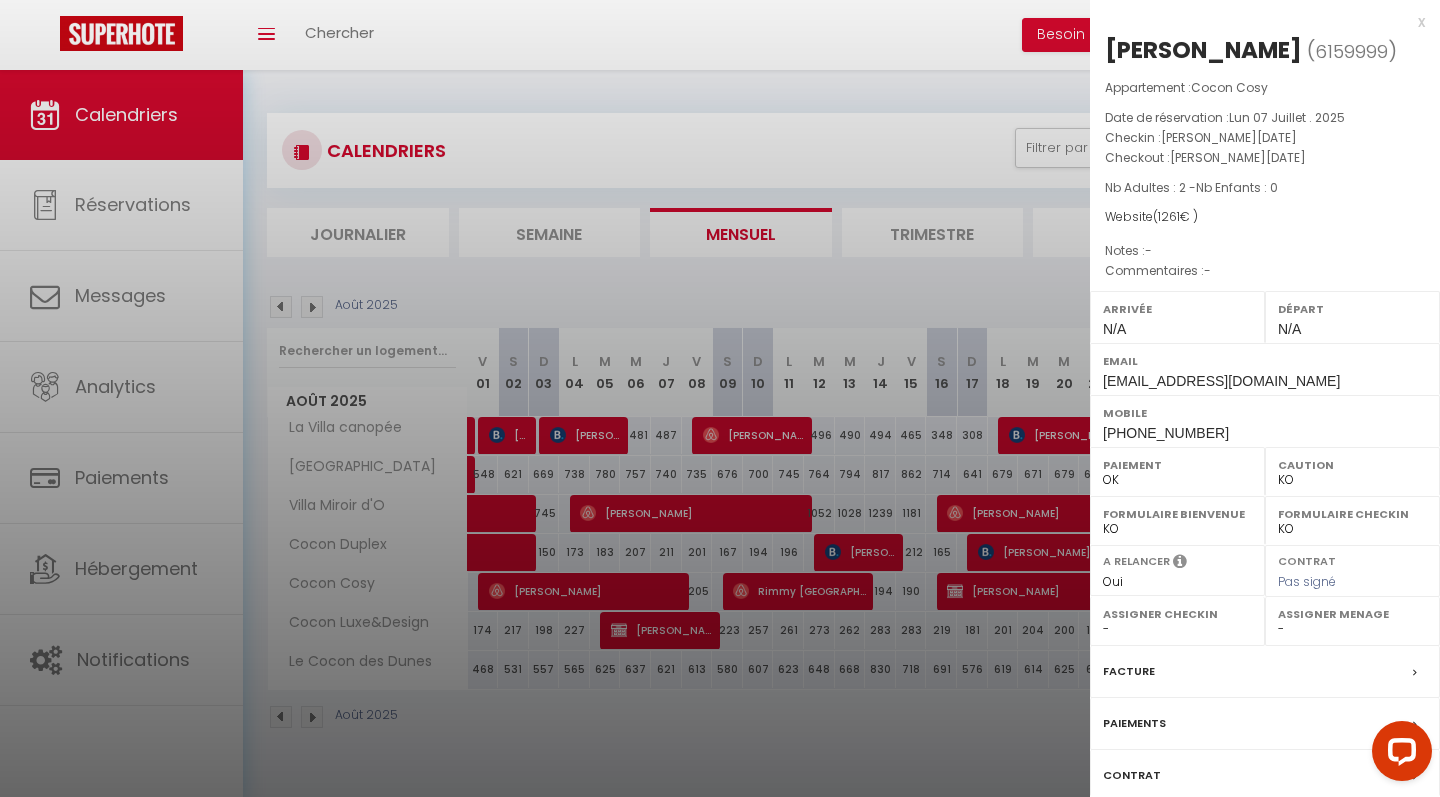 click on "x" at bounding box center [1257, 22] 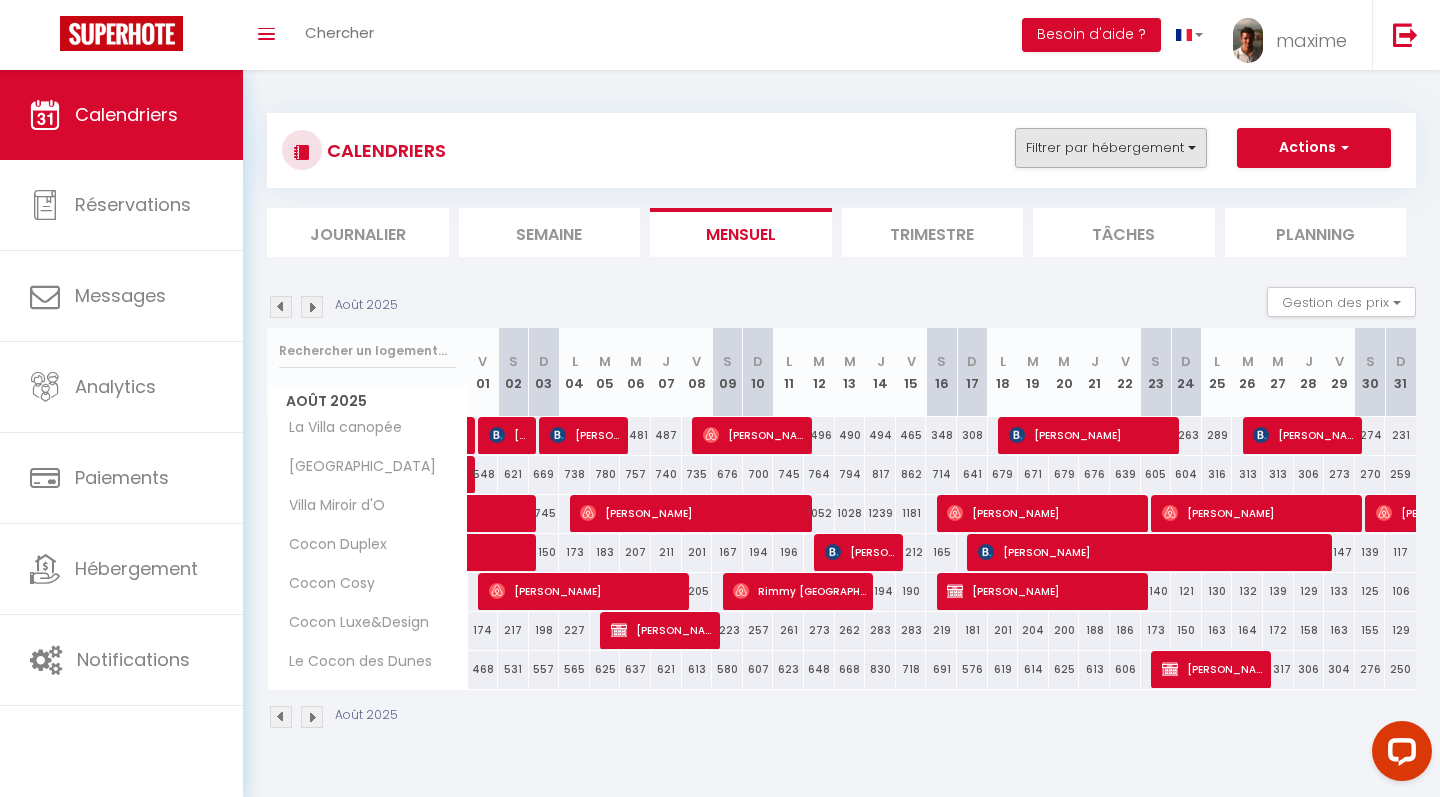 scroll, scrollTop: 0, scrollLeft: 0, axis: both 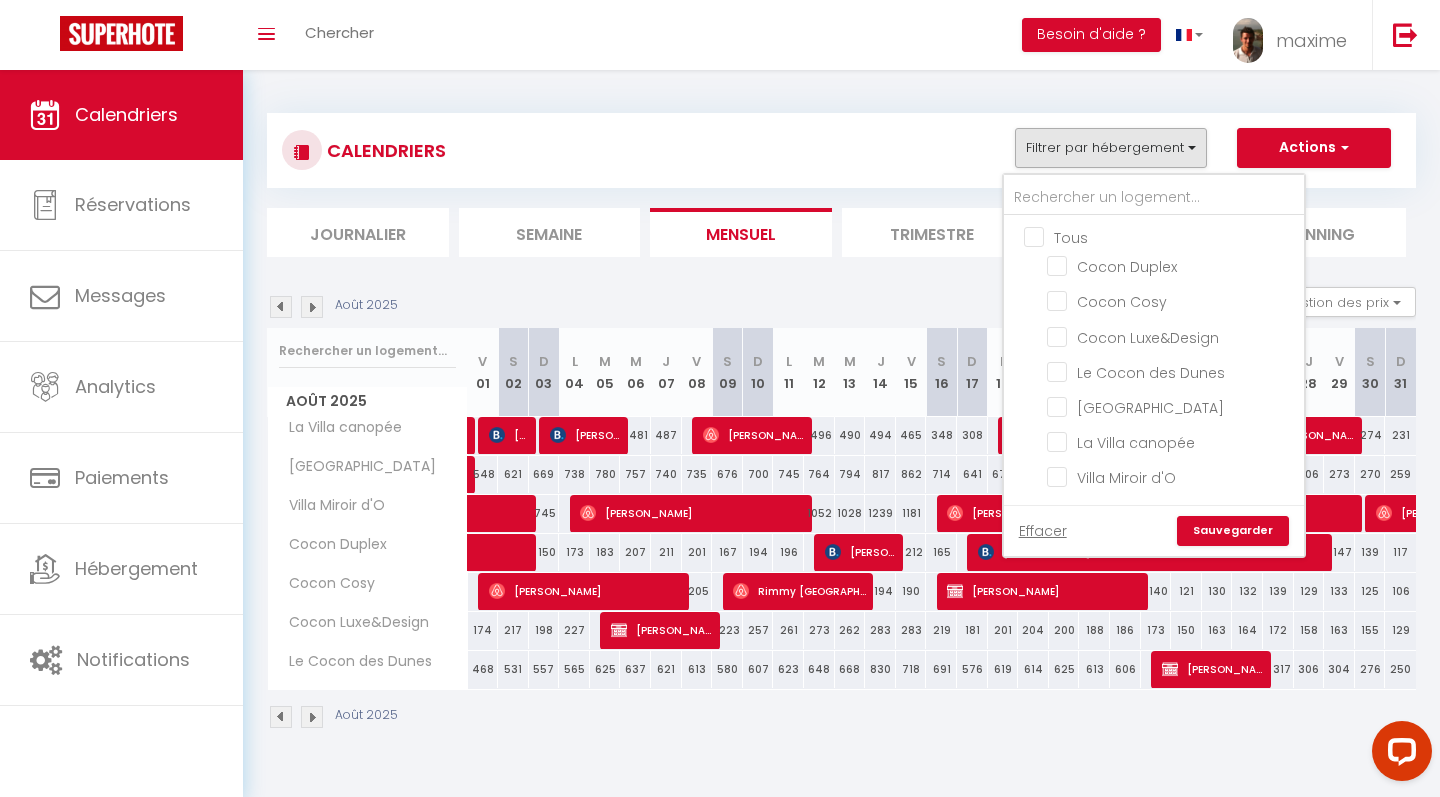 click on "Filtrer par hébergement" at bounding box center [1111, 148] 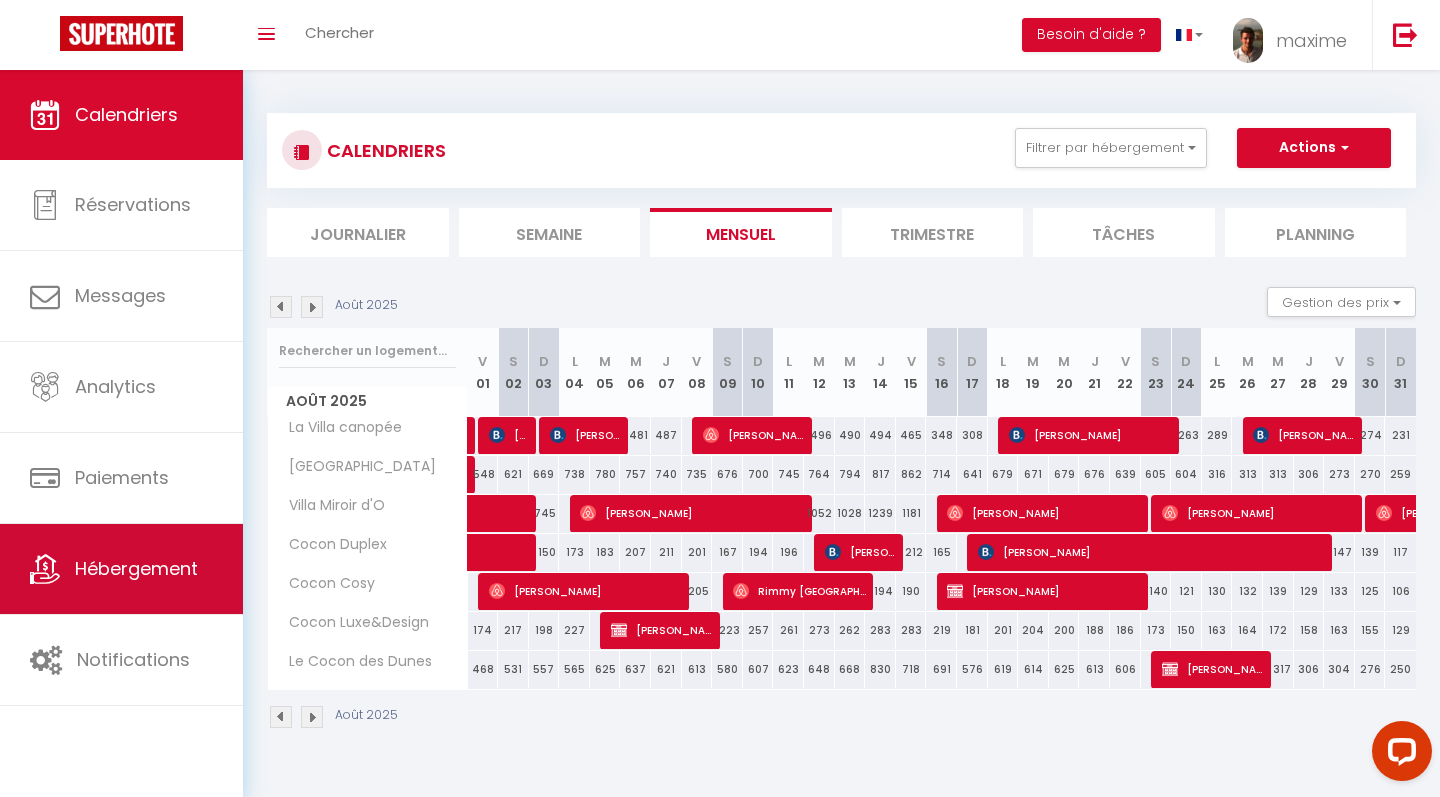 click on "Hébergement" at bounding box center (136, 568) 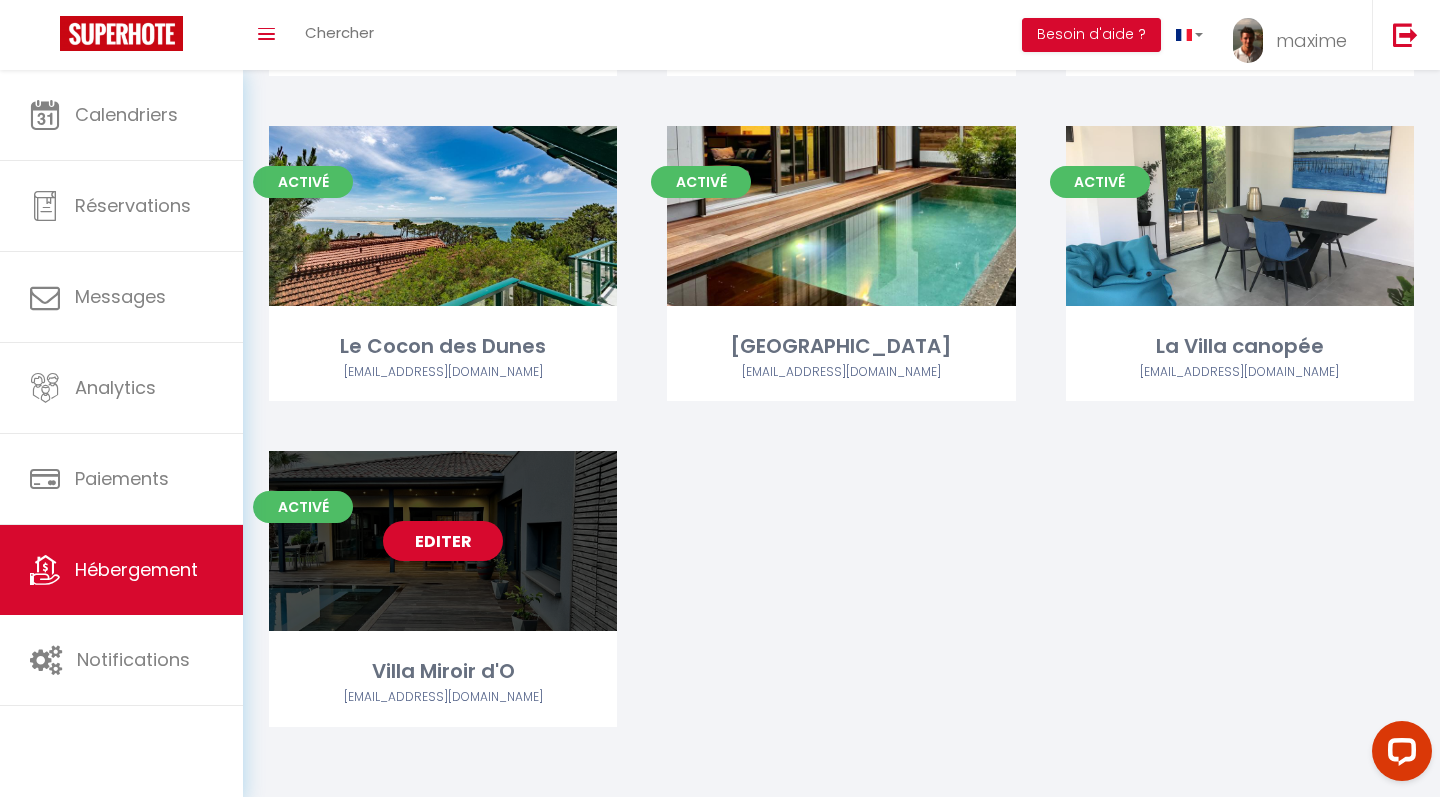 scroll, scrollTop: 416, scrollLeft: 0, axis: vertical 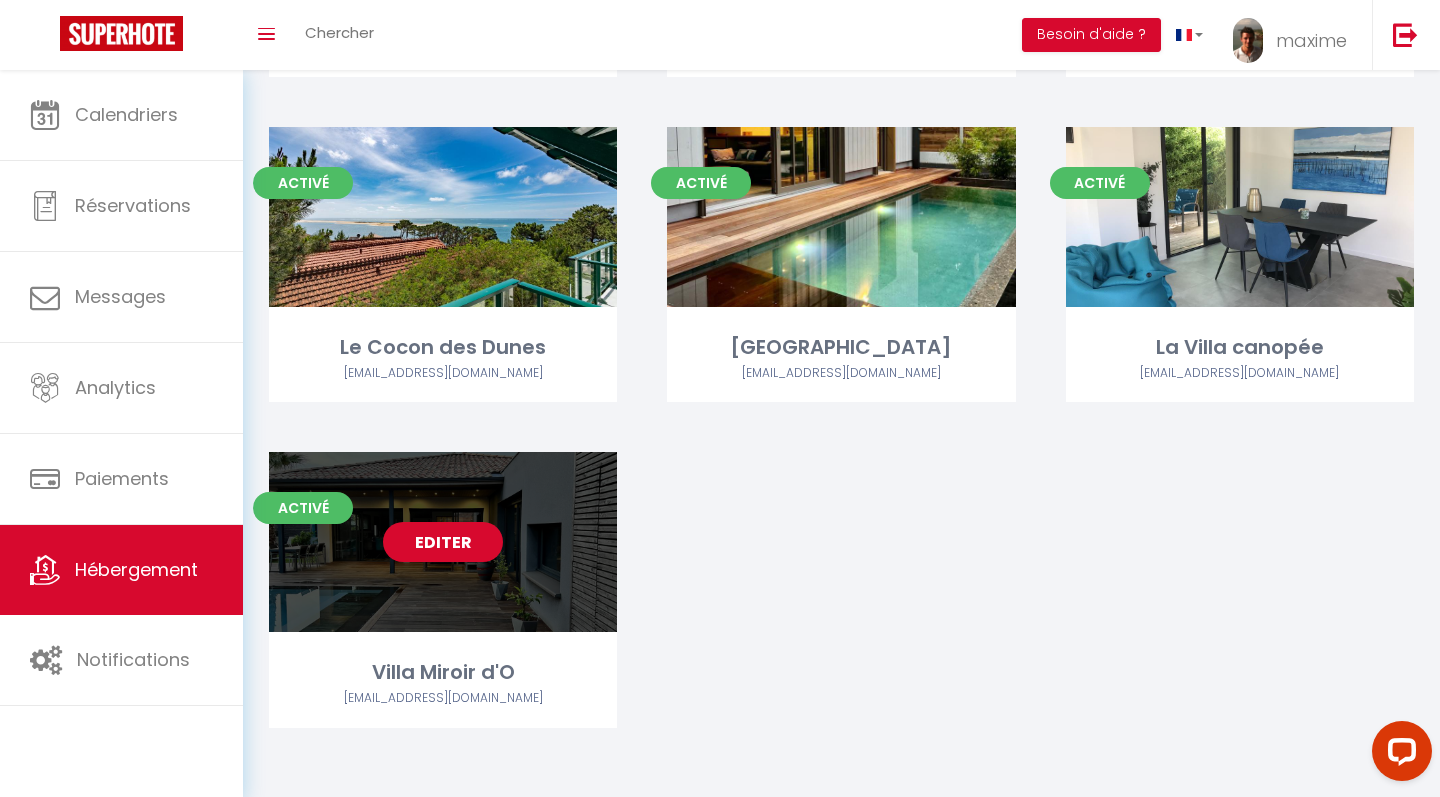 click on "Editer" at bounding box center [443, 542] 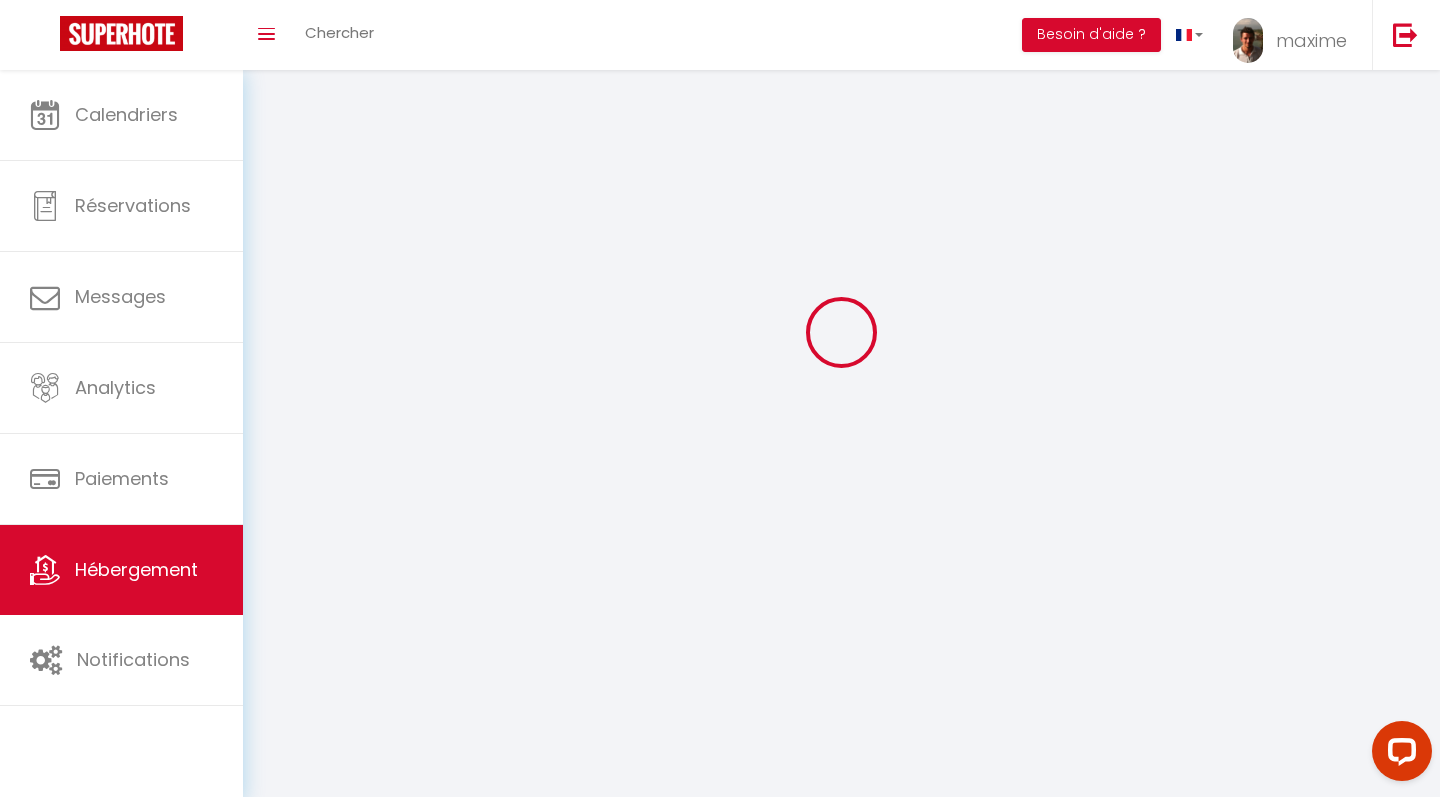 scroll, scrollTop: 0, scrollLeft: 0, axis: both 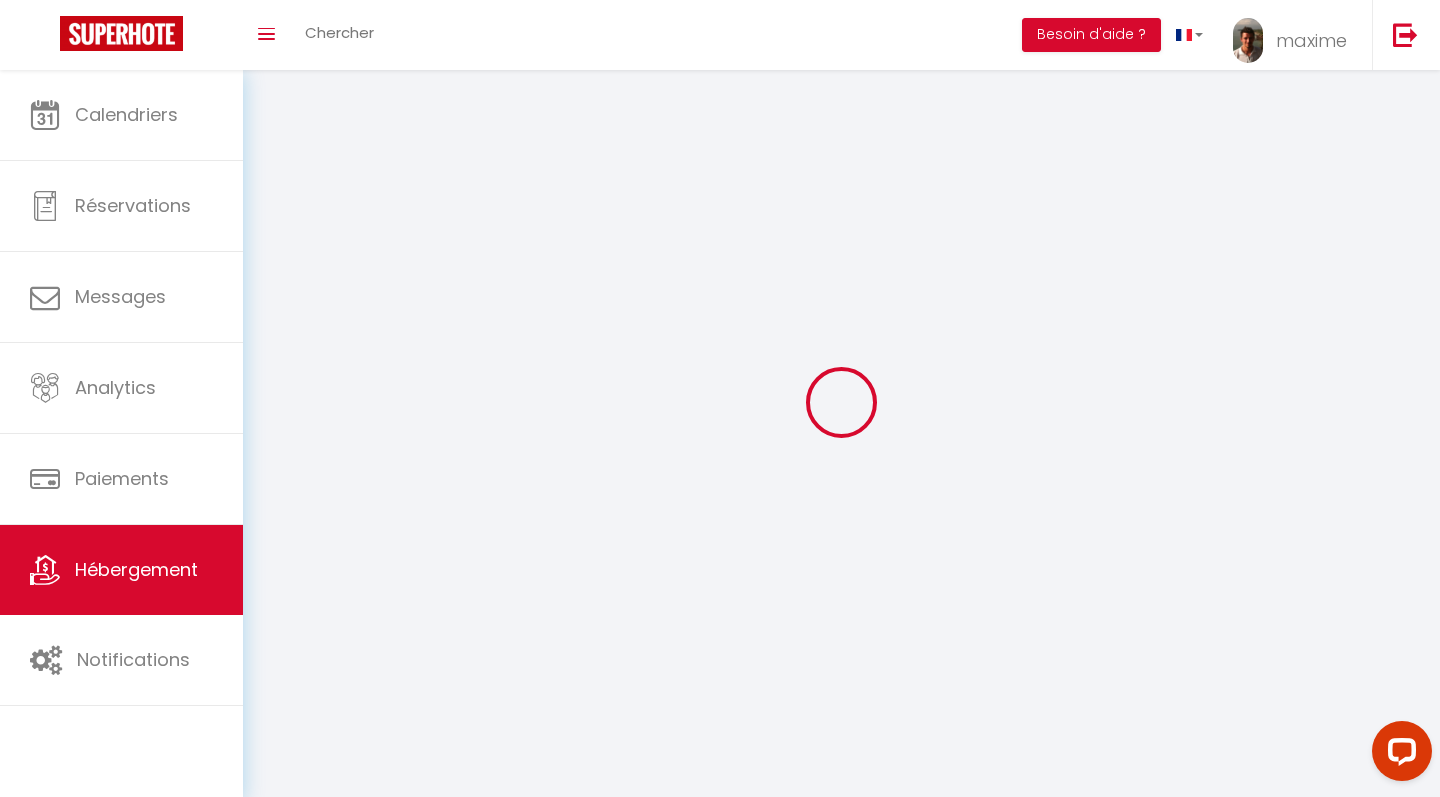 checkbox on "false" 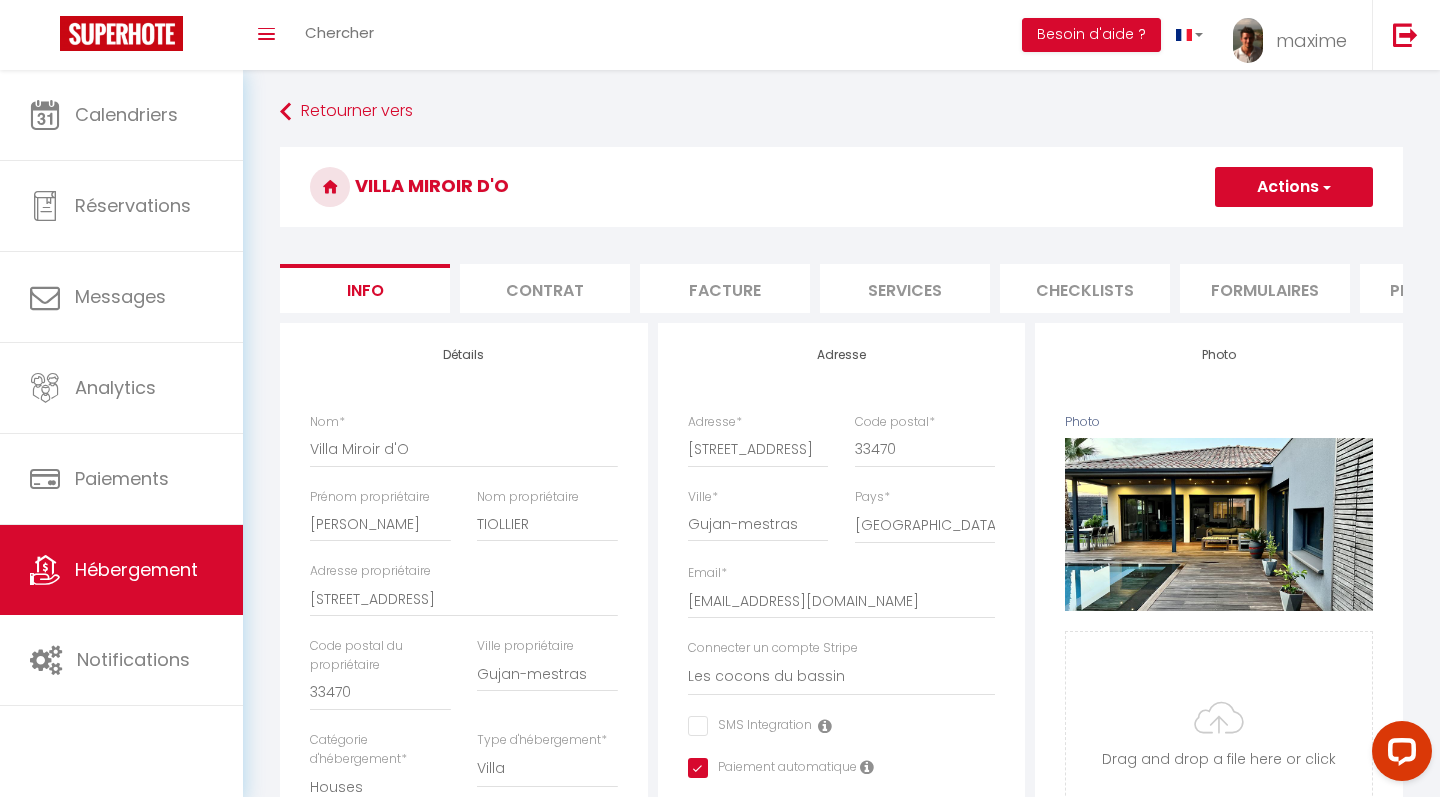 click on "Contrat" at bounding box center (545, 288) 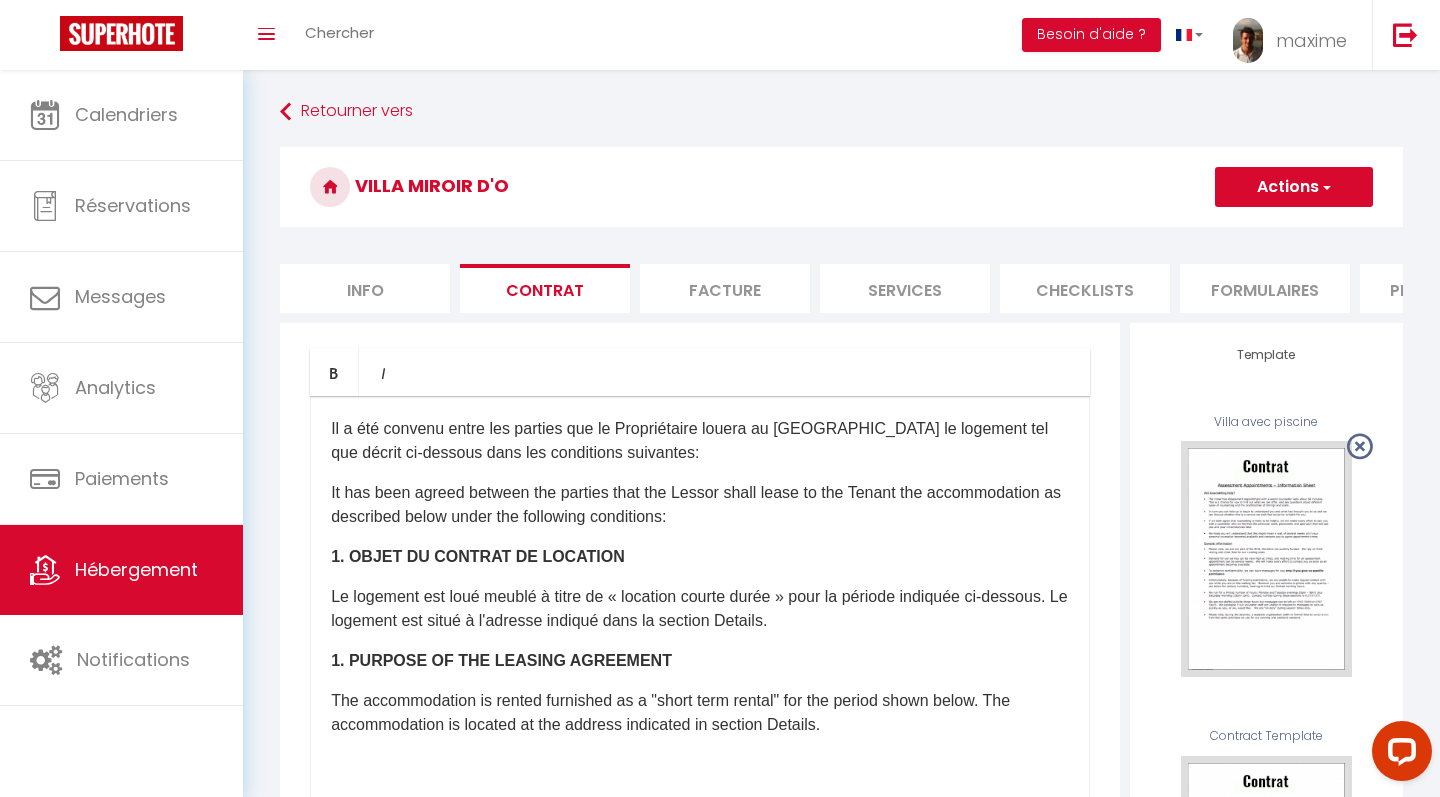 scroll, scrollTop: -1, scrollLeft: 0, axis: vertical 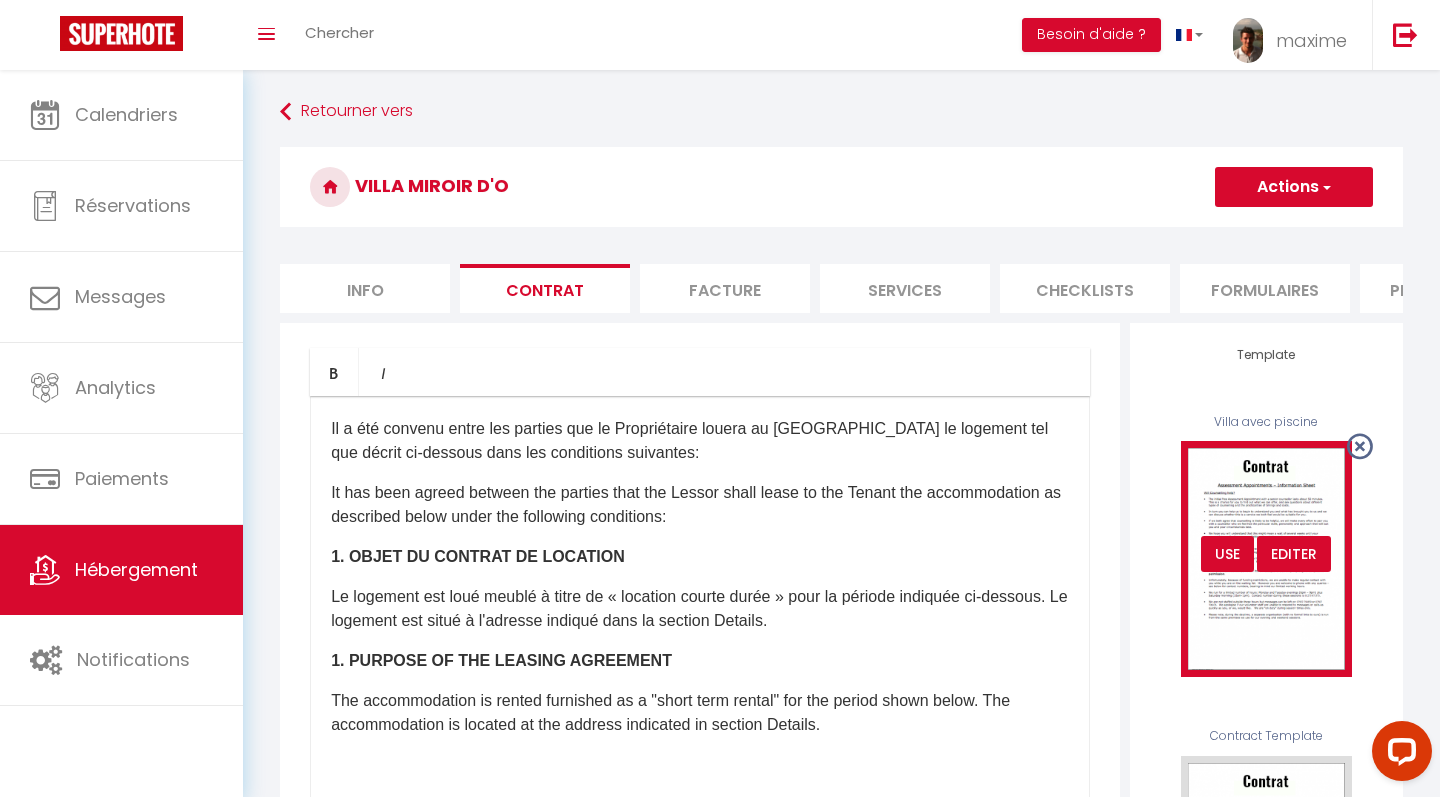 click on "Editer" at bounding box center [1294, 554] 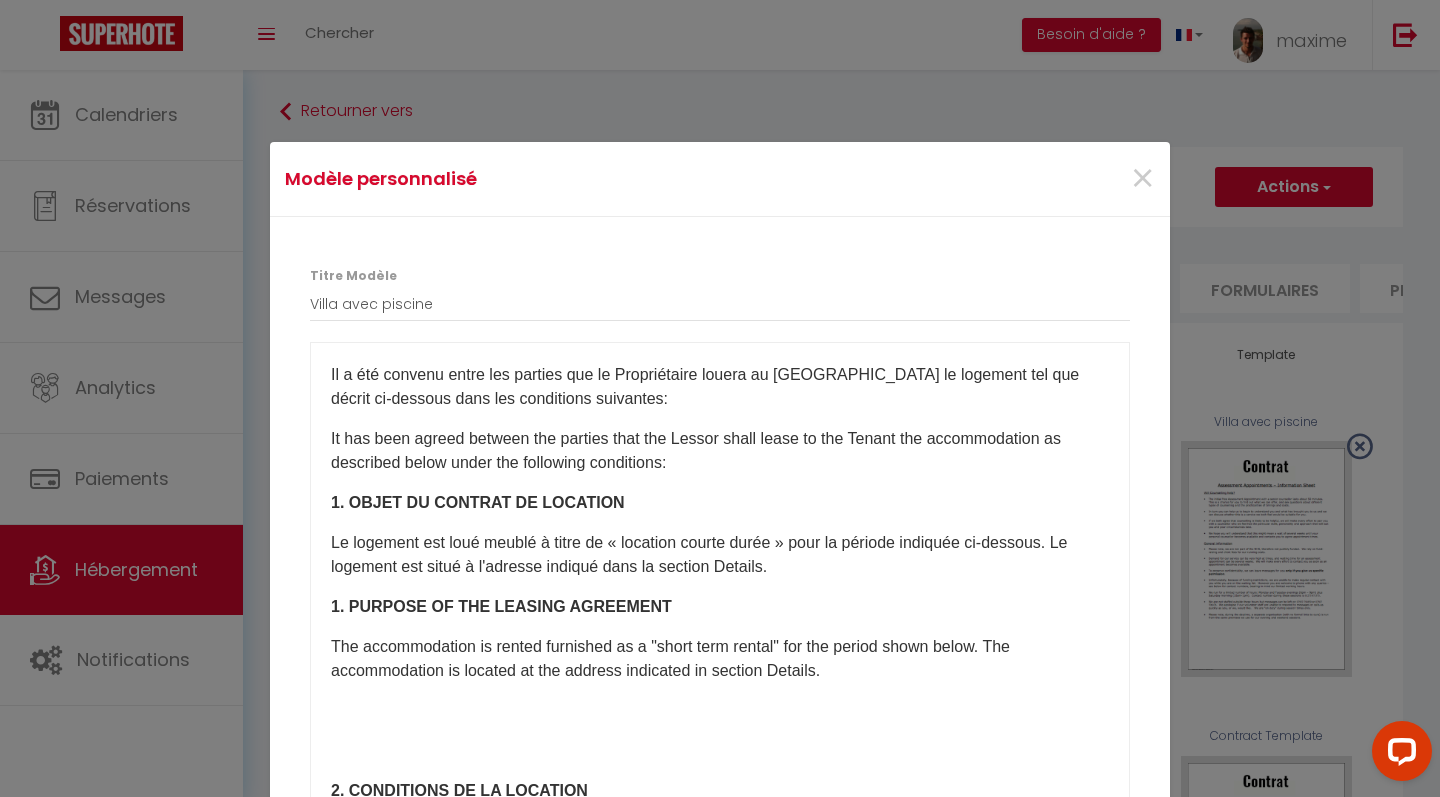 drag, startPoint x: 326, startPoint y: 368, endPoint x: 637, endPoint y: 670, distance: 433.50317 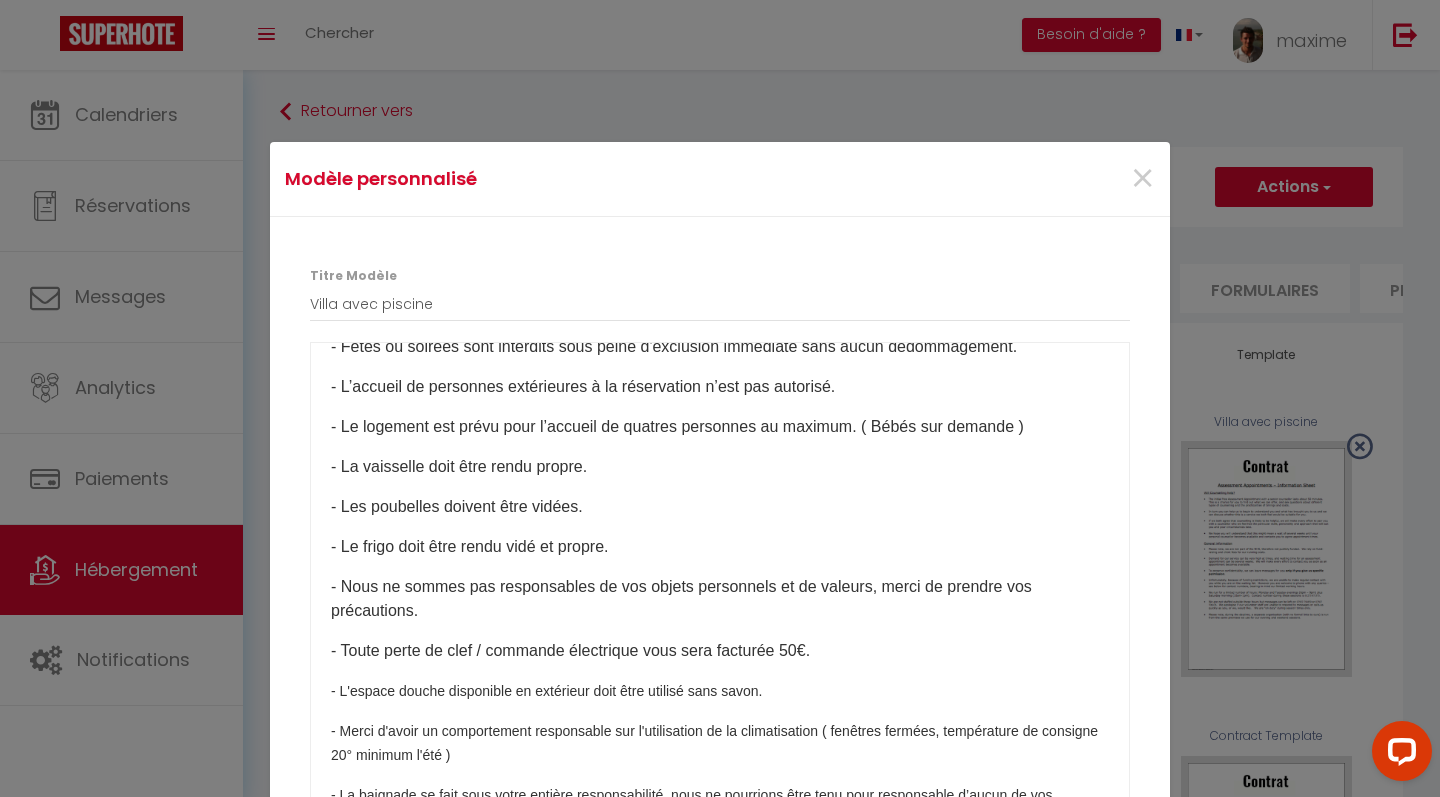 scroll, scrollTop: 3340, scrollLeft: 0, axis: vertical 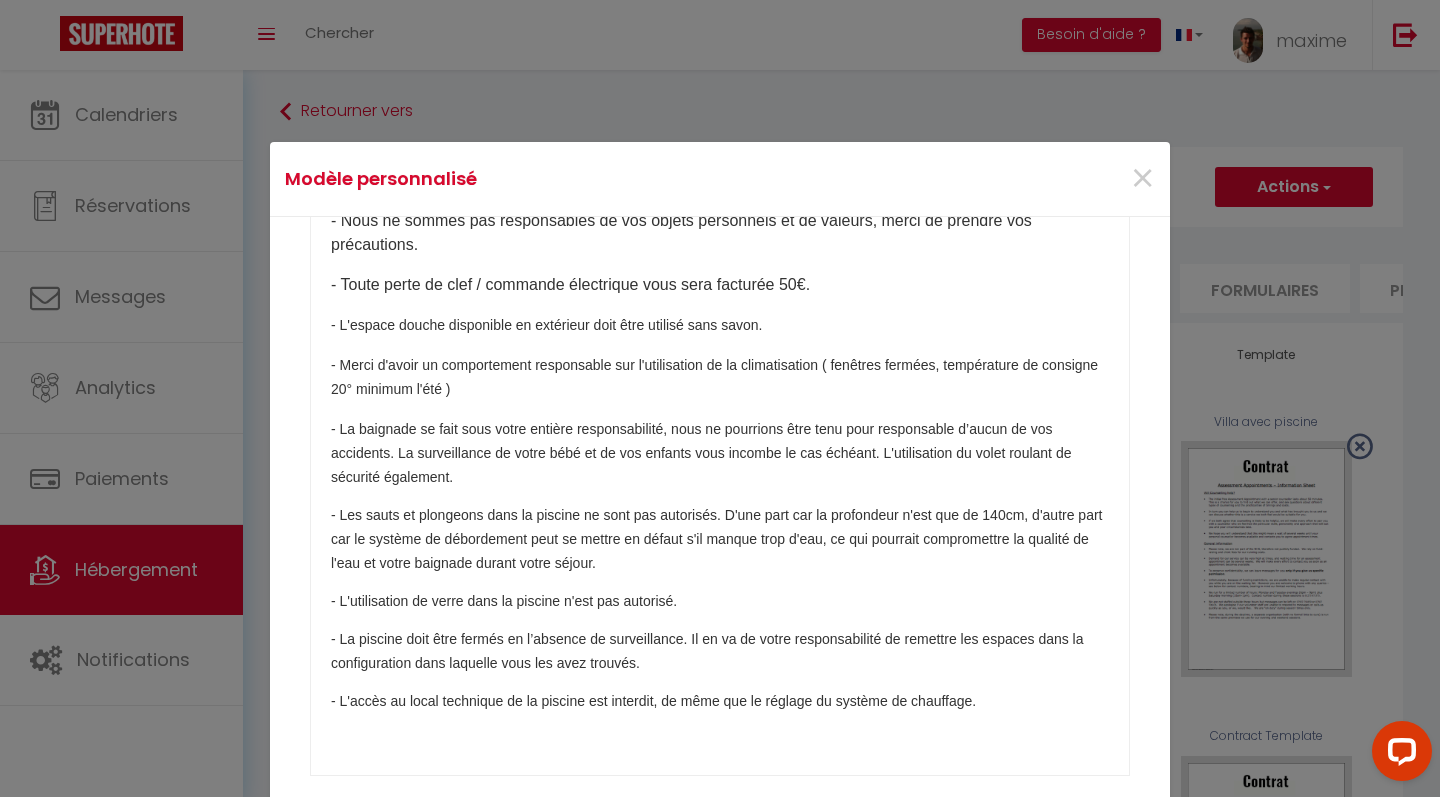 drag, startPoint x: 994, startPoint y: 699, endPoint x: 446, endPoint y: 458, distance: 598.65265 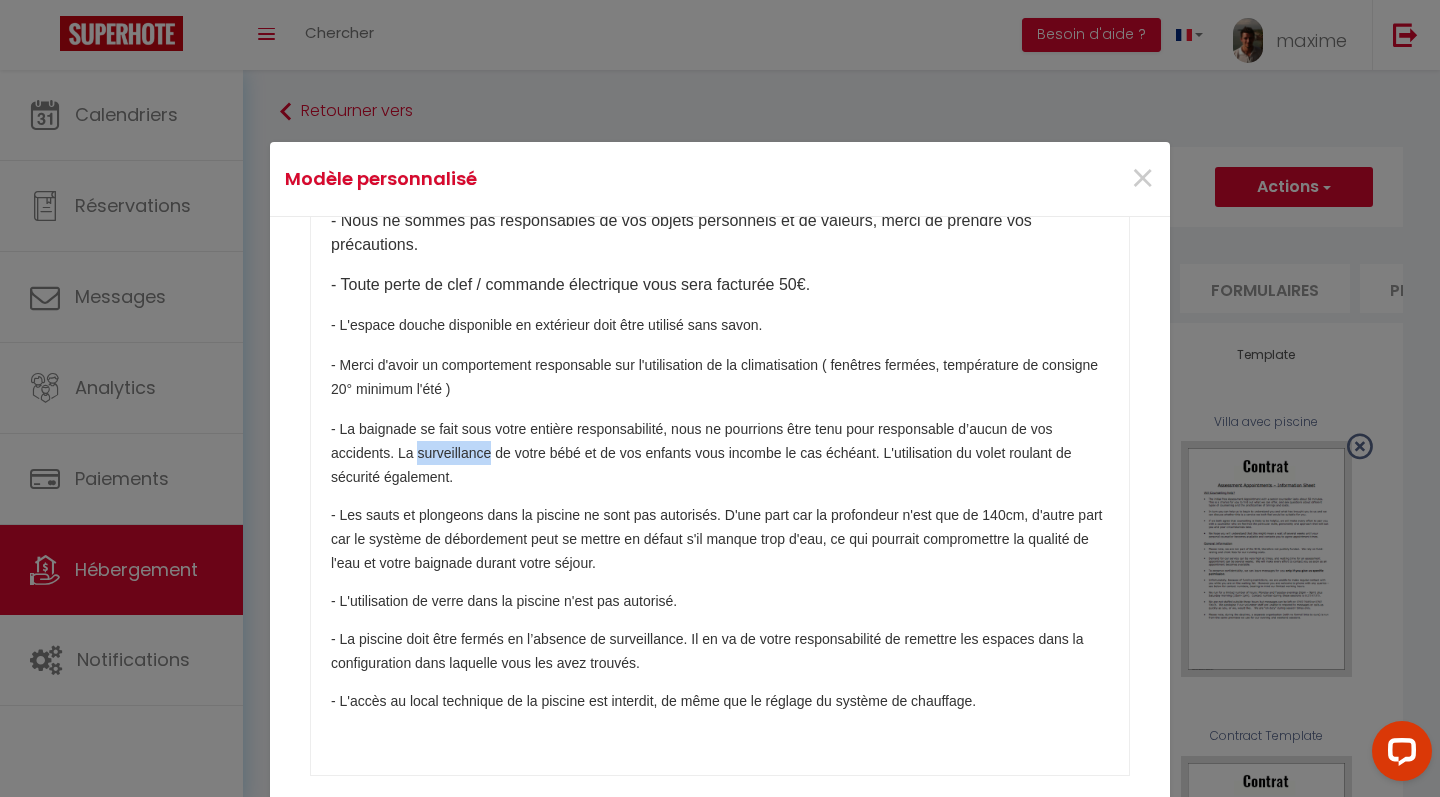 copy on "surveillance" 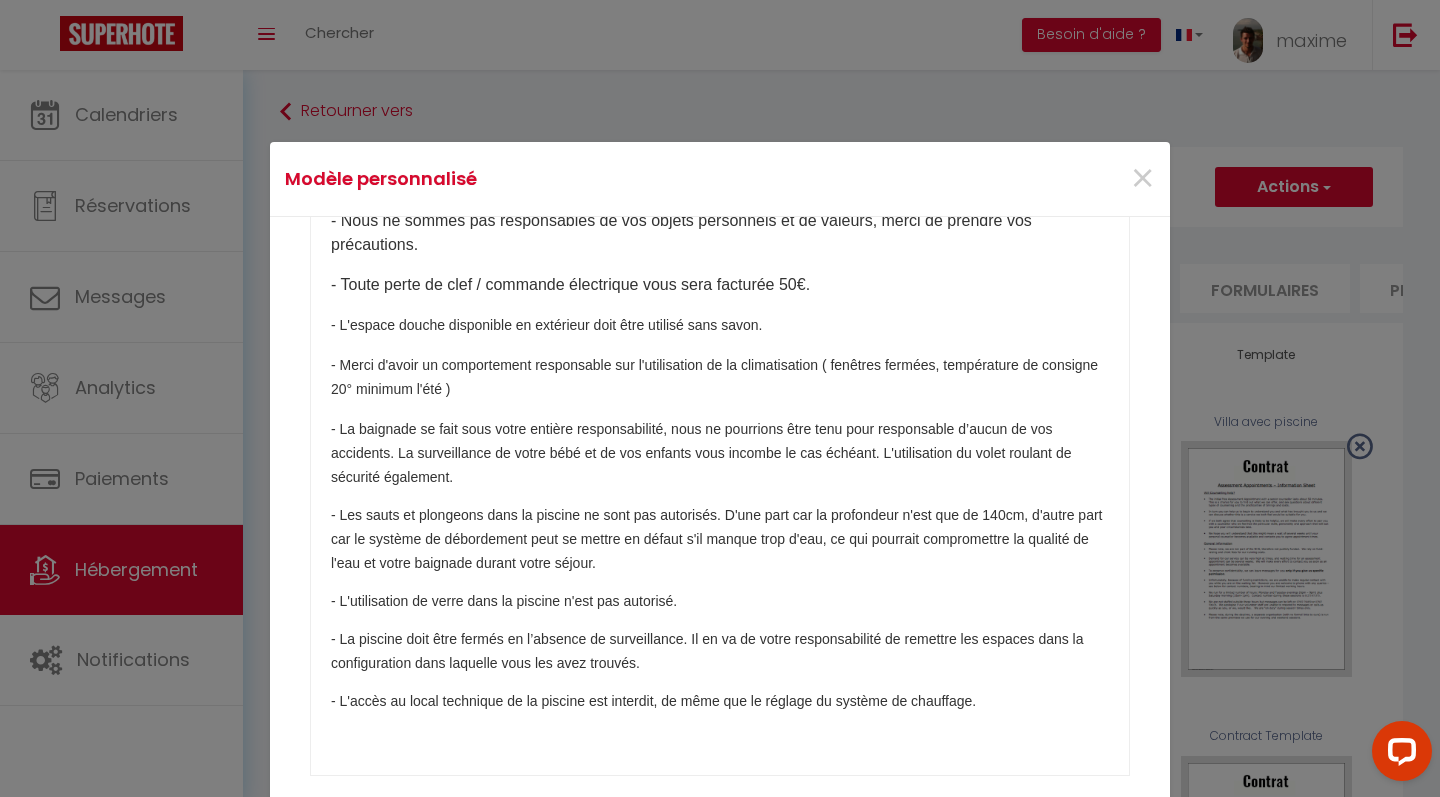 click on "- L'espace douche disponible en extérieur doit être utilisé sans savon." at bounding box center (547, 325) 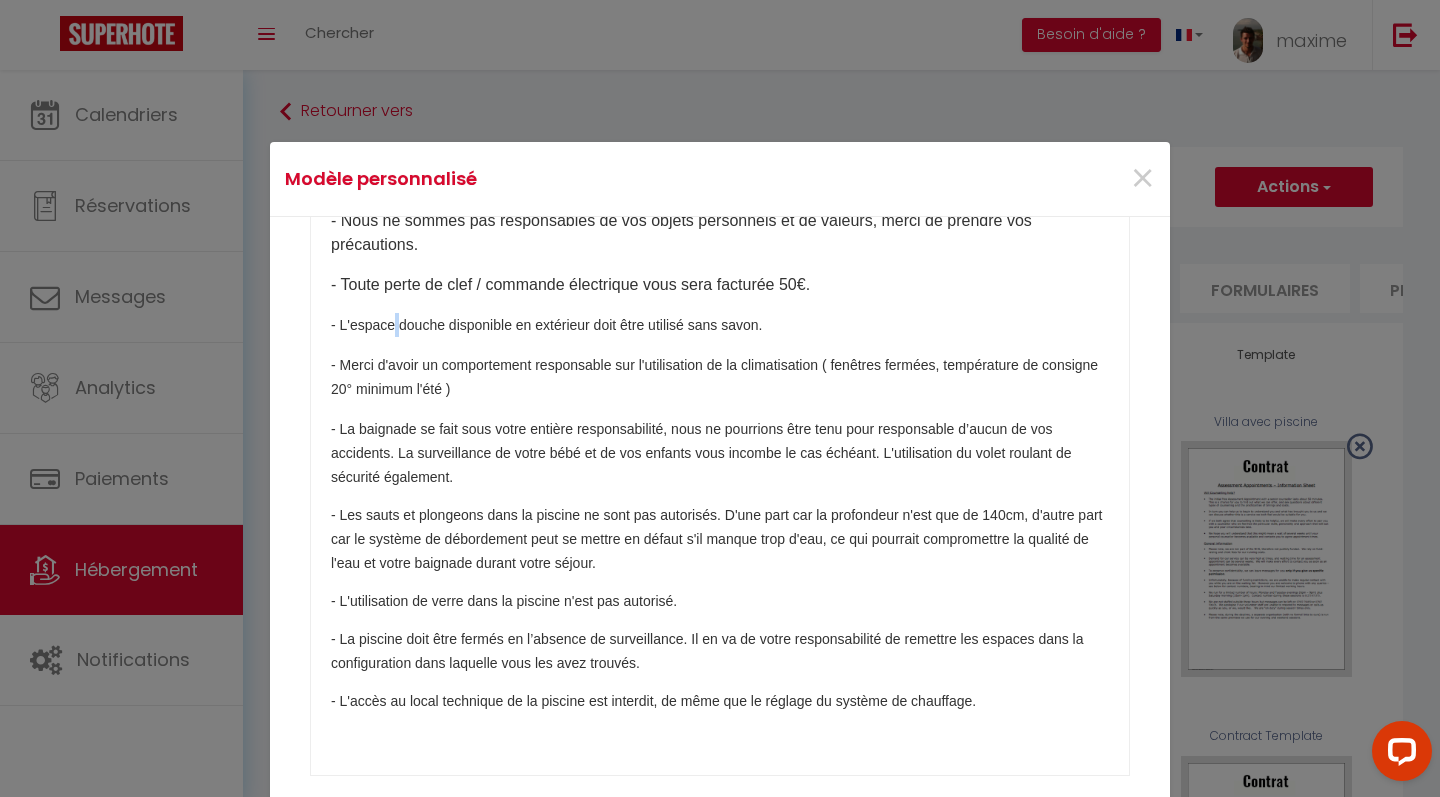 click on "- L'espace douche disponible en extérieur doit être utilisé sans savon." at bounding box center (547, 325) 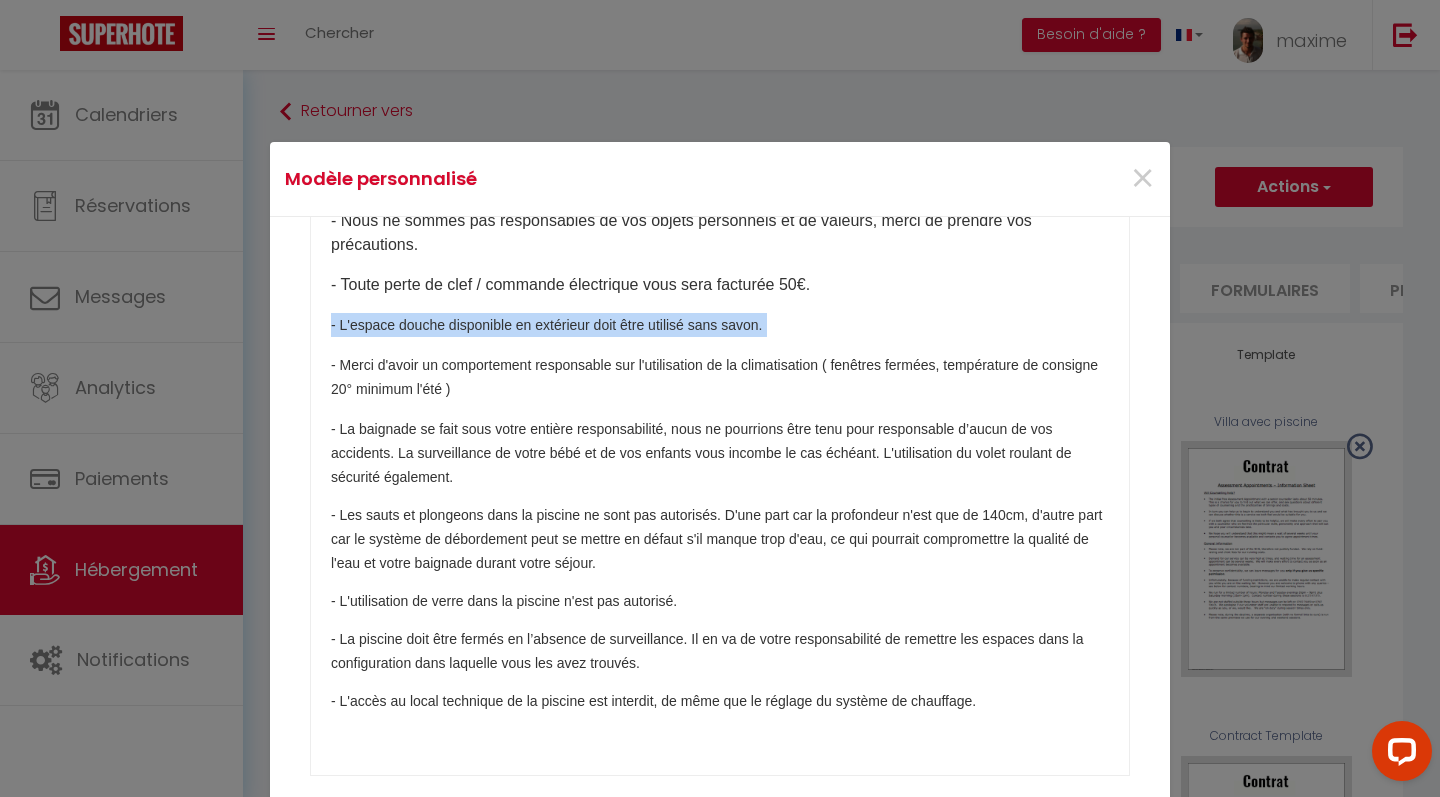 click on "- L'espace douche disponible en extérieur doit être utilisé sans savon." at bounding box center (547, 325) 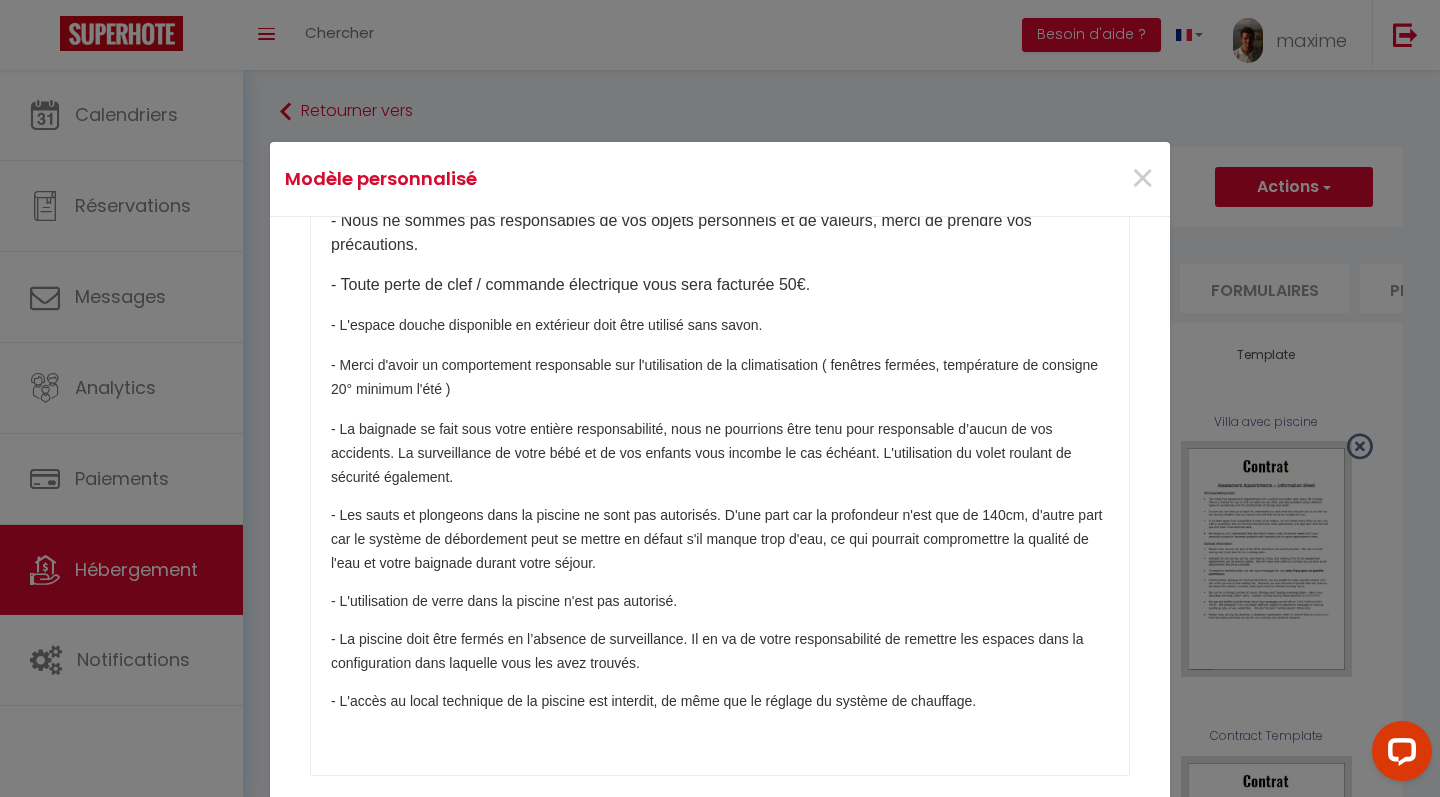 click on "- Merci d'avoir un comportement responsable sur l'utilisation de la climatisation ( fenêtres fermées, température de consigne 20° minimum l'été )" at bounding box center (714, 377) 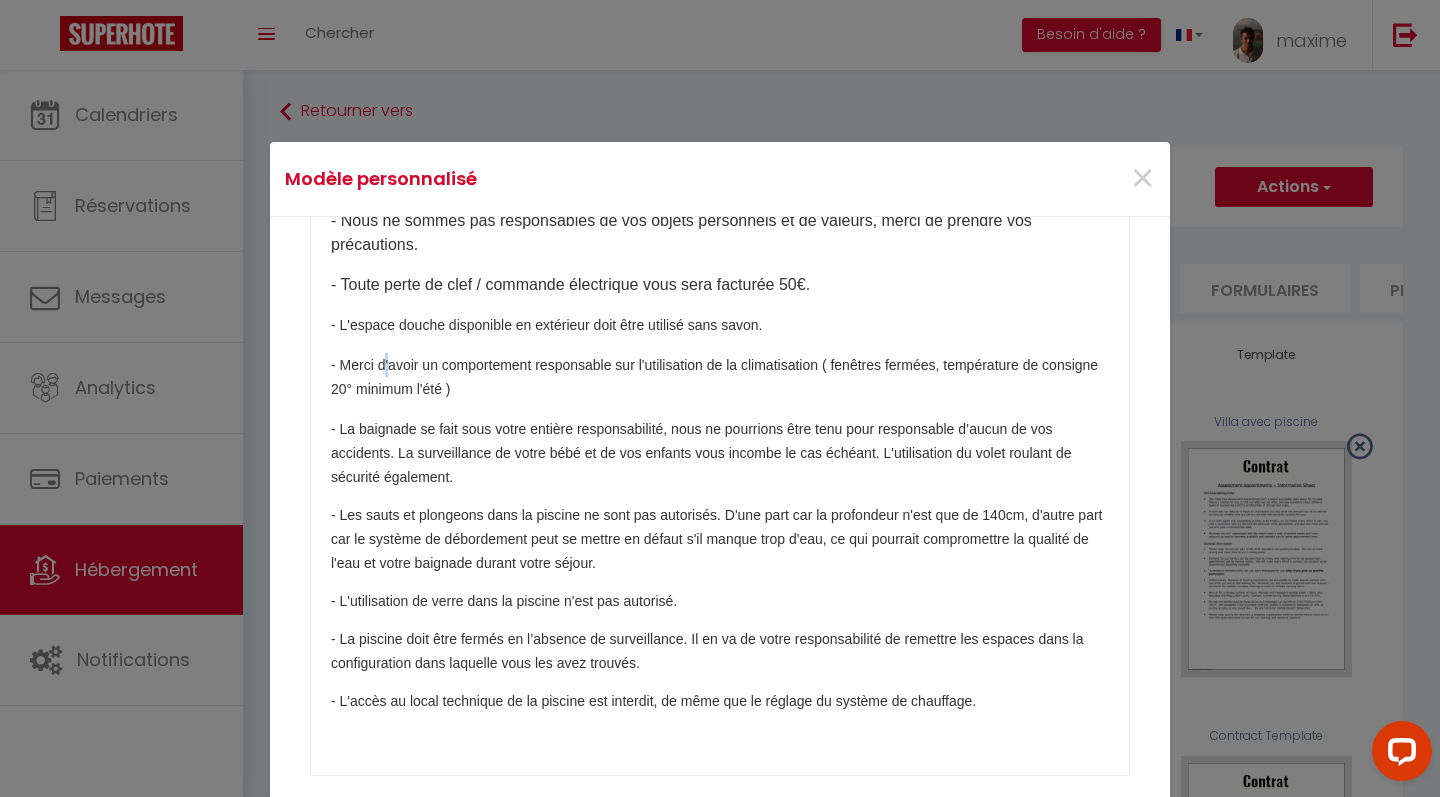 click on "- Merci d'avoir un comportement responsable sur l'utilisation de la climatisation ( fenêtres fermées, température de consigne 20° minimum l'été )" at bounding box center [714, 377] 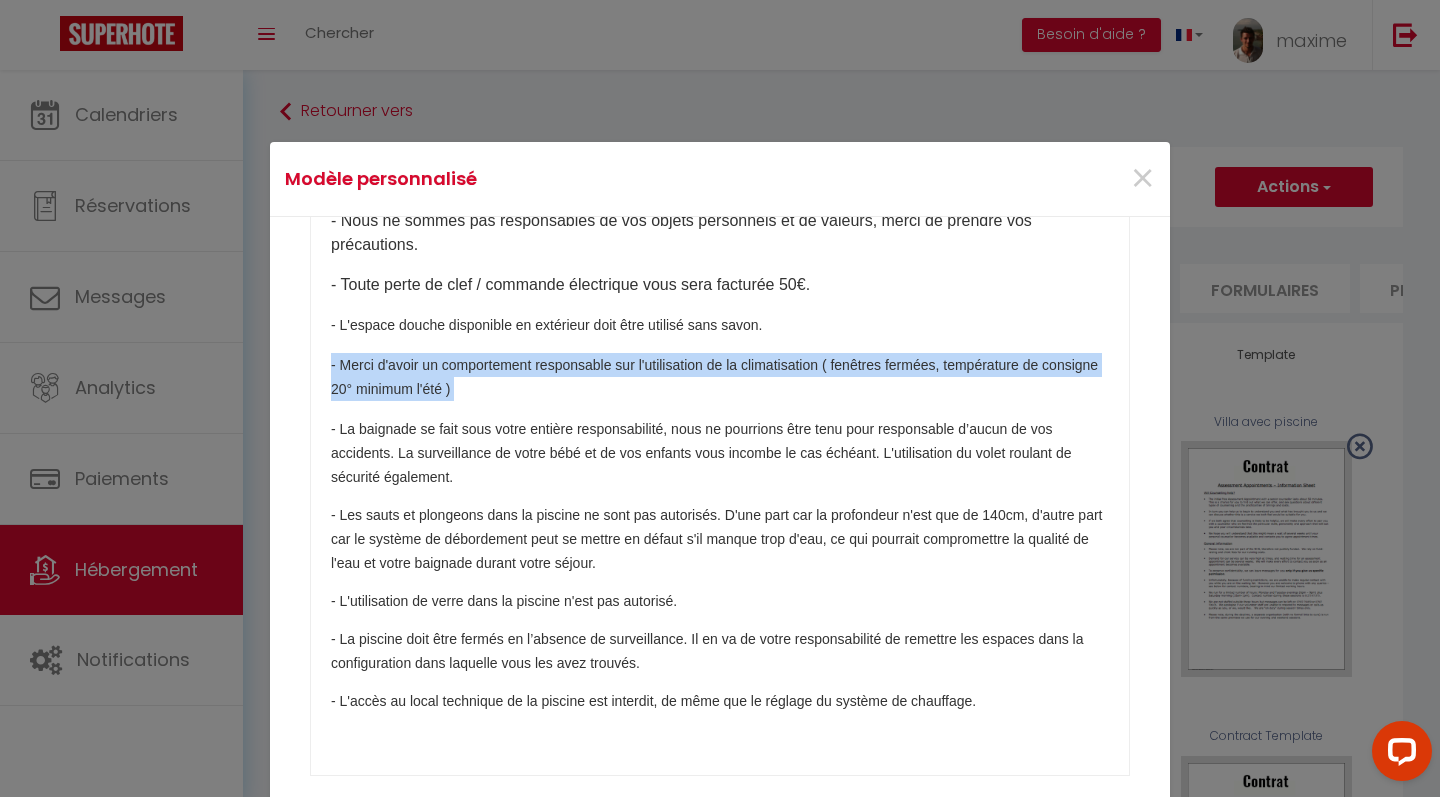 click on "- Merci d'avoir un comportement responsable sur l'utilisation de la climatisation ( fenêtres fermées, température de consigne 20° minimum l'été )" at bounding box center [714, 377] 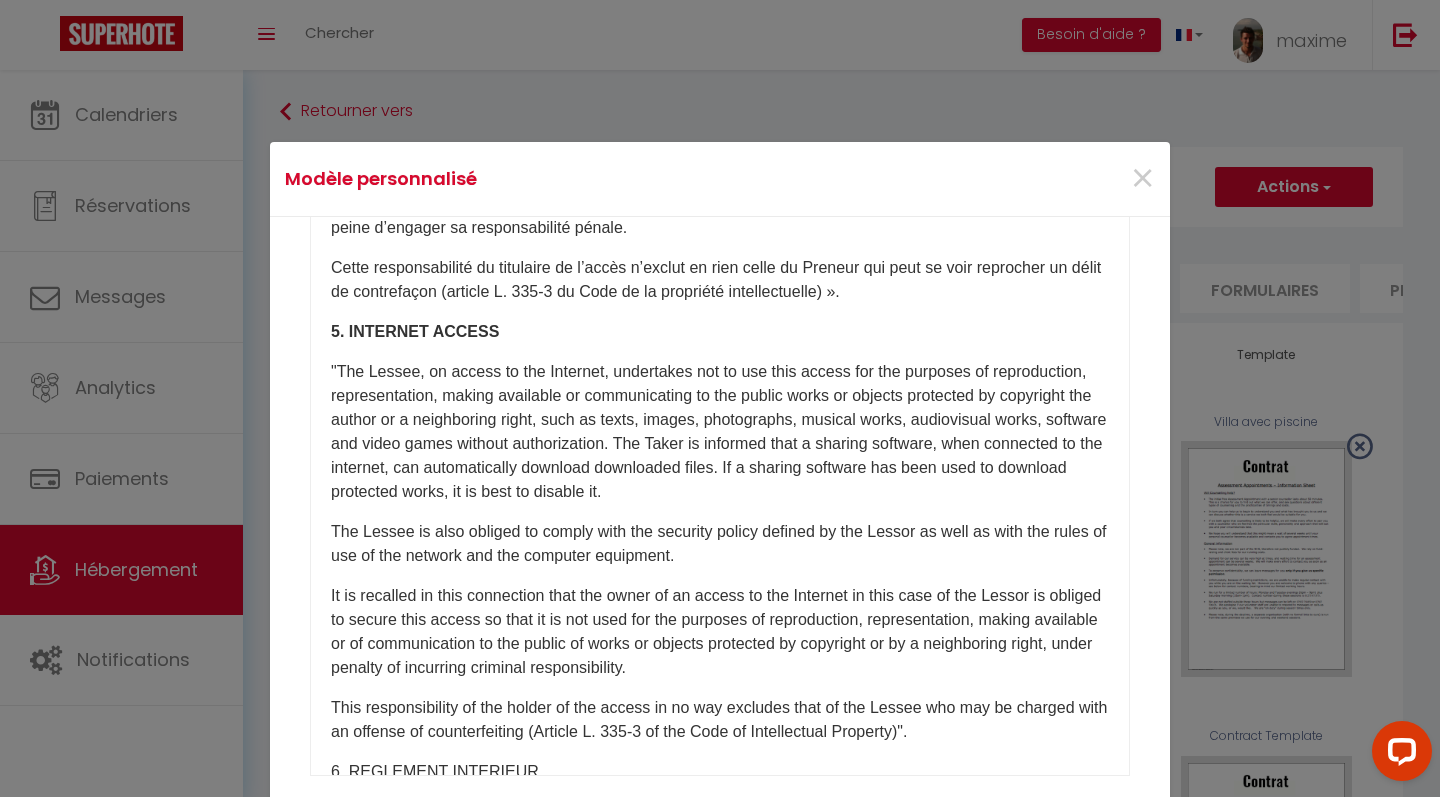 scroll, scrollTop: 1931, scrollLeft: 0, axis: vertical 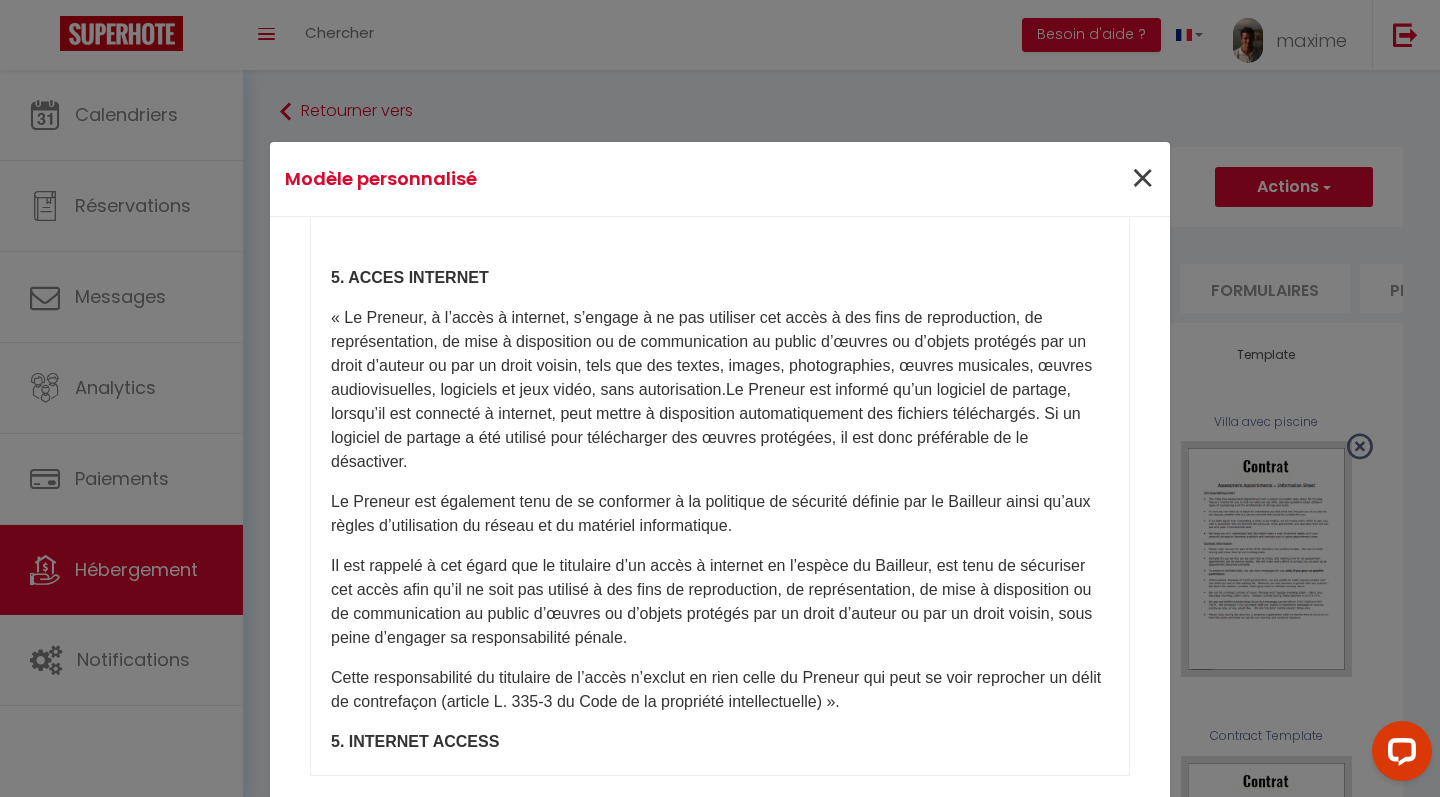 click on "×" at bounding box center (1142, 179) 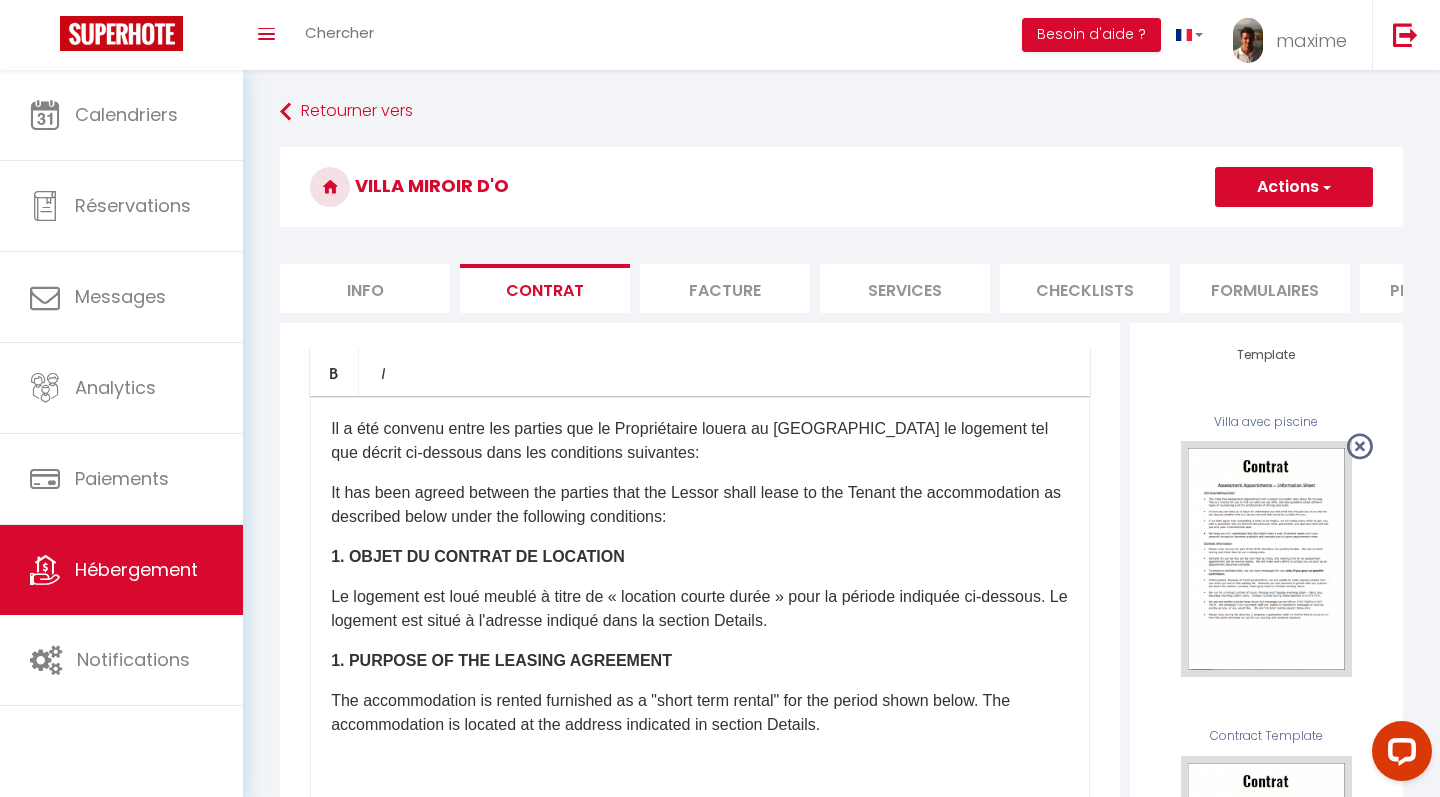 click on "Il a été convenu entre les parties que le Propriétaire louera au [GEOGRAPHIC_DATA] le logement tel que décrit ci-dessous dans les conditions suivantes:" at bounding box center [700, 441] 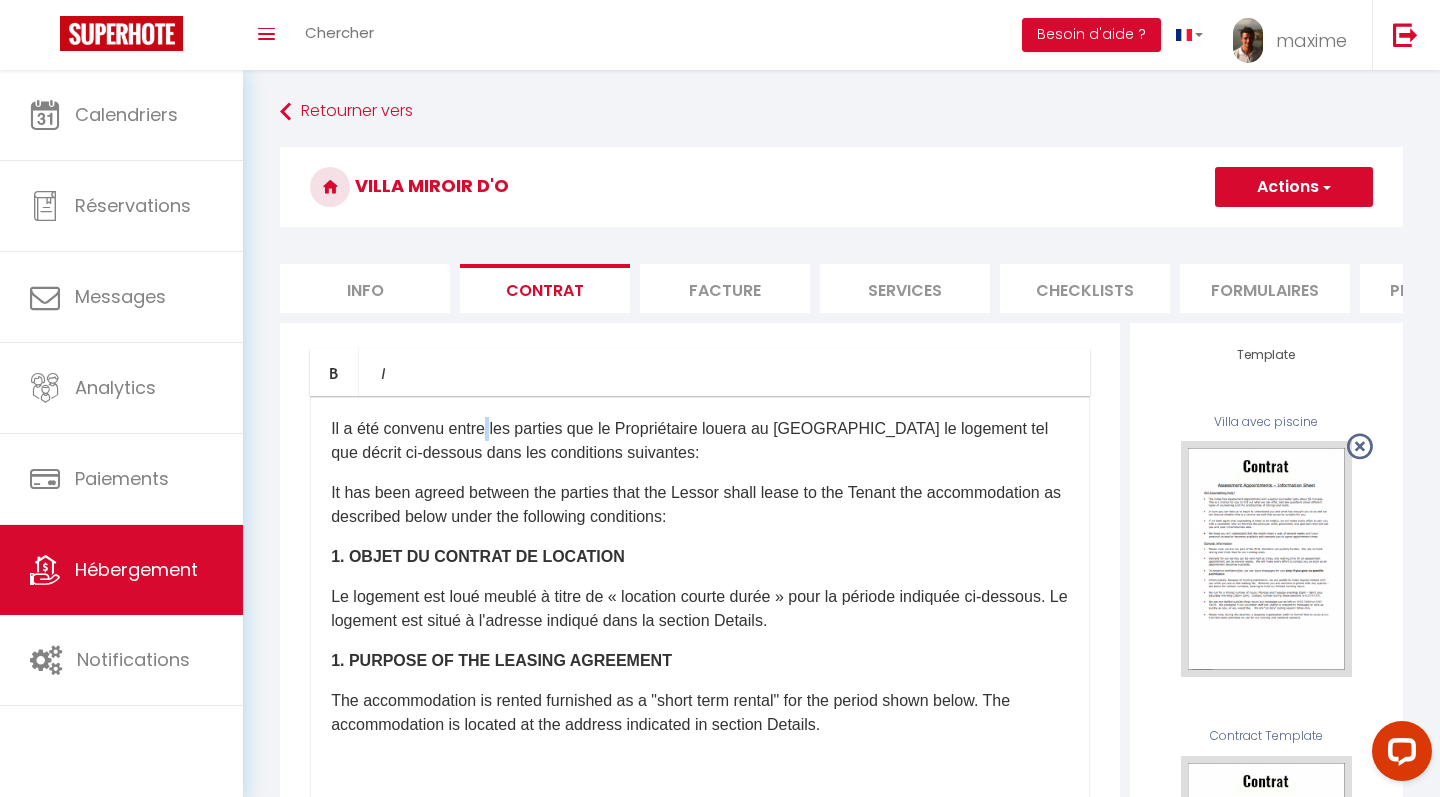 click on "Il a été convenu entre les parties que le Propriétaire louera au [GEOGRAPHIC_DATA] le logement tel que décrit ci-dessous dans les conditions suivantes:" at bounding box center [700, 441] 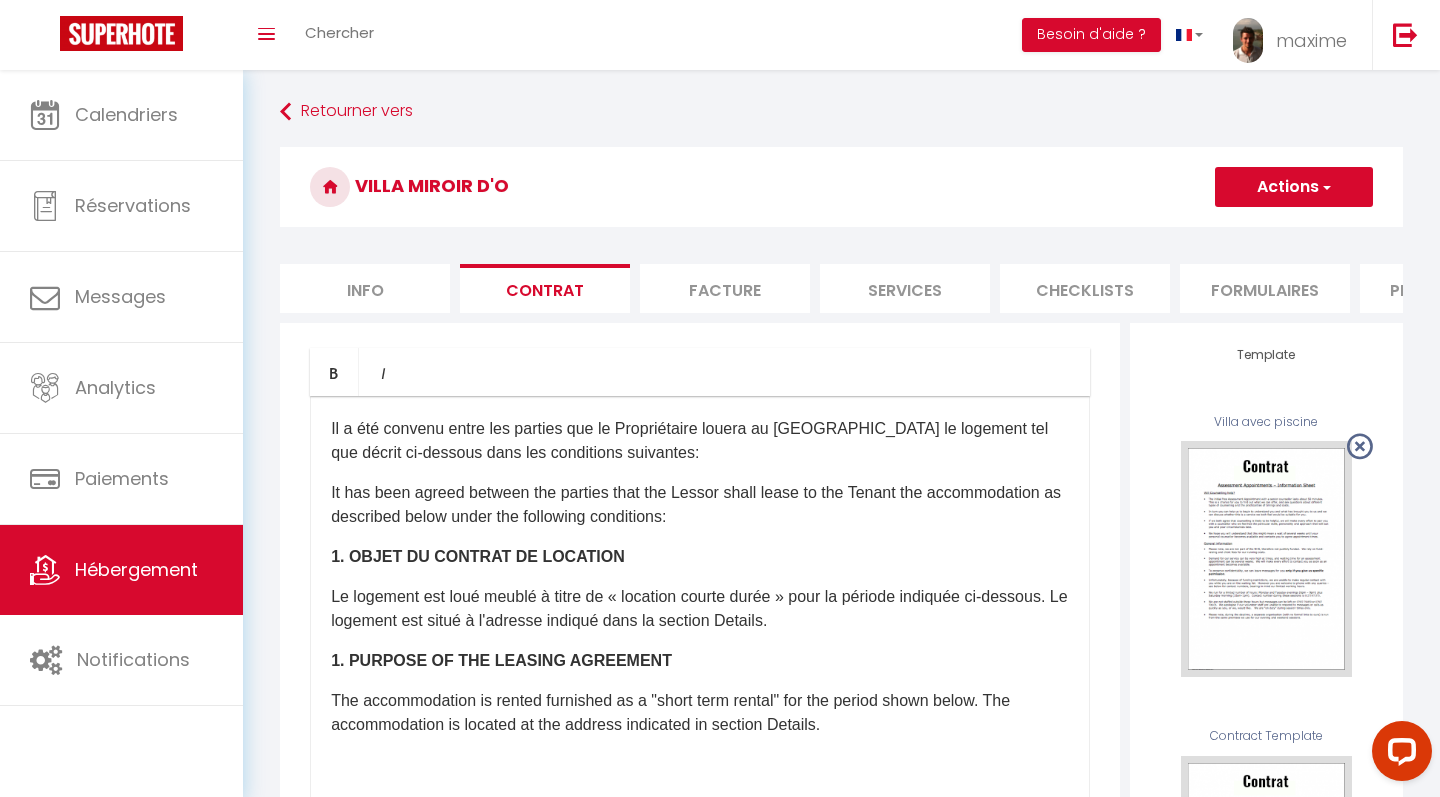 click on "Il a été convenu entre les parties que le Propriétaire louera au [GEOGRAPHIC_DATA] le logement tel que décrit ci-dessous dans les conditions suivantes:" at bounding box center [700, 441] 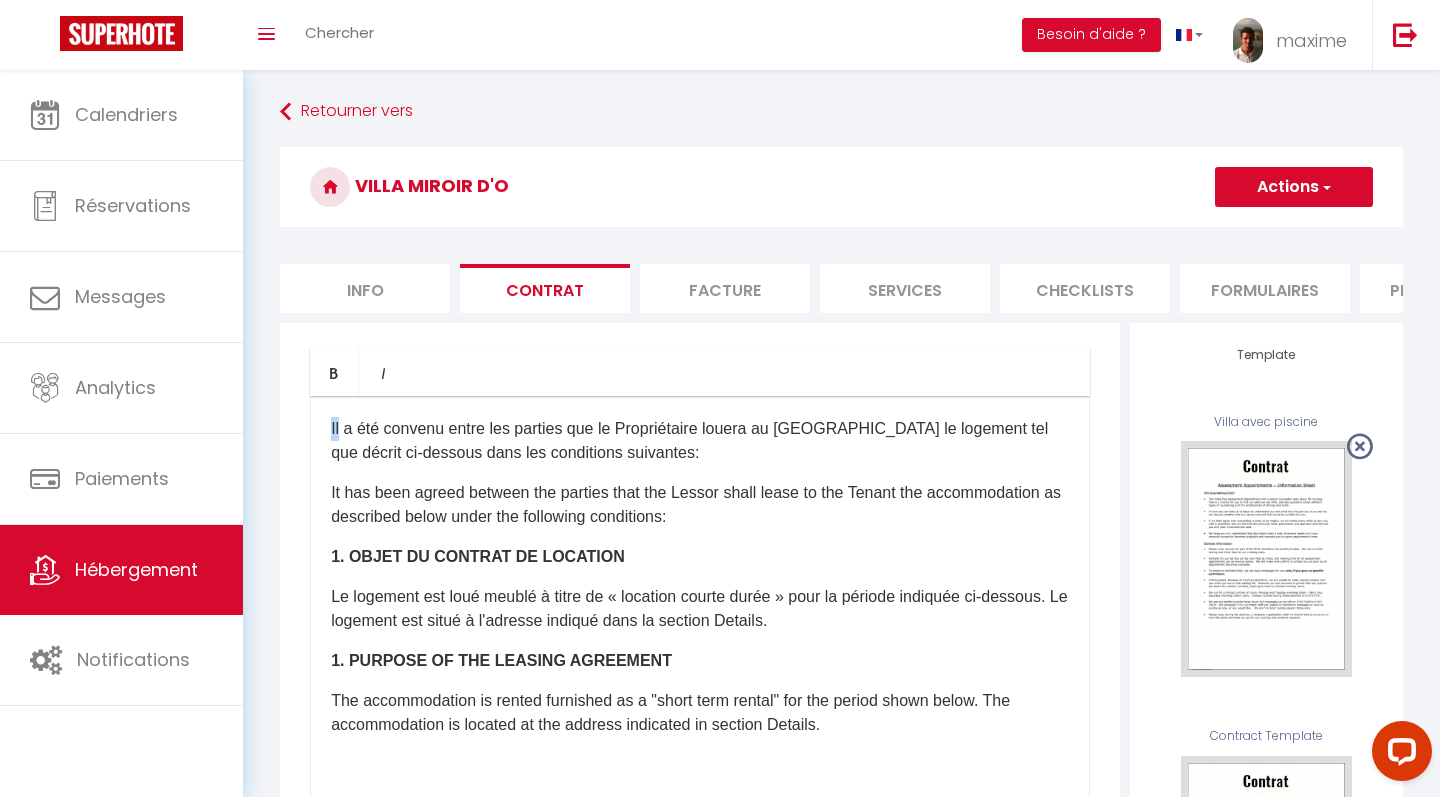 drag, startPoint x: 336, startPoint y: 426, endPoint x: 453, endPoint y: 454, distance: 120.30378 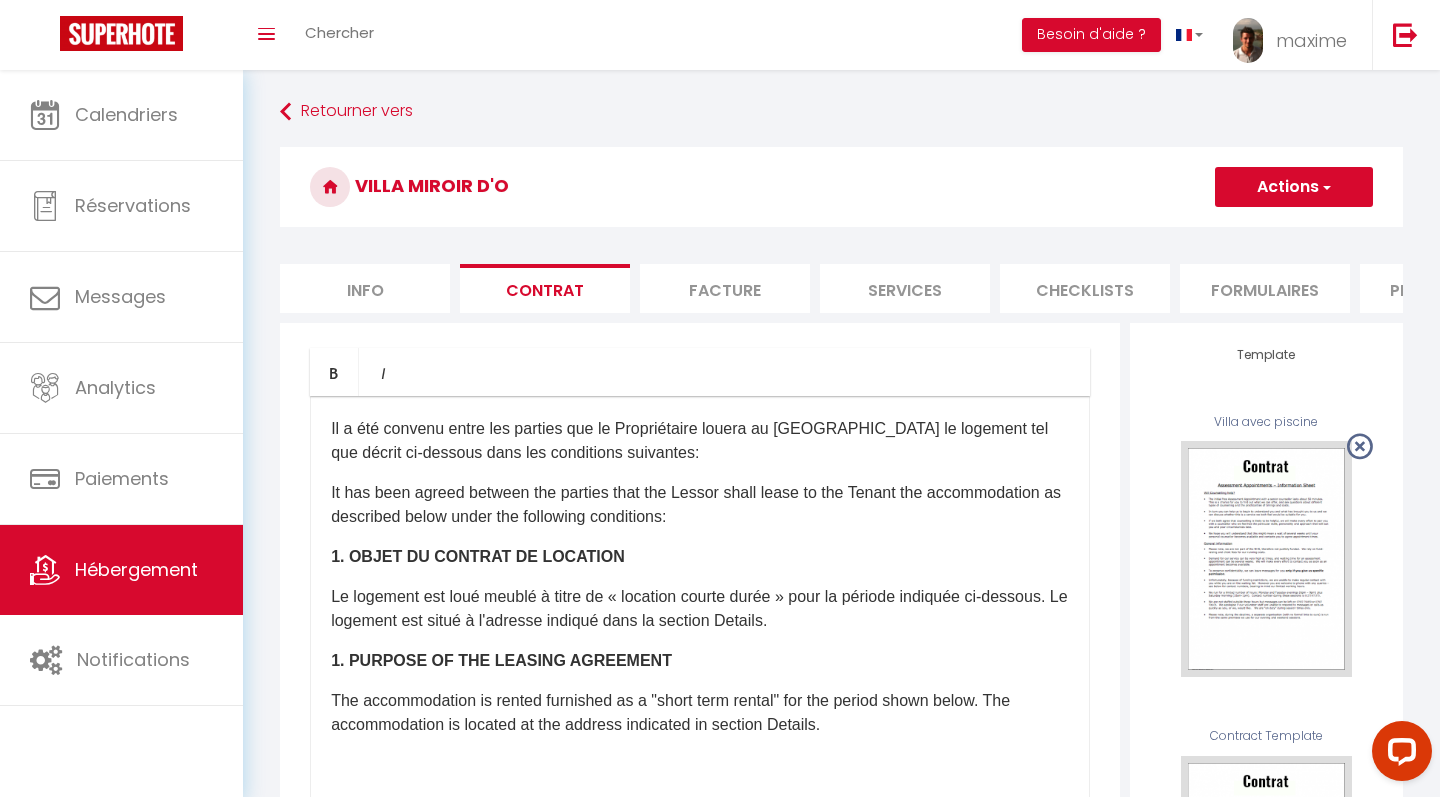 click on "Il a été convenu entre les parties que le Propriétaire louera au [GEOGRAPHIC_DATA] le logement tel que décrit ci-dessous dans les conditions suivantes:" at bounding box center (700, 441) 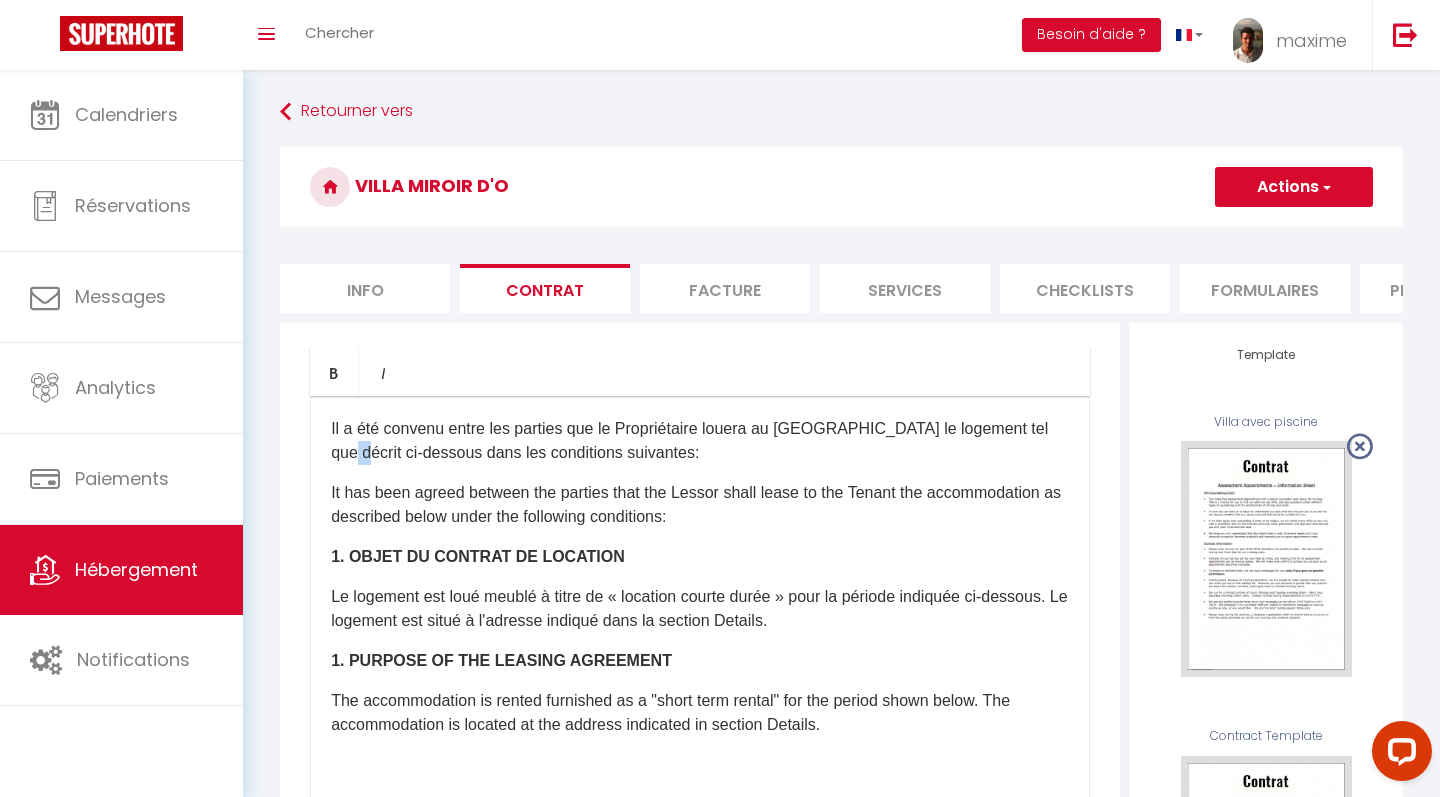 click on "Il a été convenu entre les parties que le Propriétaire louera au [GEOGRAPHIC_DATA] le logement tel que décrit ci-dessous dans les conditions suivantes:" at bounding box center [700, 441] 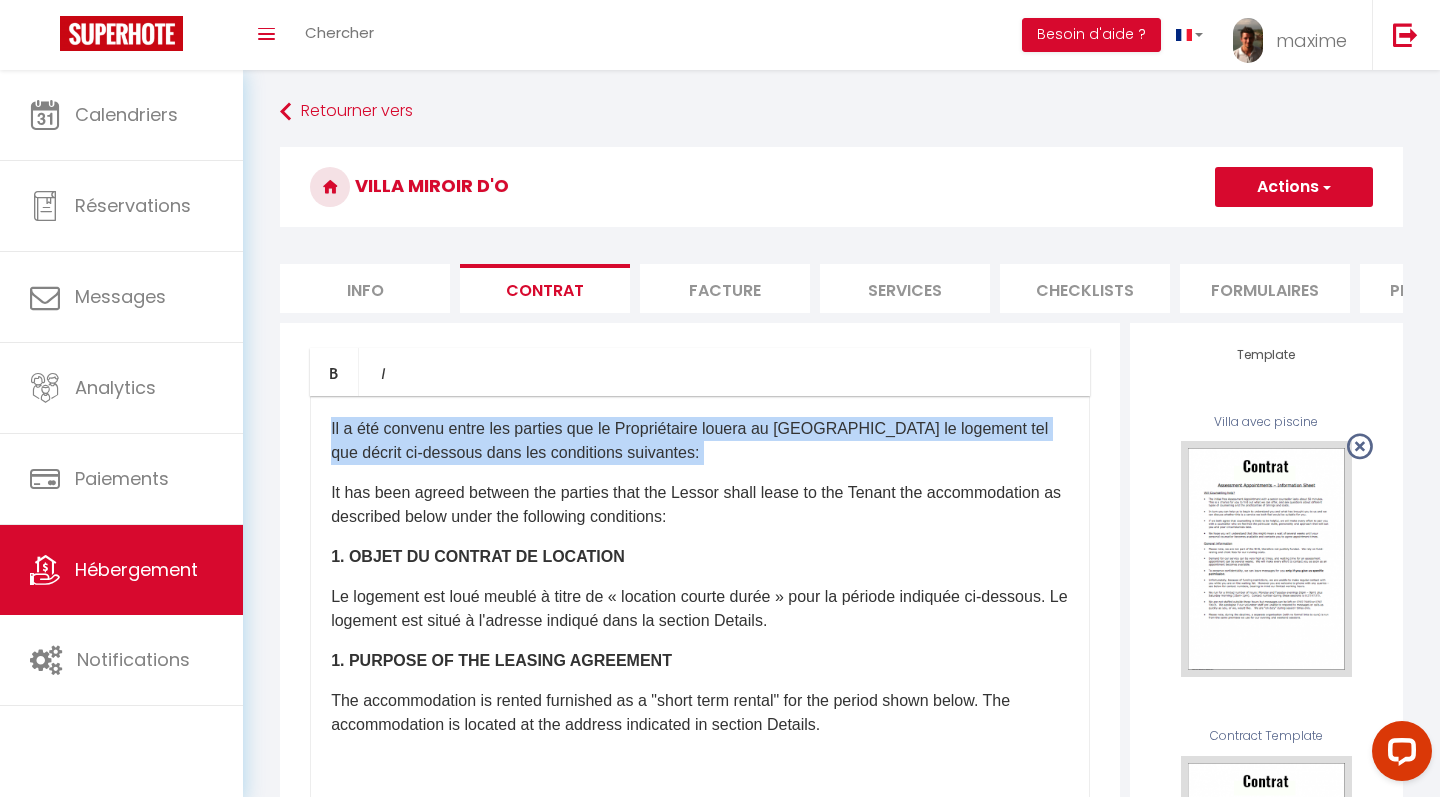 click on "Il a été convenu entre les parties que le Propriétaire louera au [GEOGRAPHIC_DATA] le logement tel que décrit ci-dessous dans les conditions suivantes:" at bounding box center [700, 441] 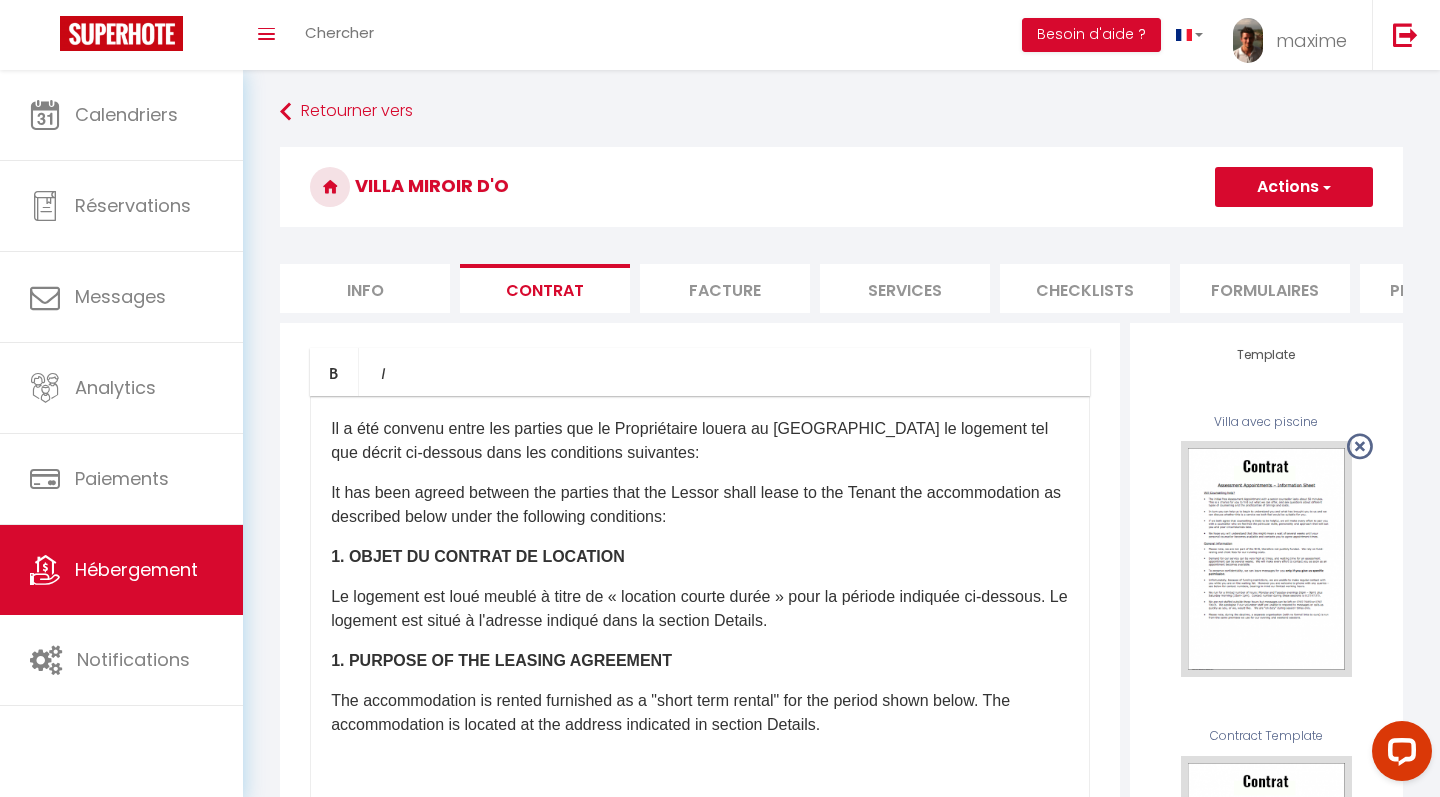 click on "1. OBJET DU CONTRAT DE LOCATION" at bounding box center (478, 556) 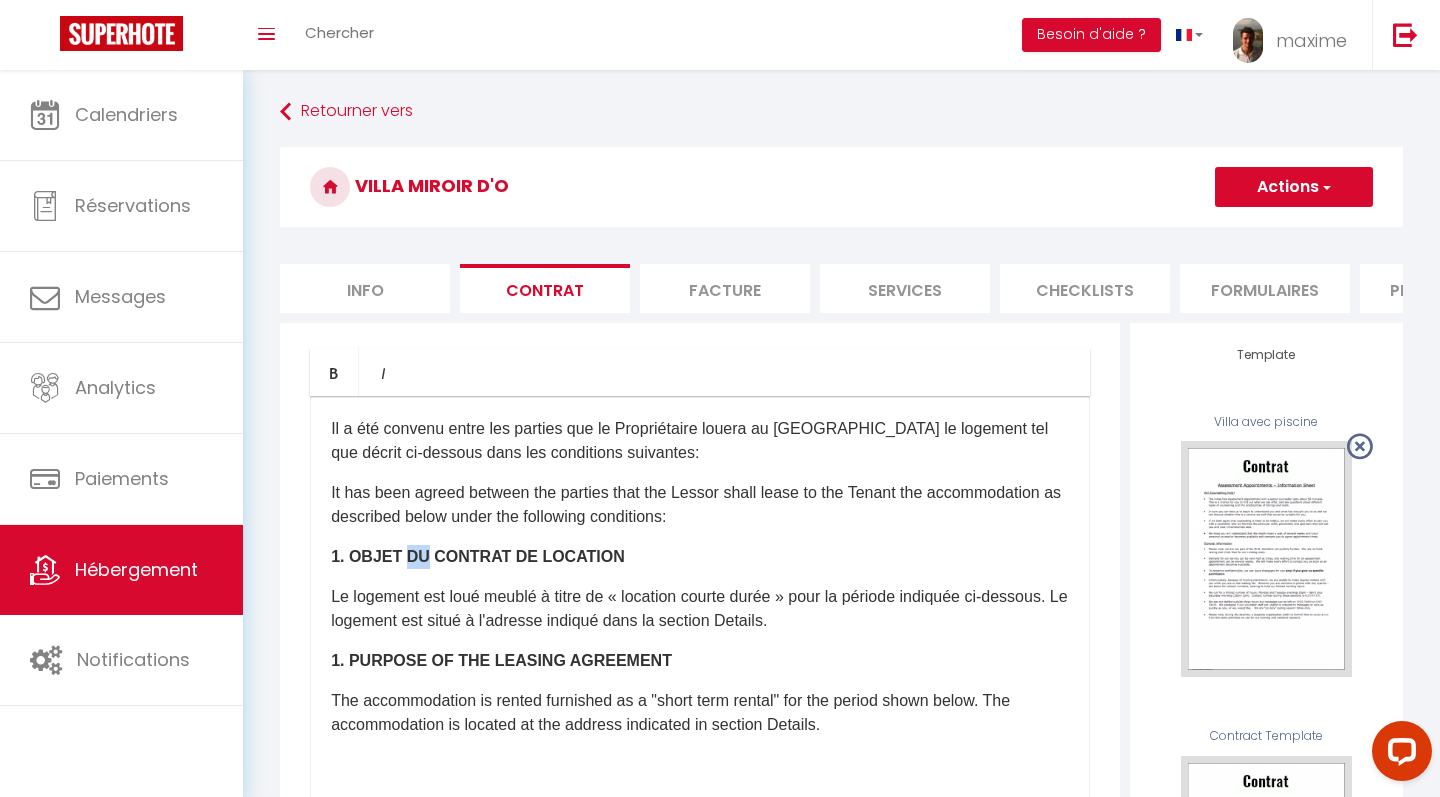 click on "1. OBJET DU CONTRAT DE LOCATION" at bounding box center (478, 556) 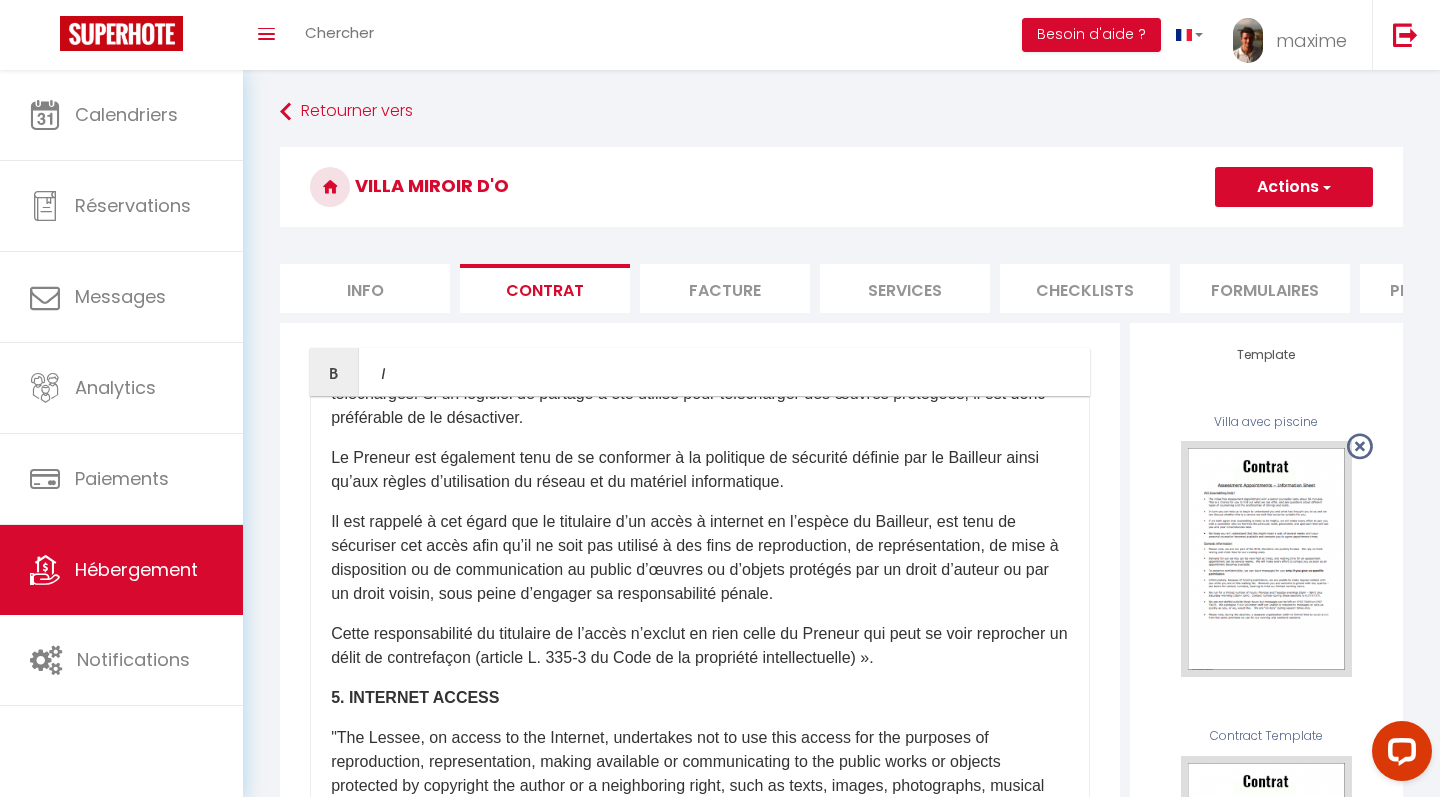 scroll, scrollTop: 2924, scrollLeft: 0, axis: vertical 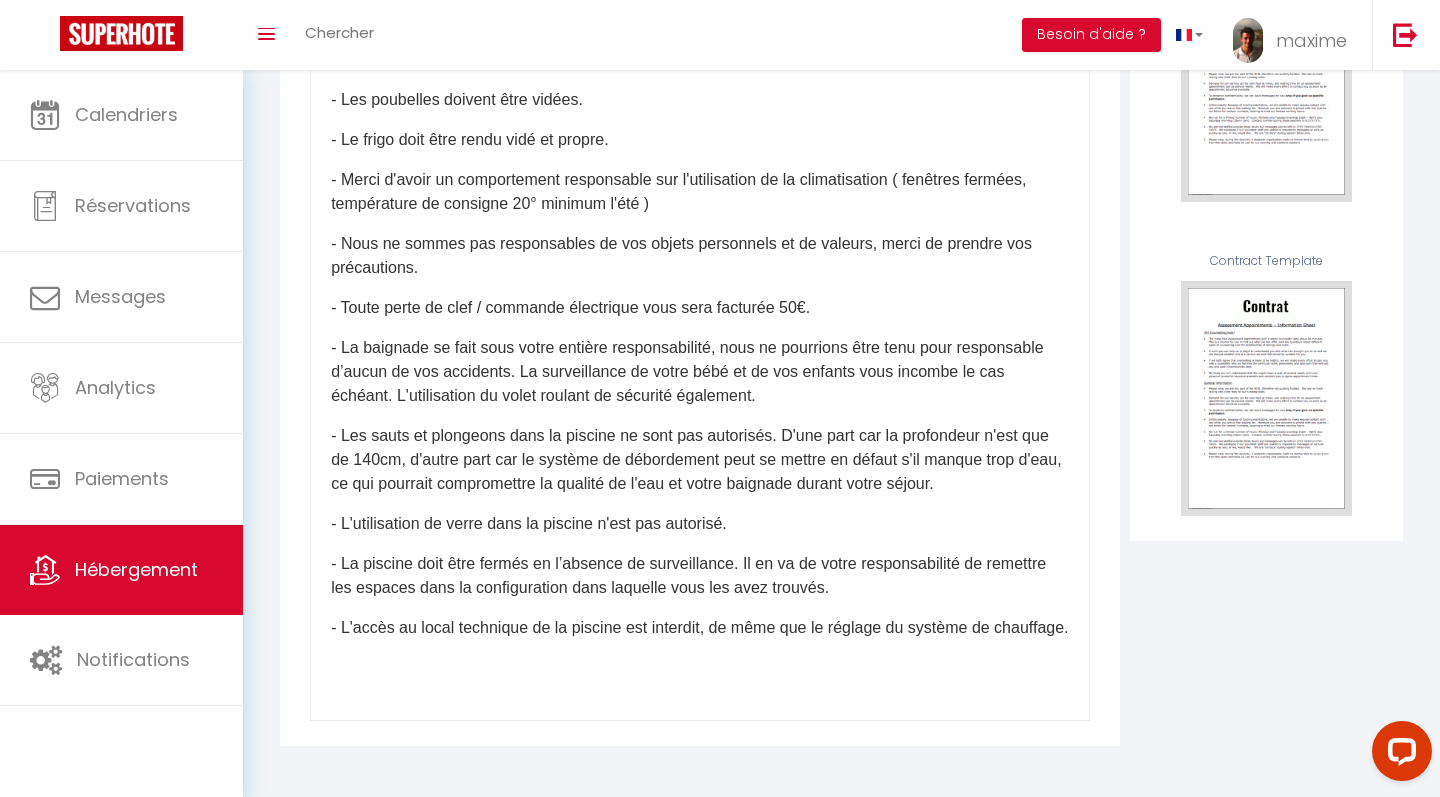 drag, startPoint x: 427, startPoint y: 640, endPoint x: 285, endPoint y: 484, distance: 210.95023 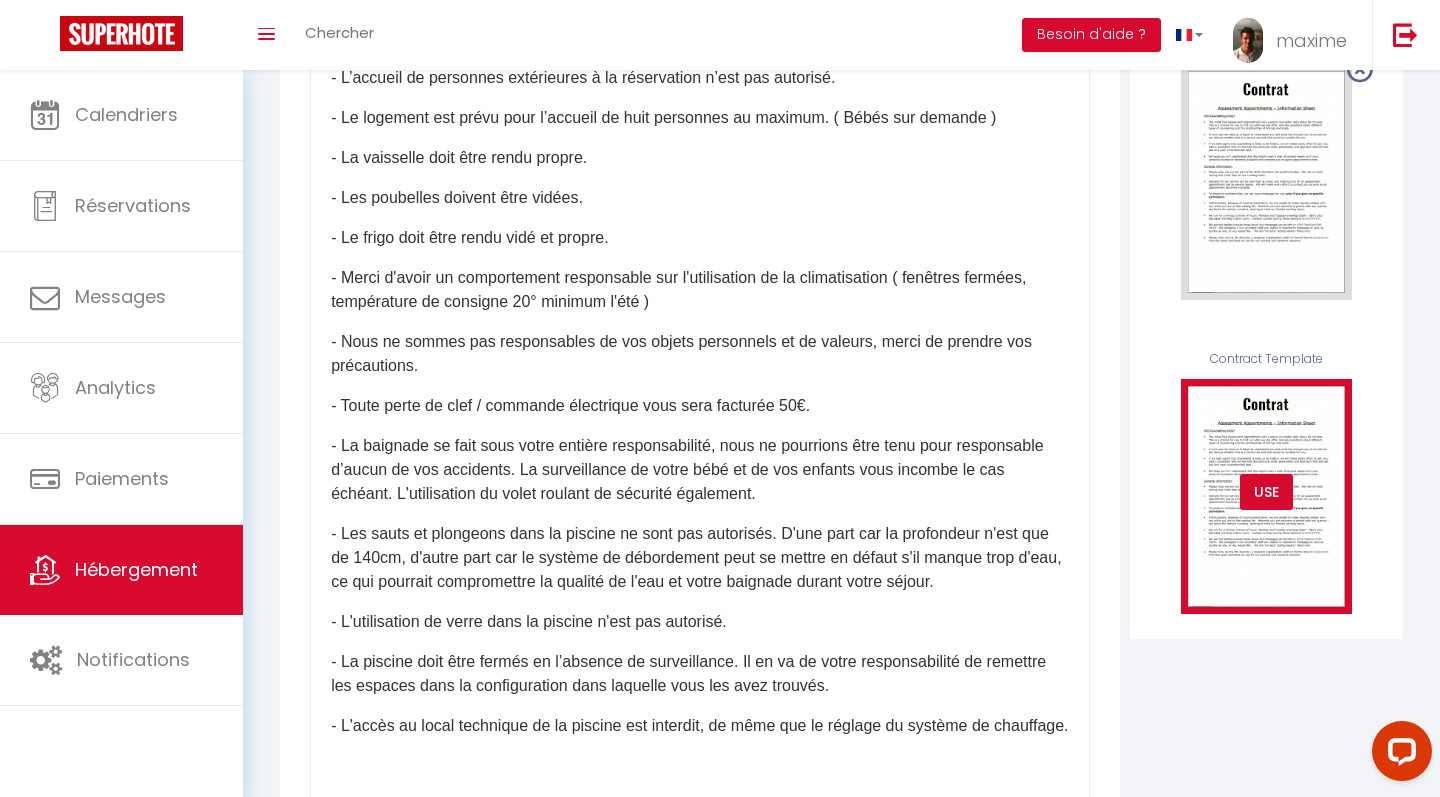 scroll, scrollTop: 376, scrollLeft: 0, axis: vertical 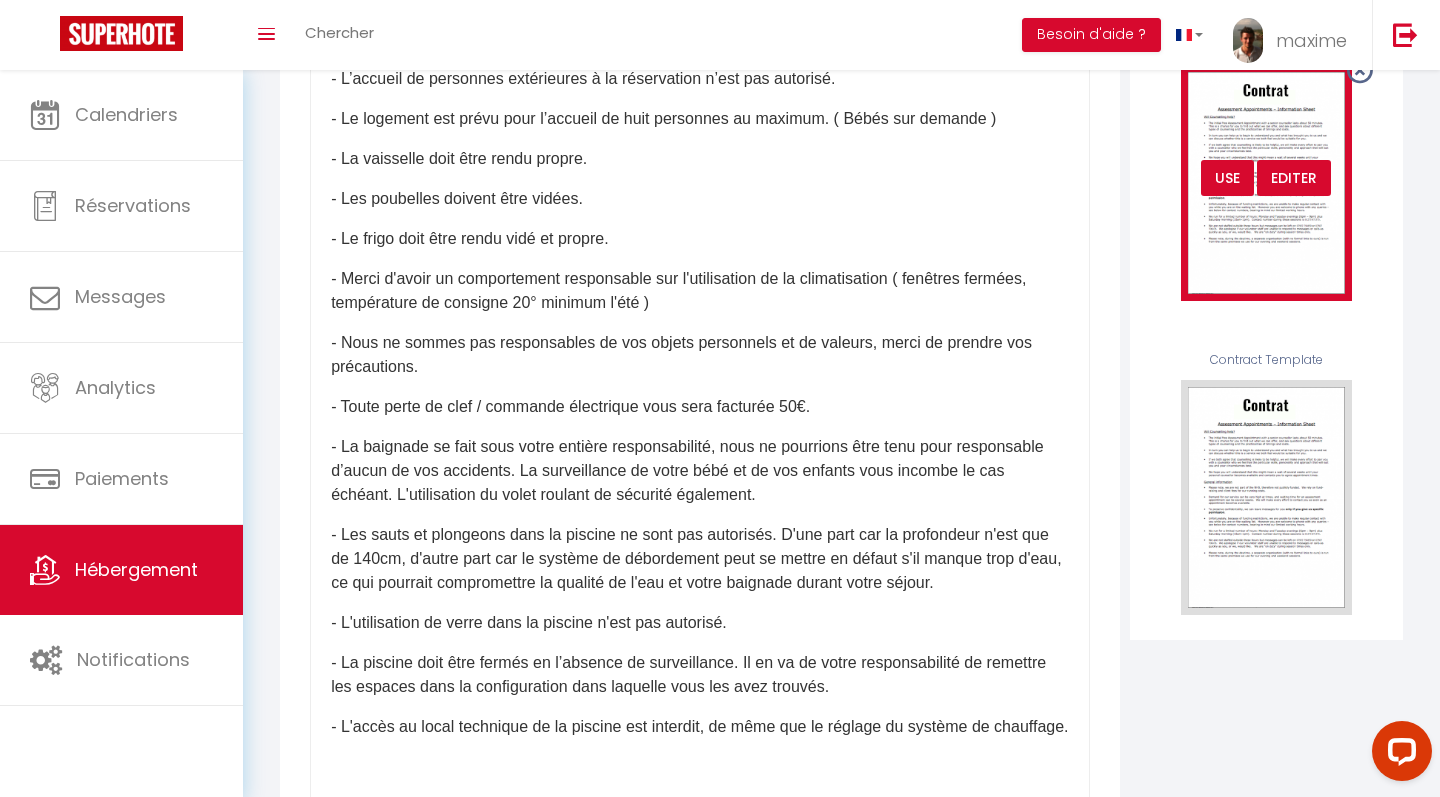 click on "Editer" at bounding box center (1294, 178) 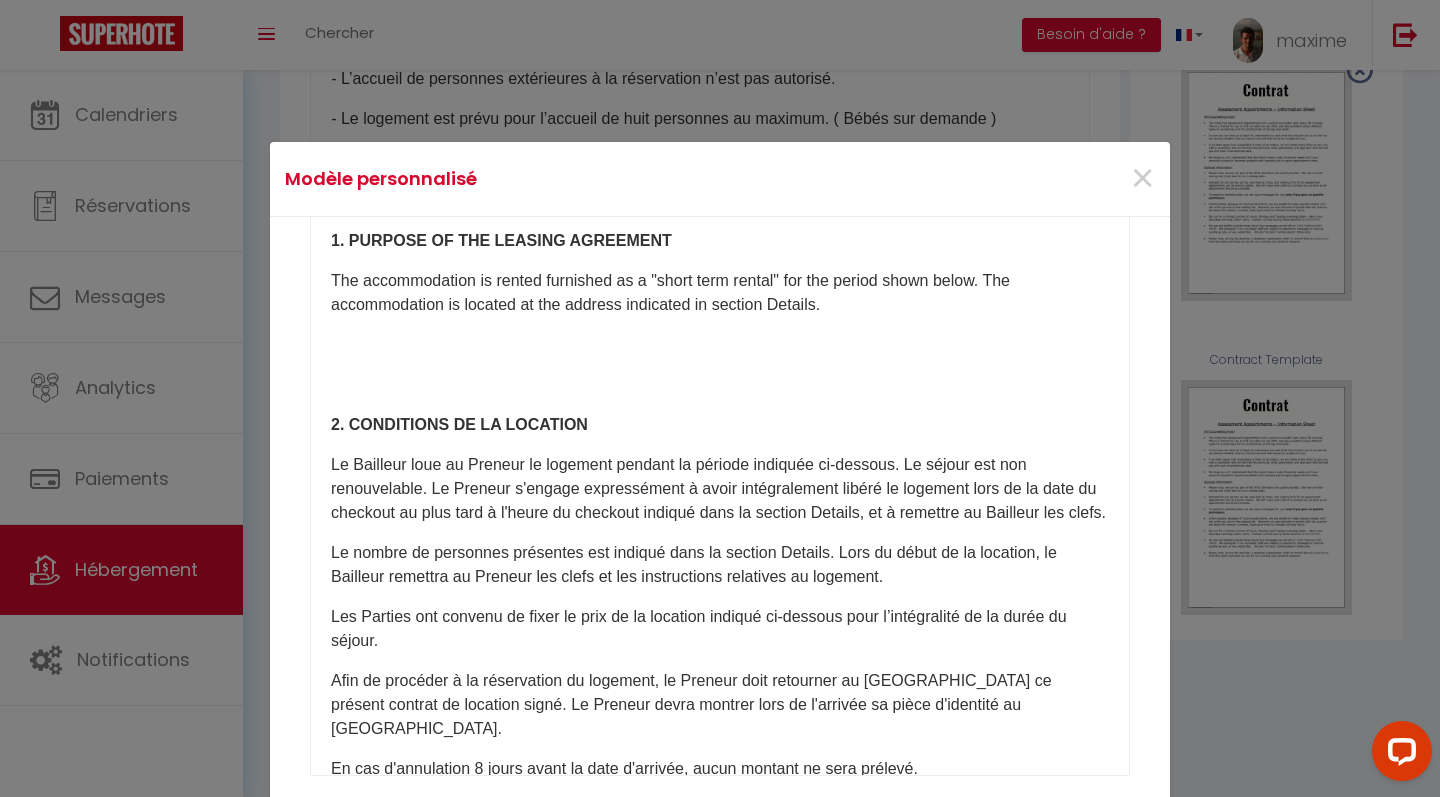 click at bounding box center [720, 345] 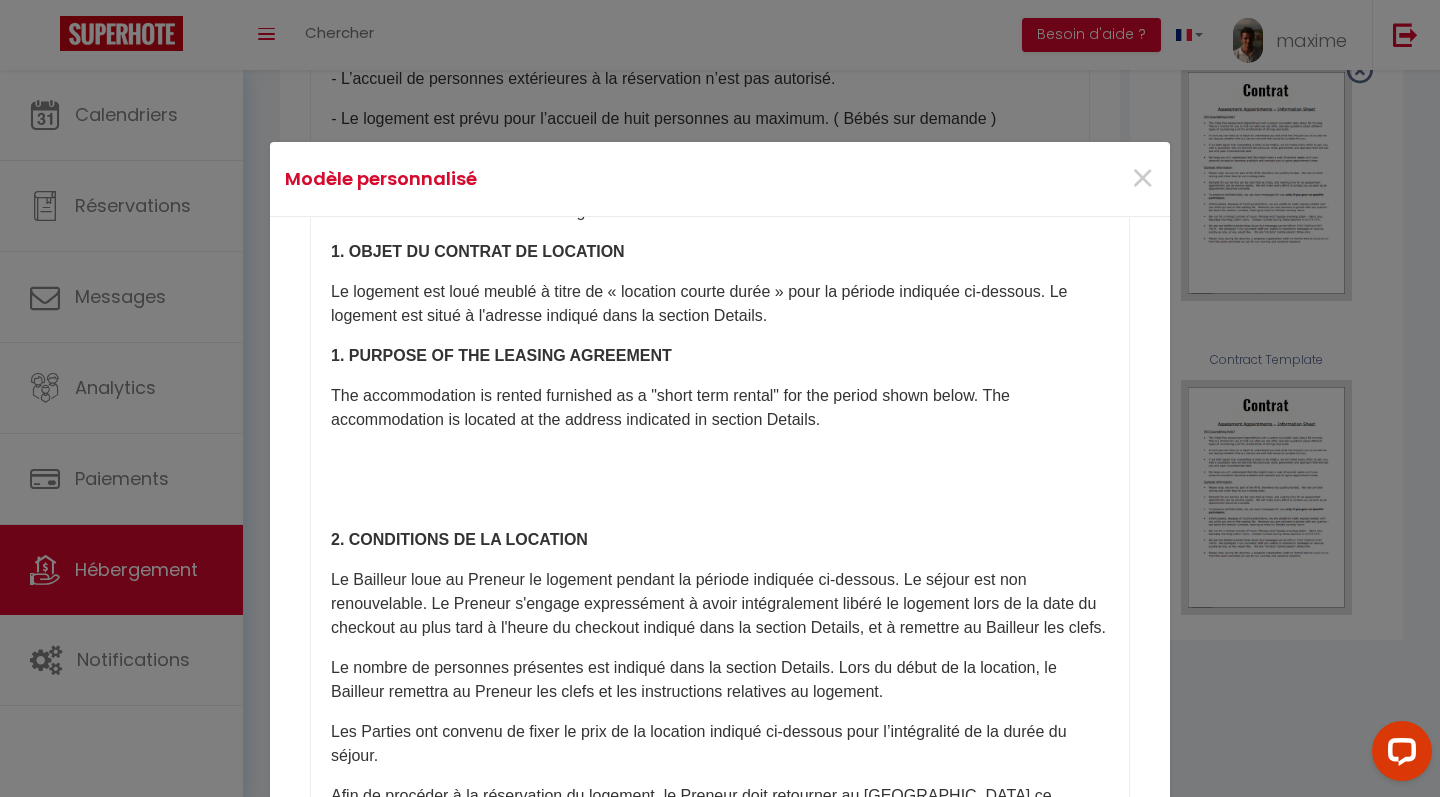 scroll, scrollTop: 216, scrollLeft: 0, axis: vertical 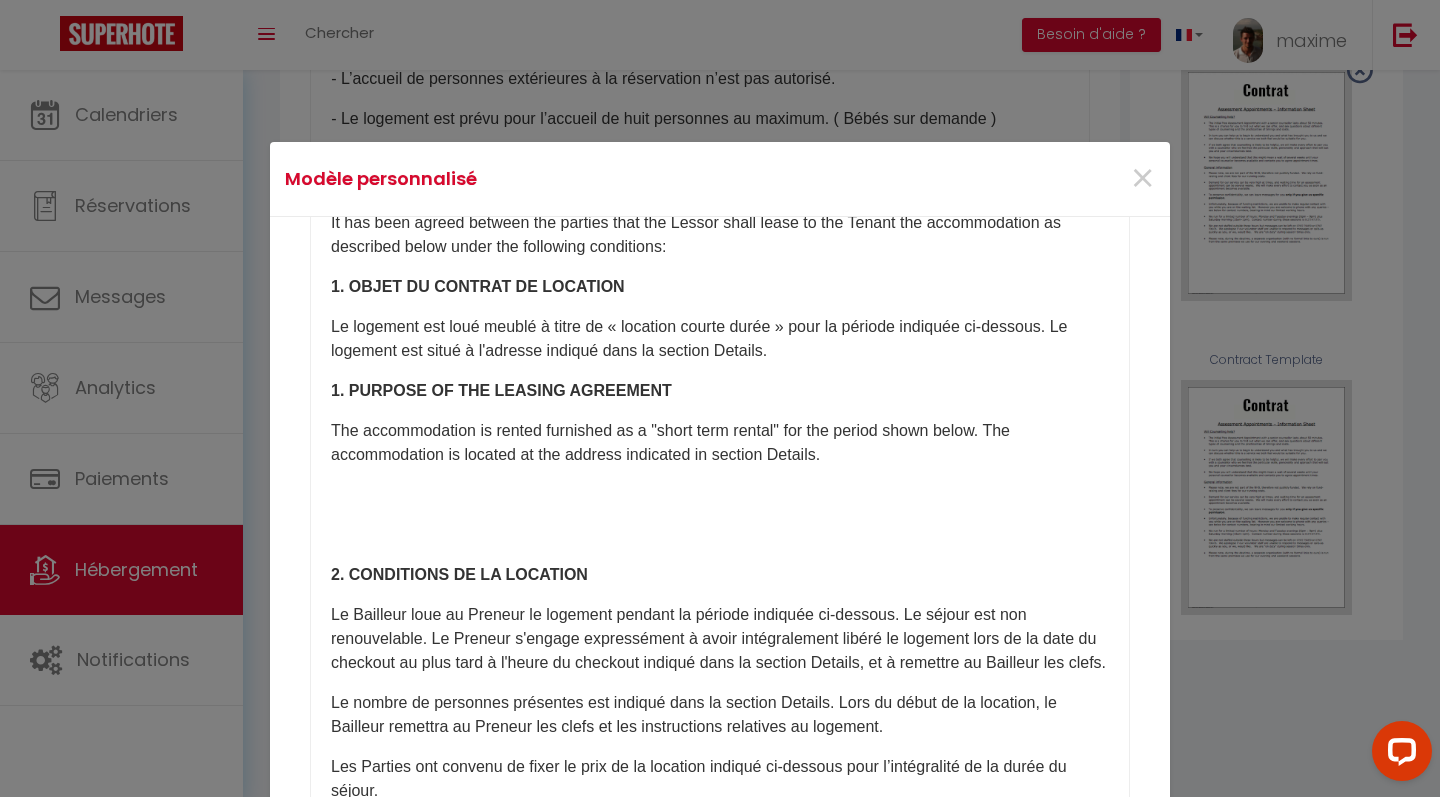 type 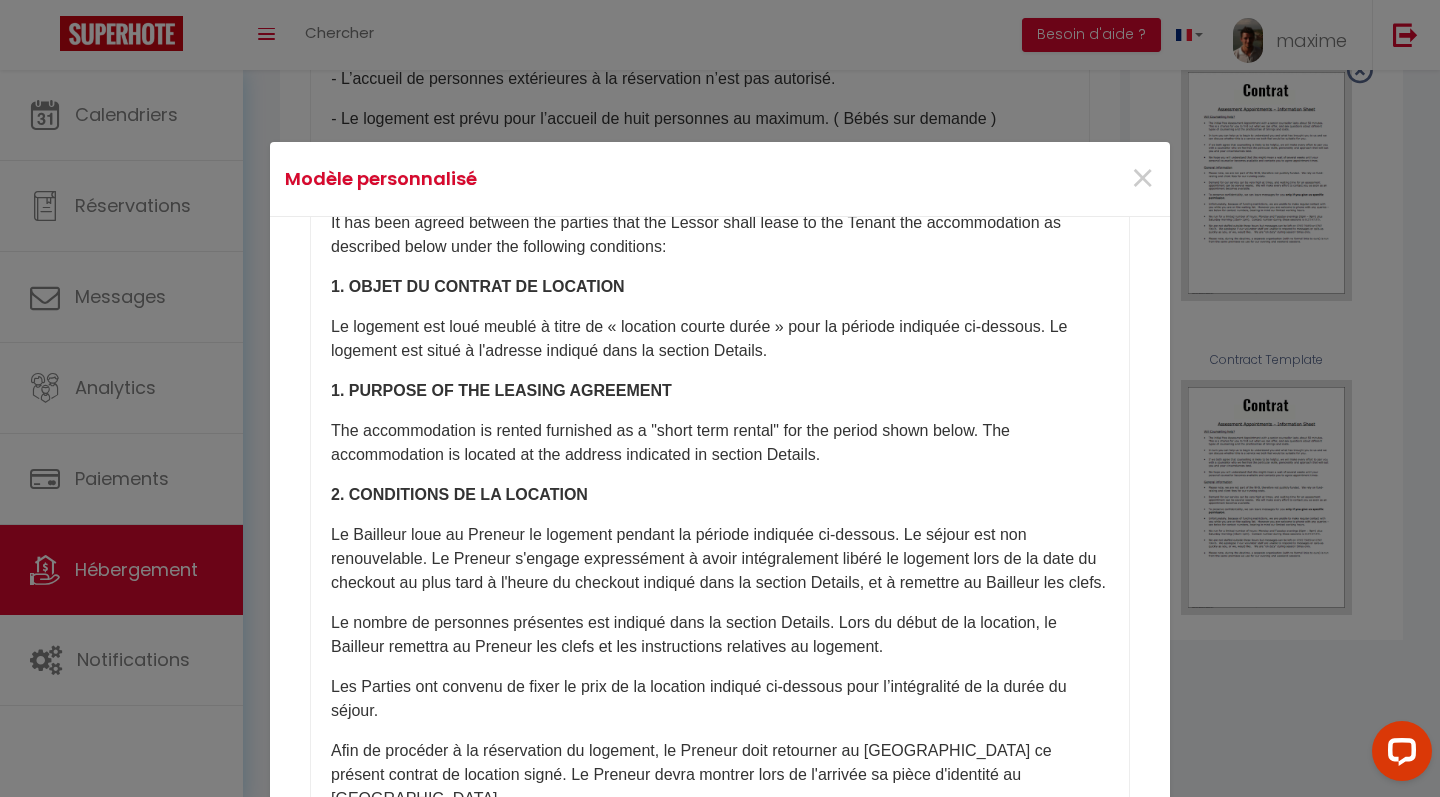 scroll, scrollTop: -2, scrollLeft: 0, axis: vertical 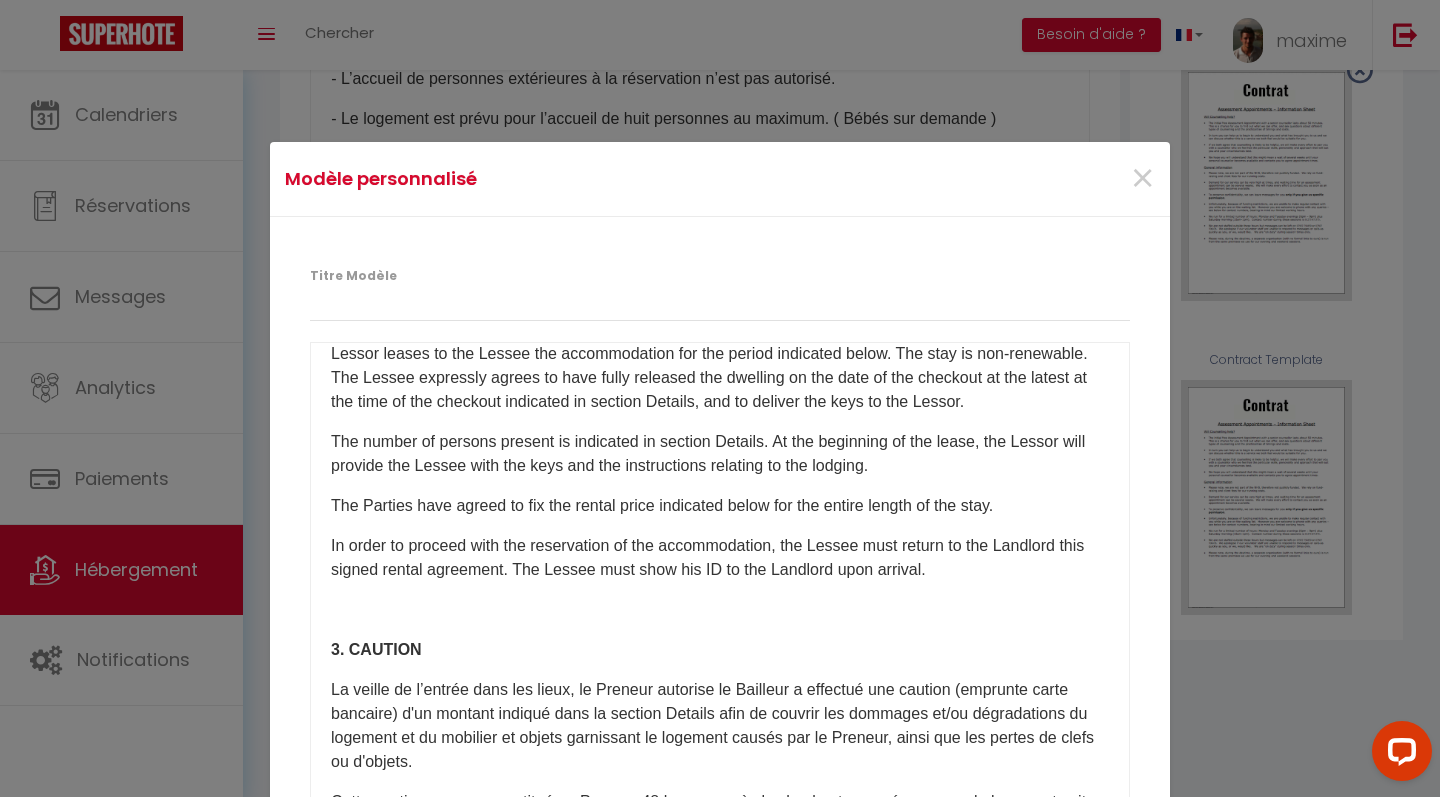 click on "3. CAUTION" at bounding box center (376, 649) 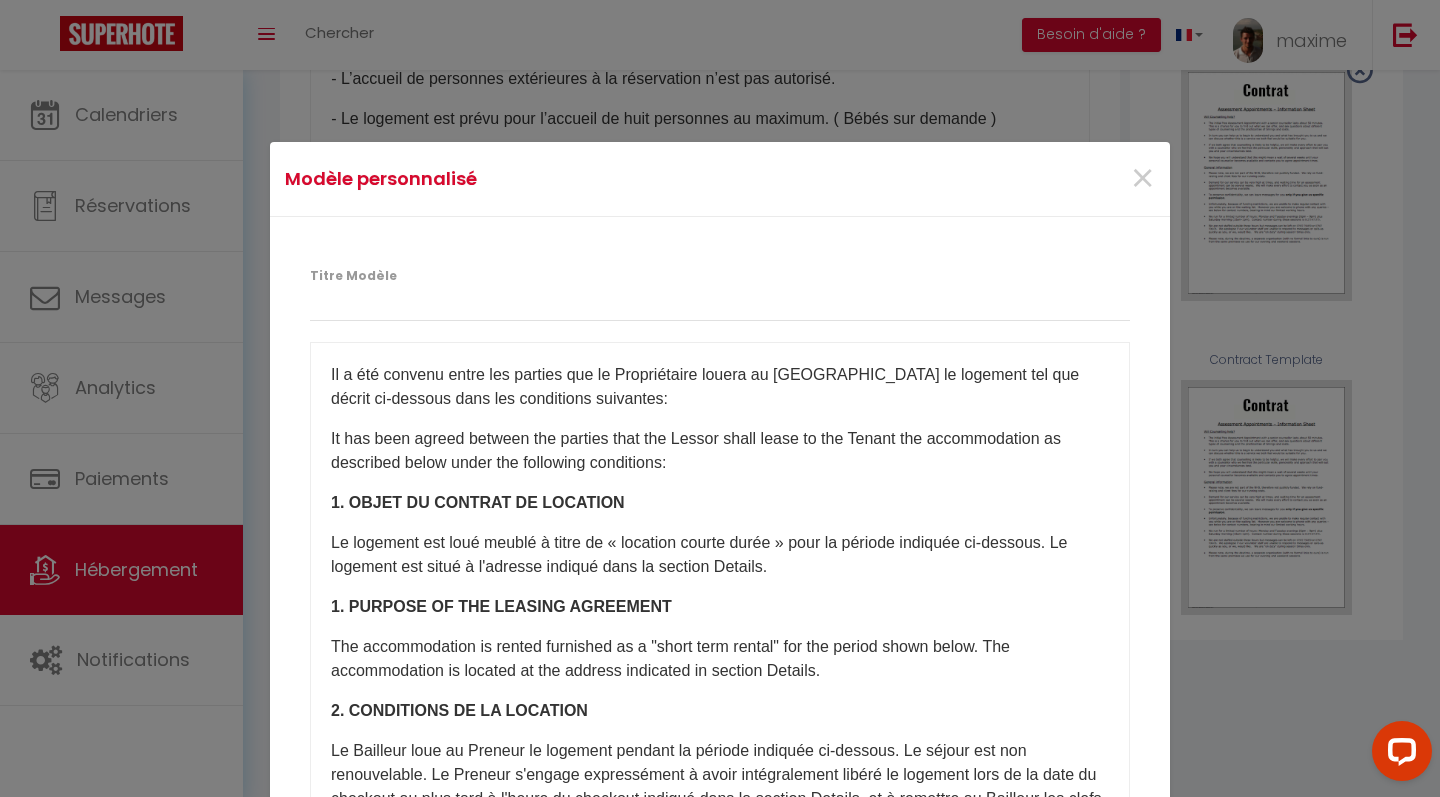 scroll, scrollTop: 0, scrollLeft: 0, axis: both 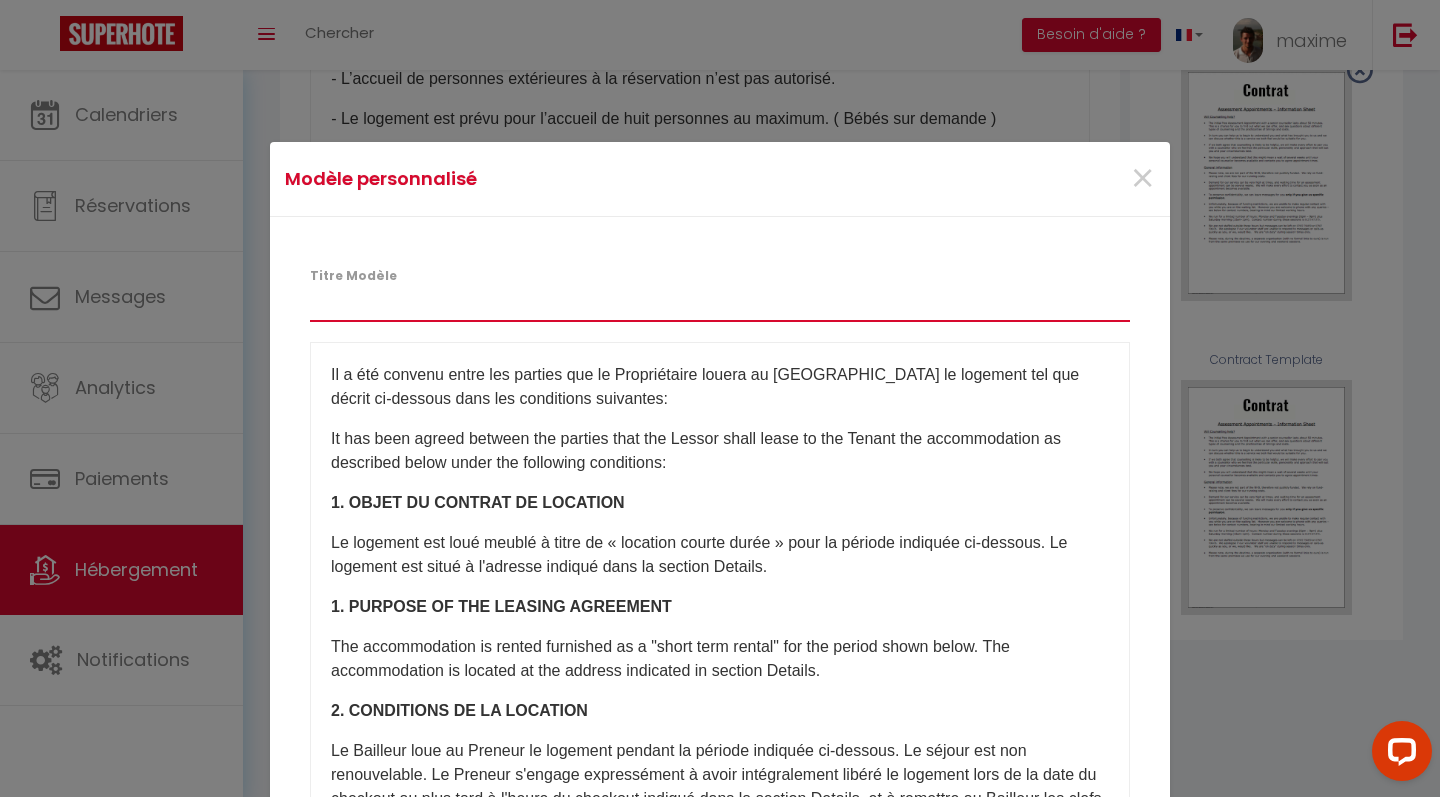 click on "Titre Modèle" at bounding box center [720, 304] 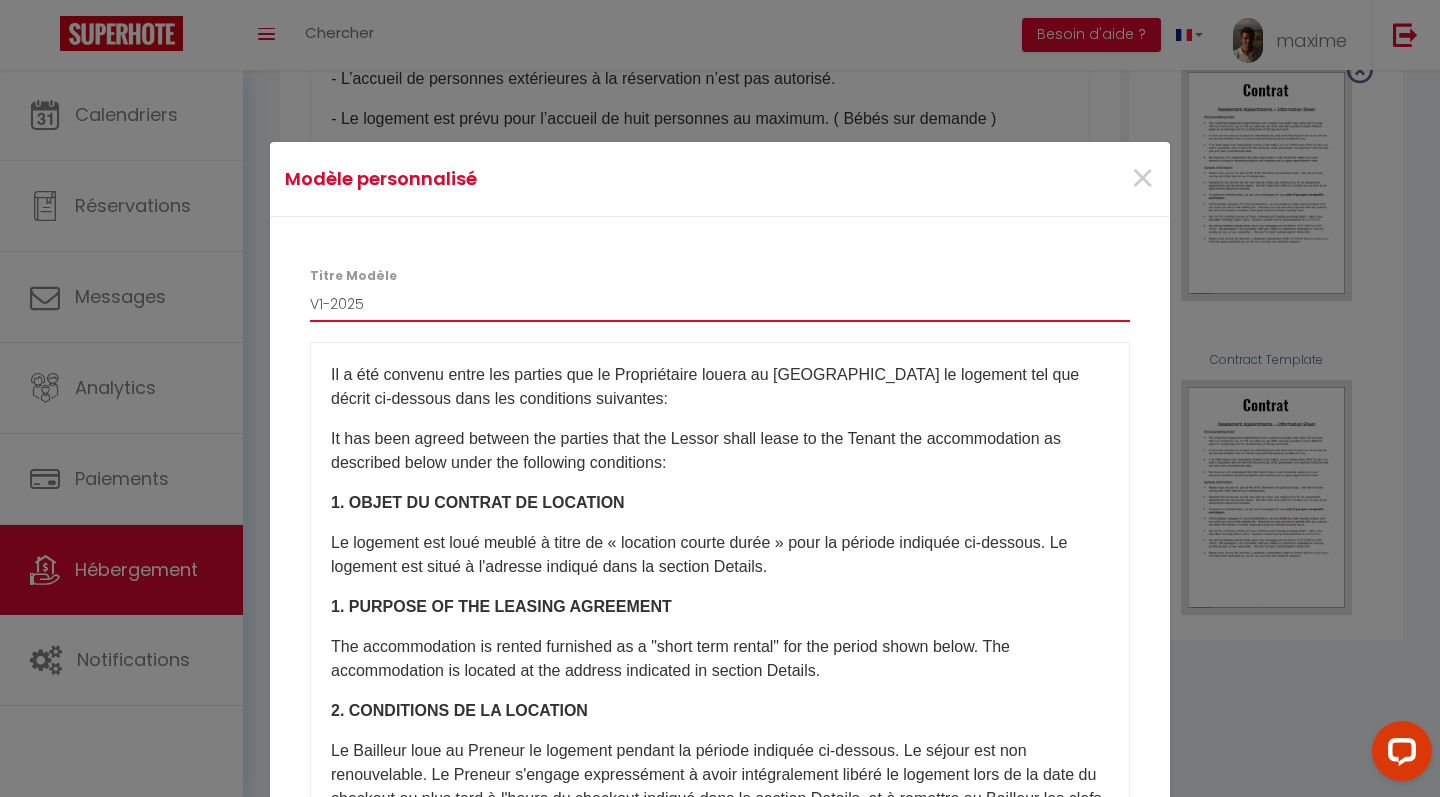 click on "V1-2025" at bounding box center [720, 304] 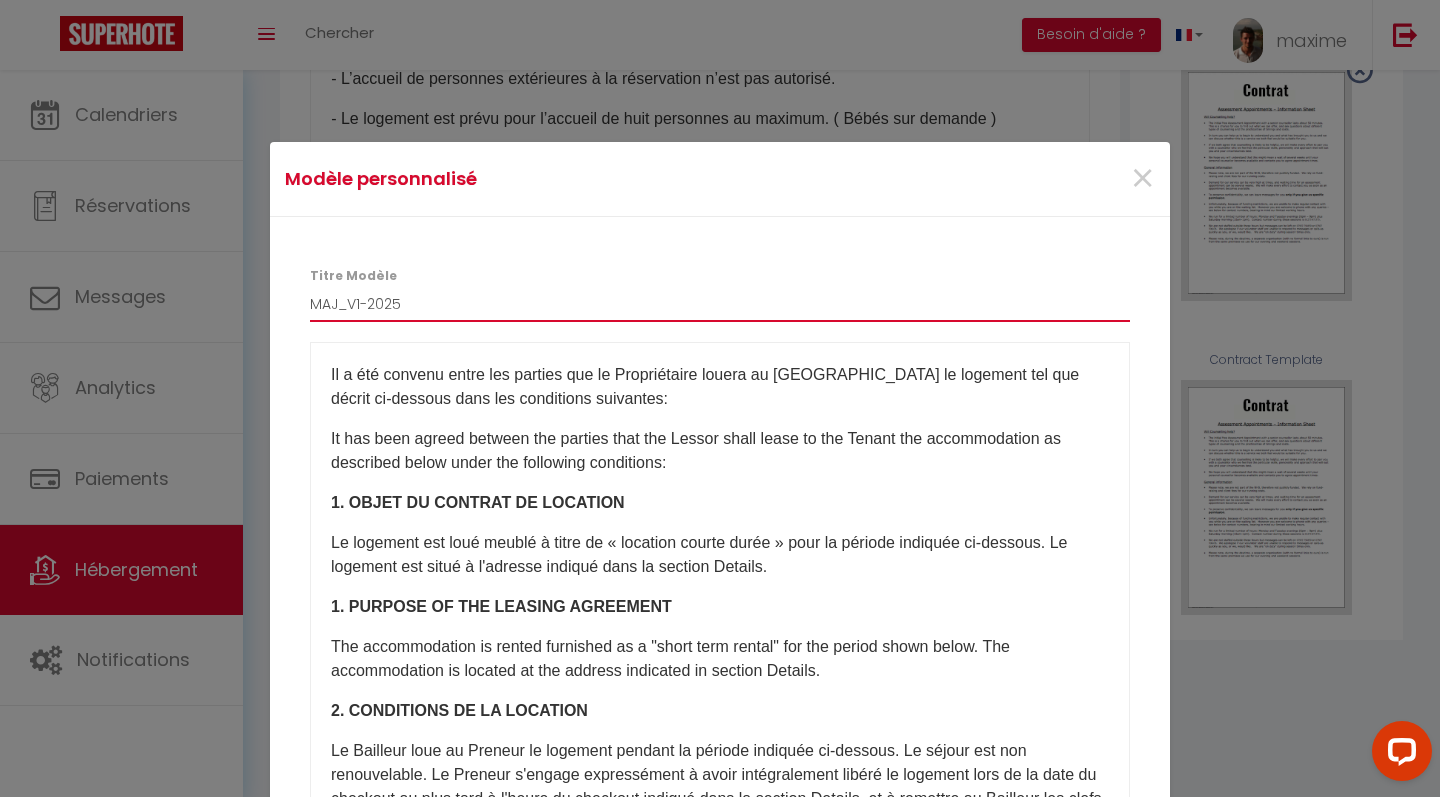 click on "MAJ_V1-2025" at bounding box center (720, 304) 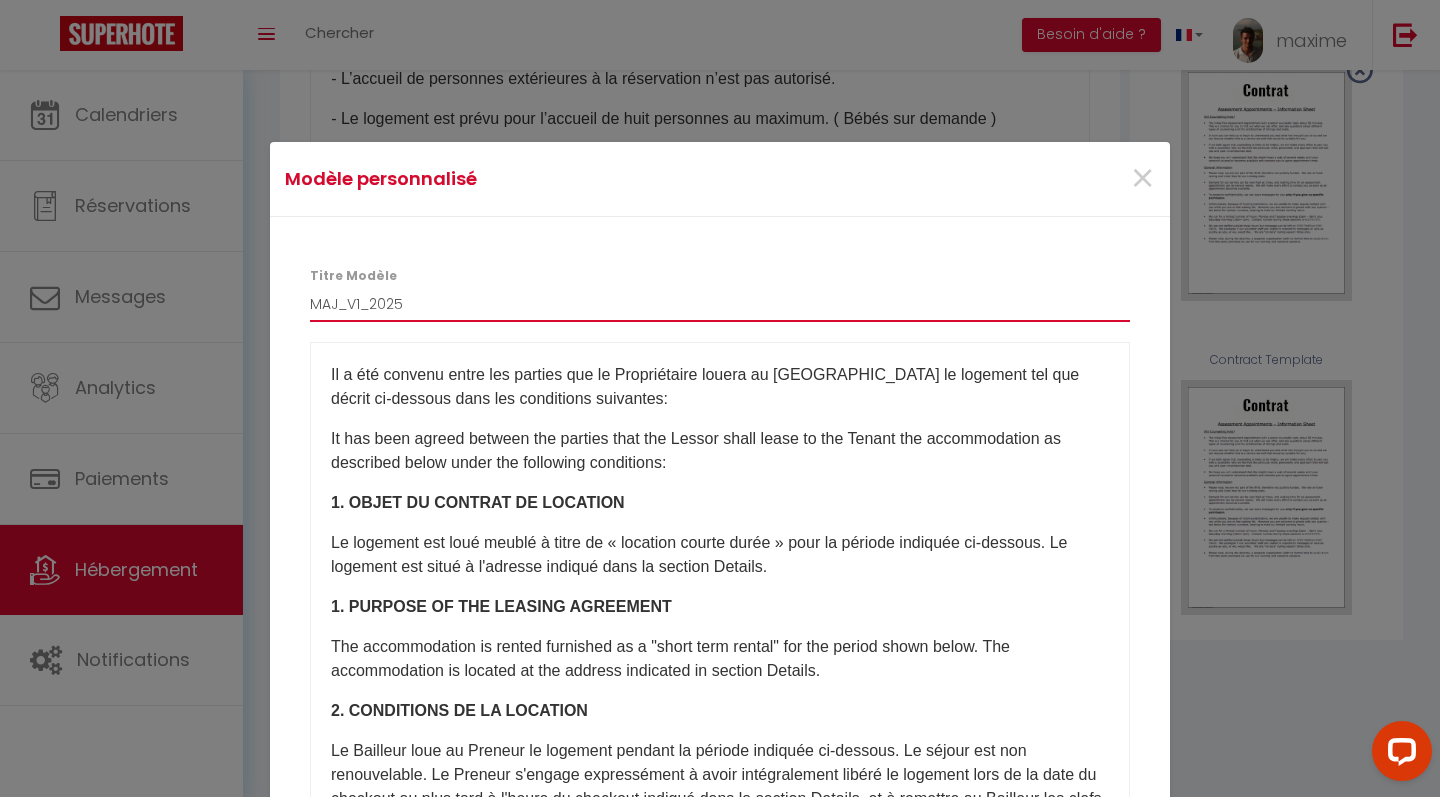 type on "MAJ_V1_2025" 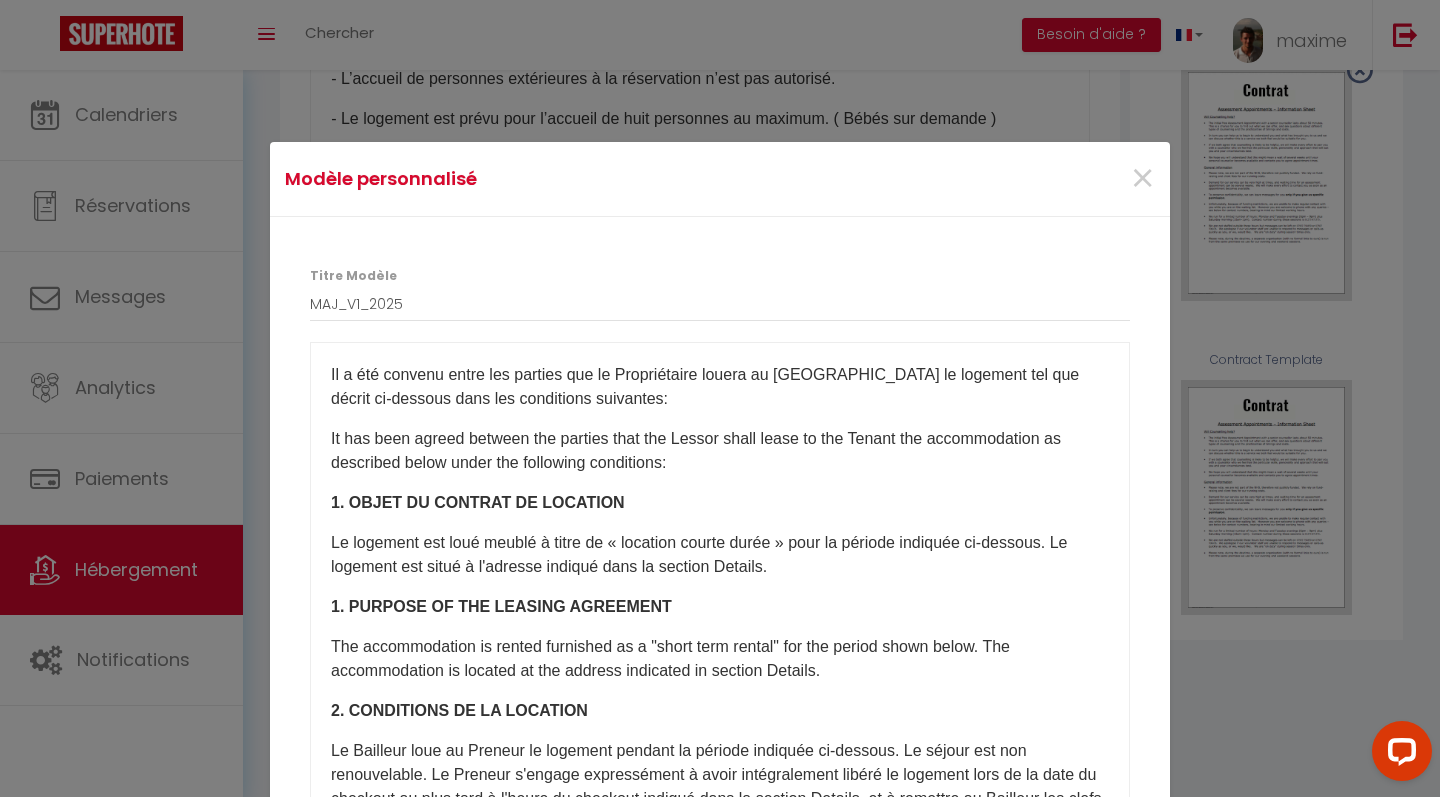 click on "Titre Modèle   MAJ_V1_2025" at bounding box center [720, 304] 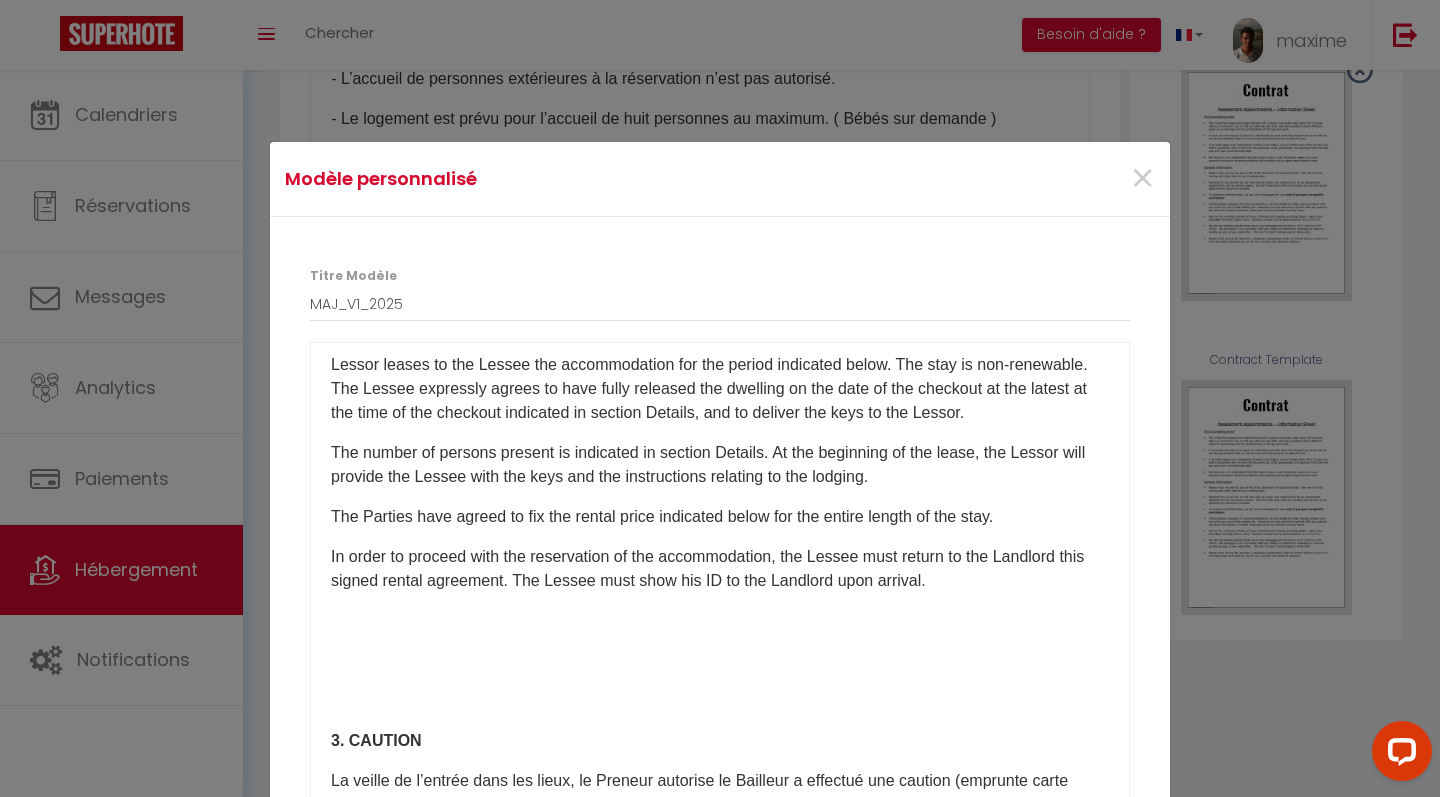 scroll, scrollTop: 998, scrollLeft: 0, axis: vertical 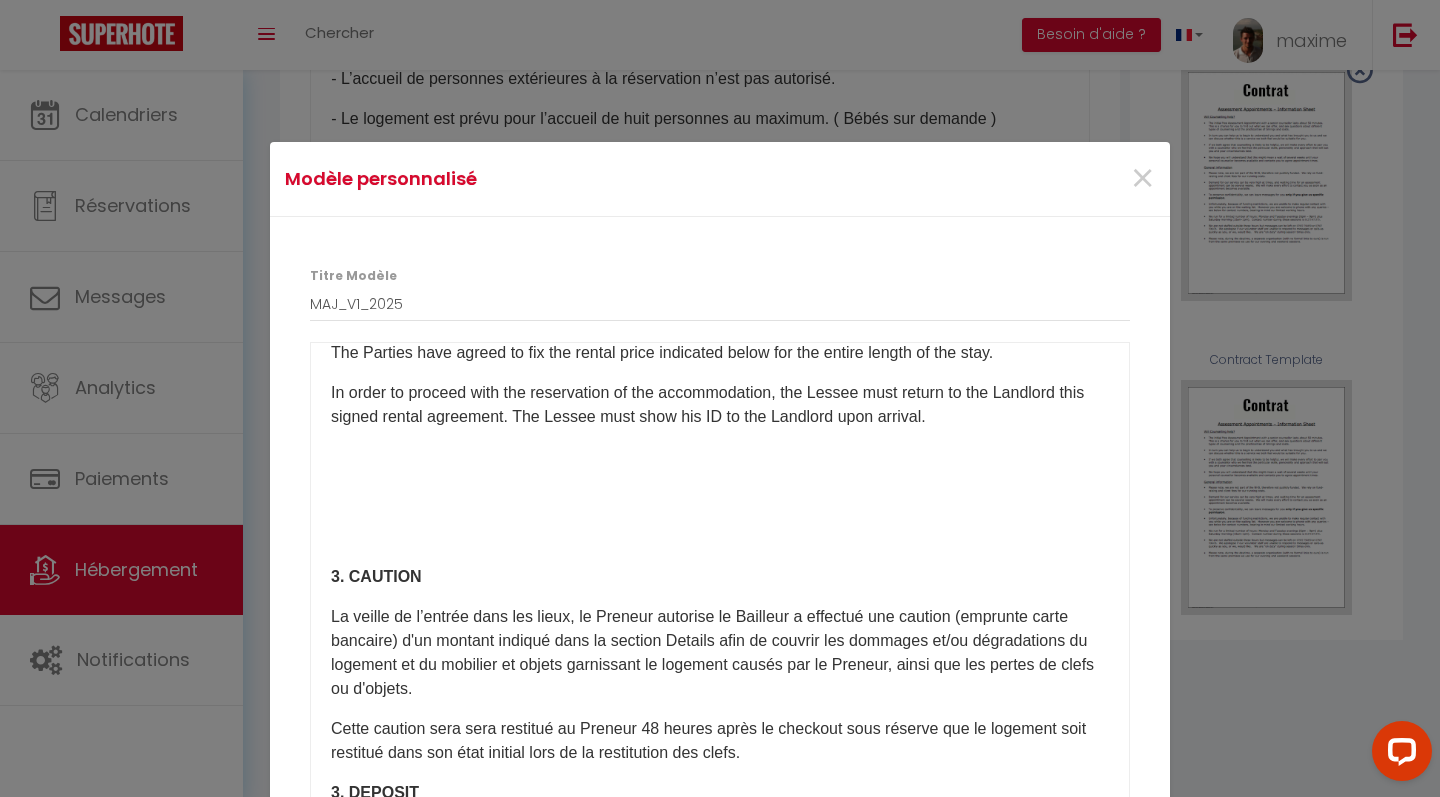 click at bounding box center [720, 497] 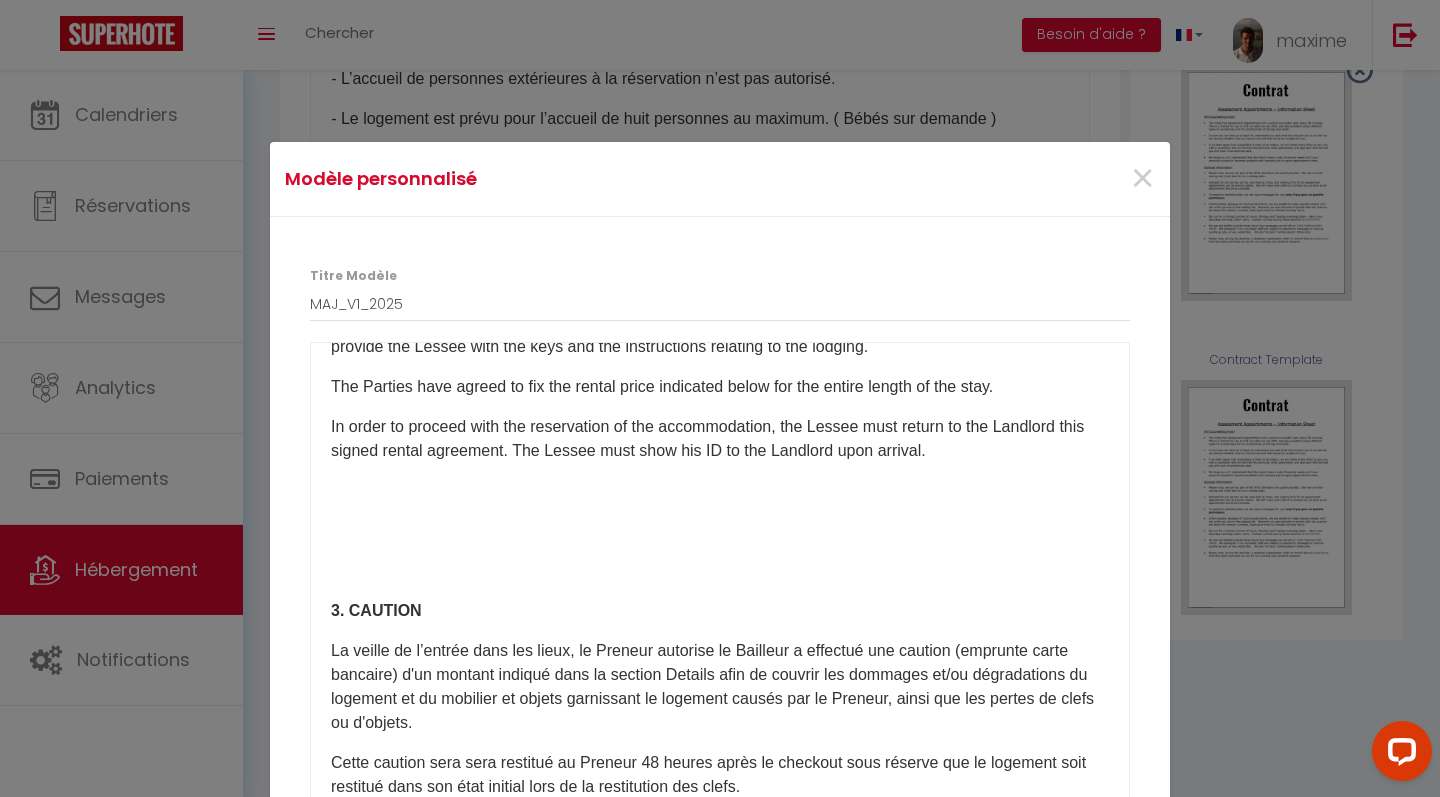 click at bounding box center (720, 491) 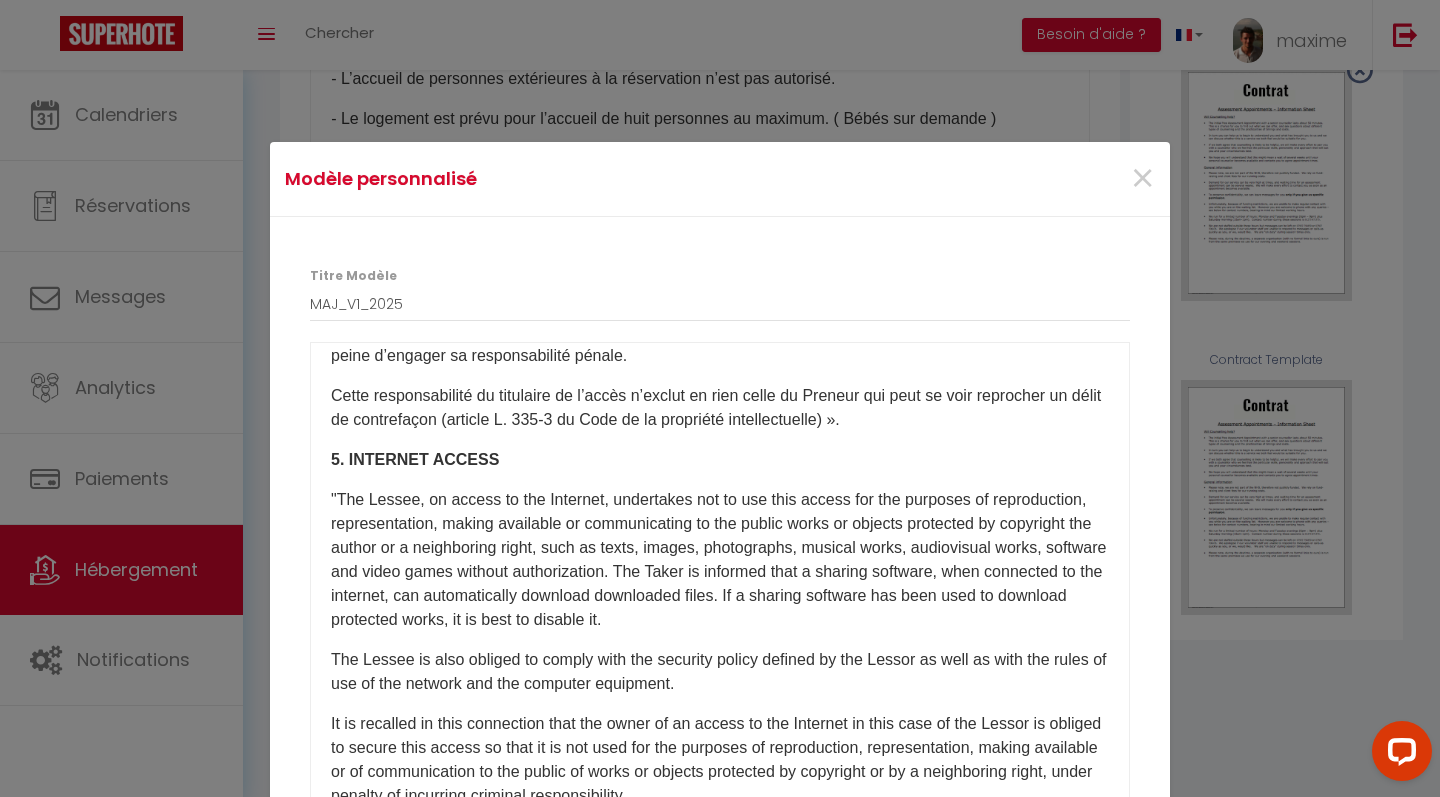 scroll, scrollTop: 2899, scrollLeft: 0, axis: vertical 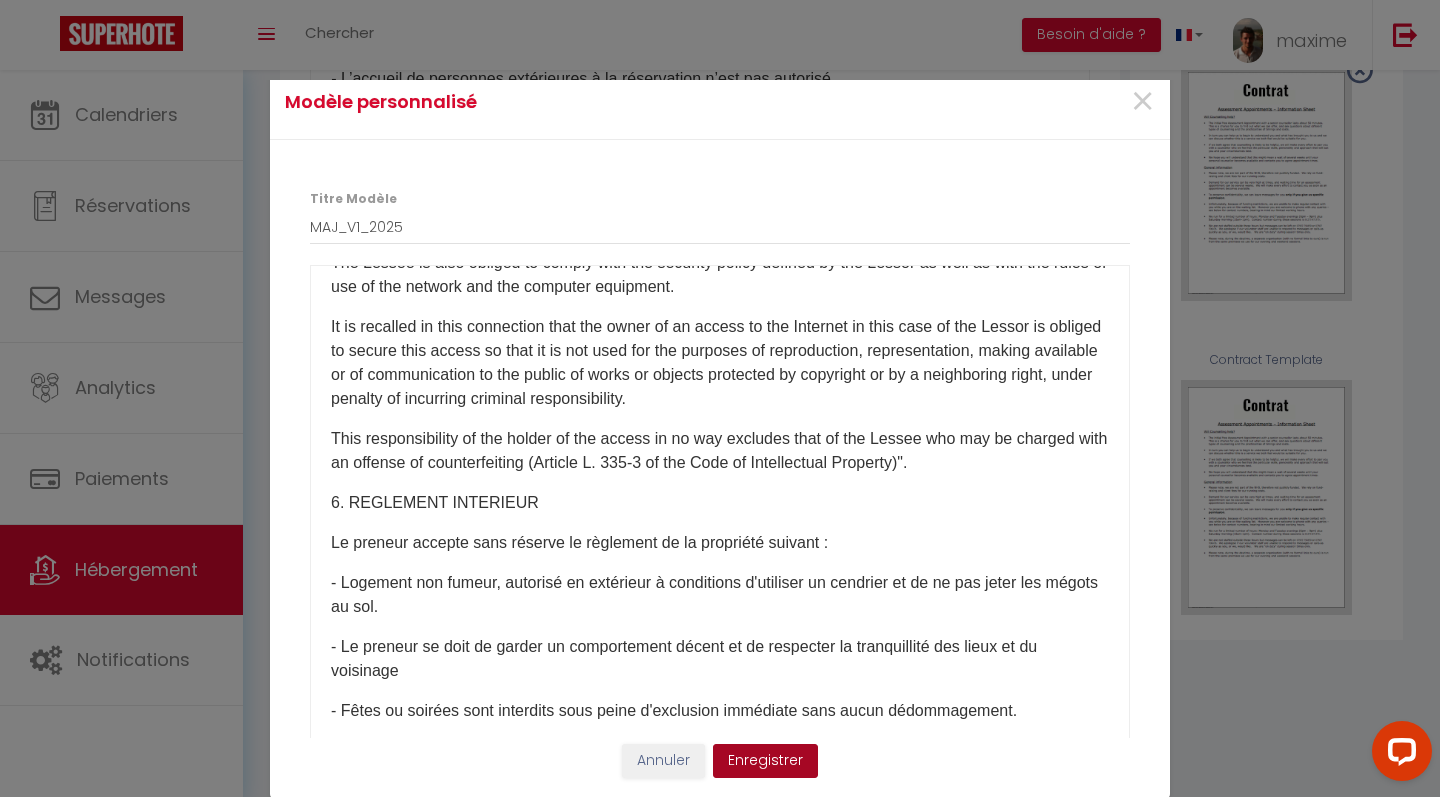 click on "Enregistrer" at bounding box center [765, 761] 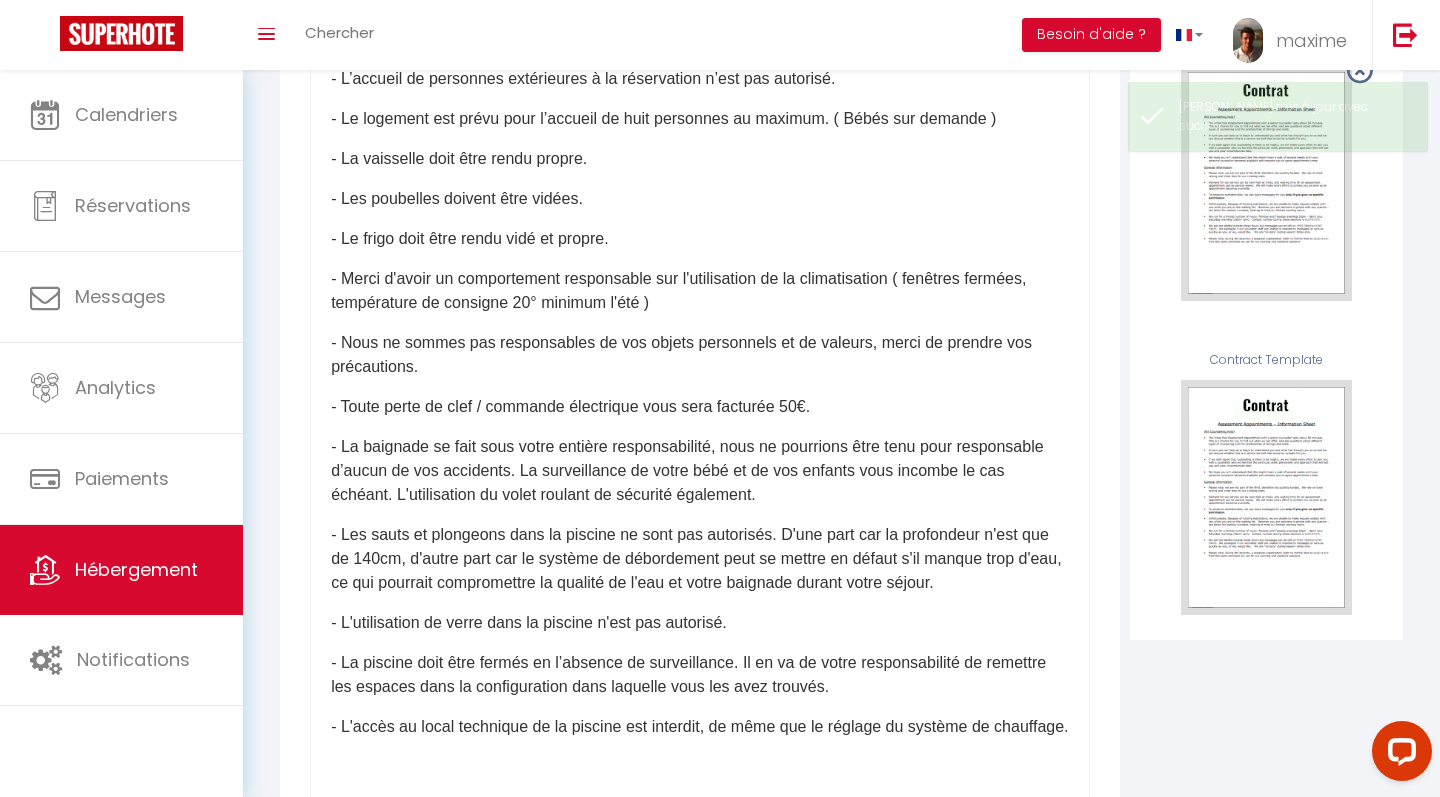 click on "- Toute perte de clef / commande électrique vous sera facturée 50€." at bounding box center [700, 407] 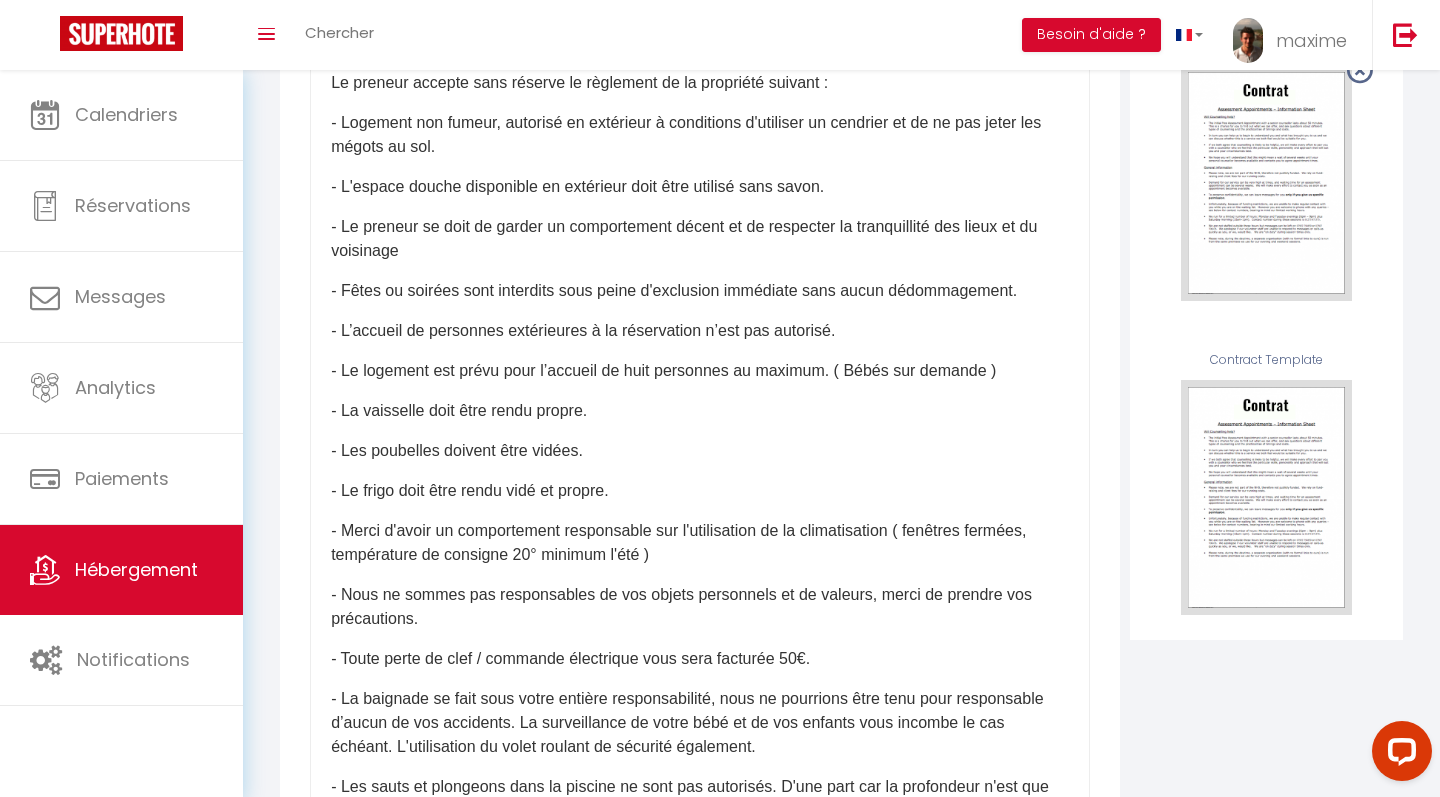 click on "- Le logement est prévu pour l’accueil de huit personnes au maximum. ( Bébés sur demande )" at bounding box center (700, 371) 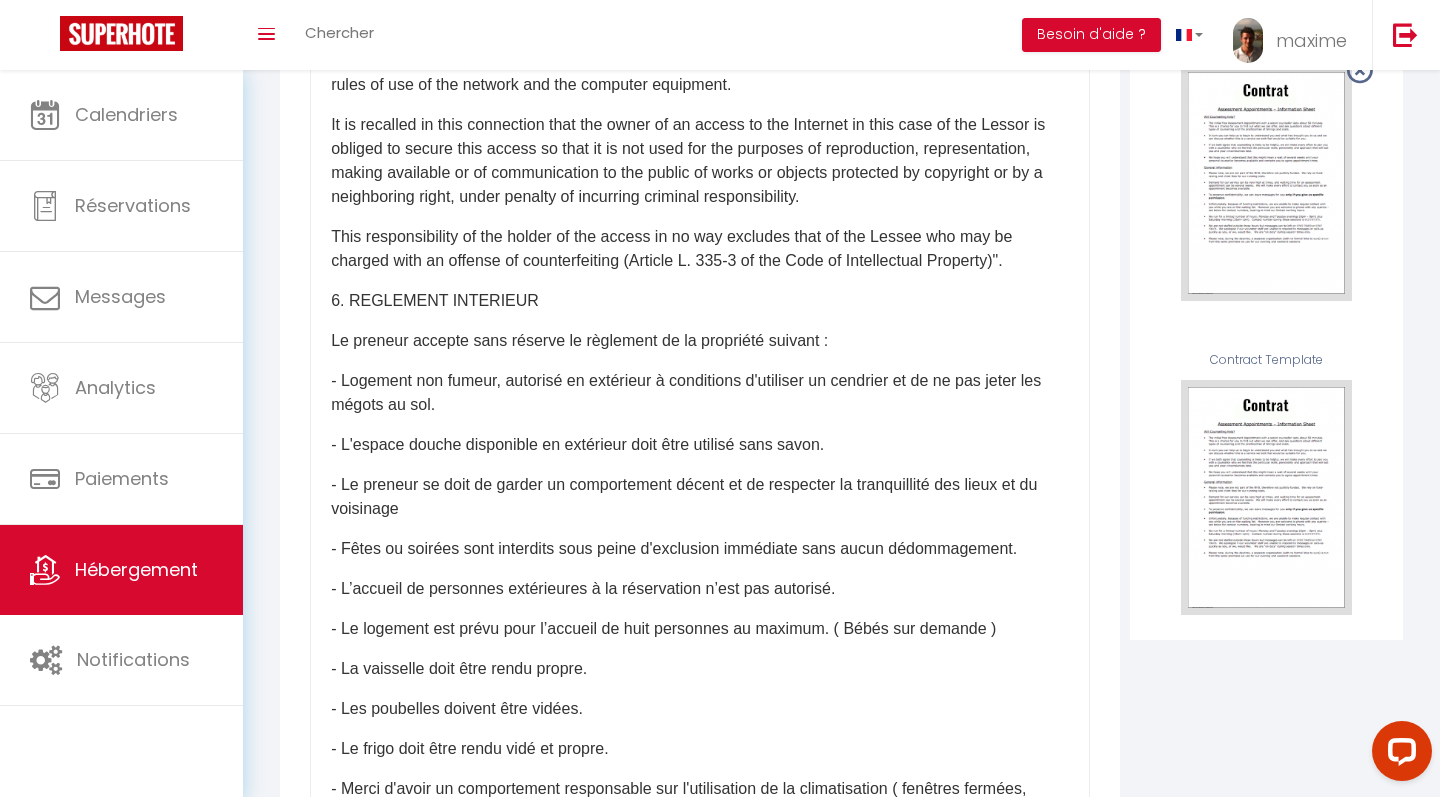 scroll, scrollTop: 2865, scrollLeft: 0, axis: vertical 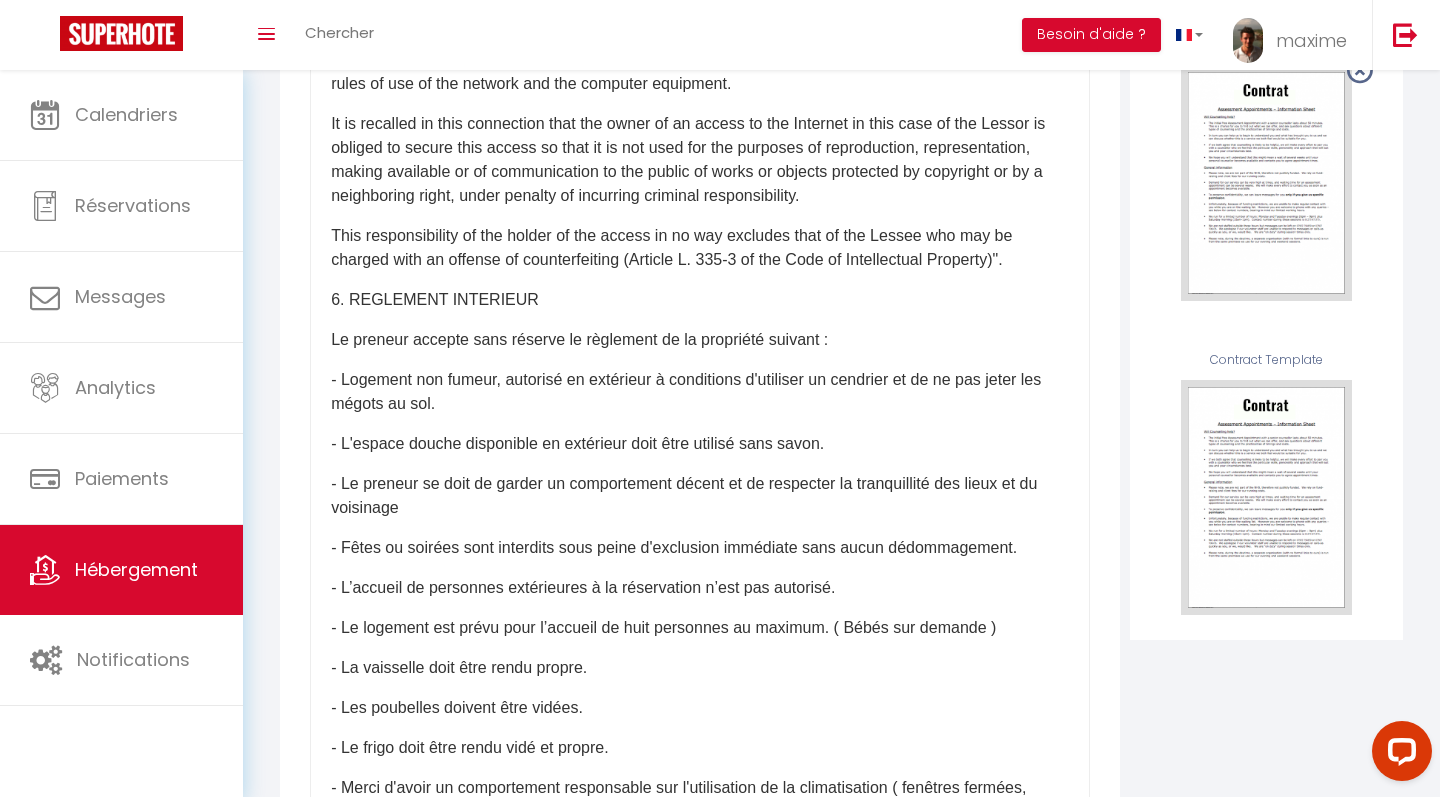 click on "Il a été convenu entre les parties que le Propriétaire louera au [GEOGRAPHIC_DATA] le logement tel que décrit ci-dessous dans les conditions suivantes:
It has been agreed between the parties that the Lessor shall lease to the Tenant the accommodation as described below under the following conditions:
1. OBJET DU CONTRAT DE LOCATION
Le logement est loué meublé à titre de « location courte durée » pour la période indiquée ci-dessous. Le logement est situé à l'adresse indiqué dans la section Details.
1. PURPOSE OF THE LEASING AGREEMENT
The accommodation is rented furnished as a "short term rental" for the period shown below. The accommodation is located at the address indicated in section Details.
2. CONDITIONS DE LA LOCATION
Le nombre de personnes présentes est indiqué dans la section Details. Lors du début de la location, le Bailleur remettra au Preneur les clefs et les instructions relatives au logement." at bounding box center (700, 420) 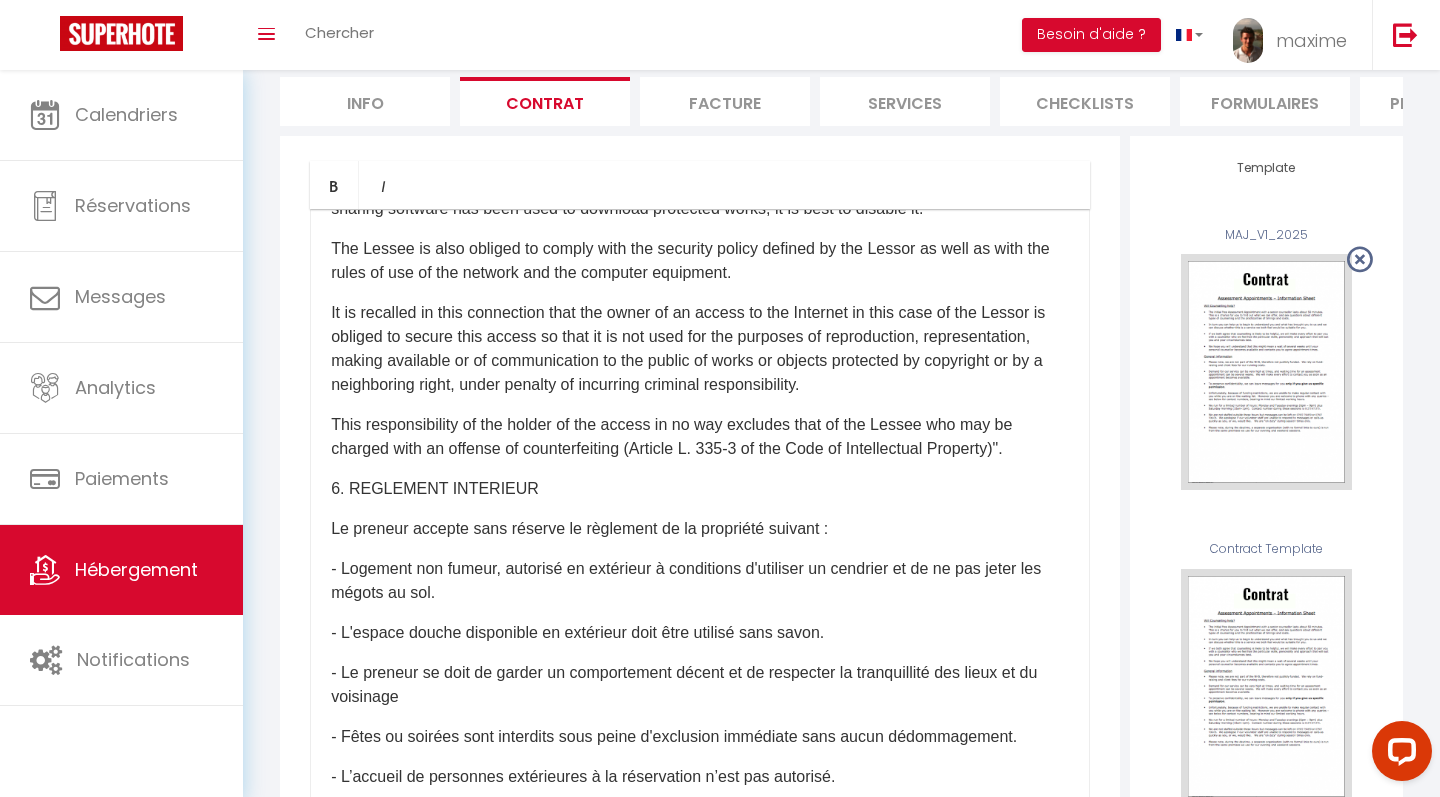 scroll, scrollTop: 136, scrollLeft: 0, axis: vertical 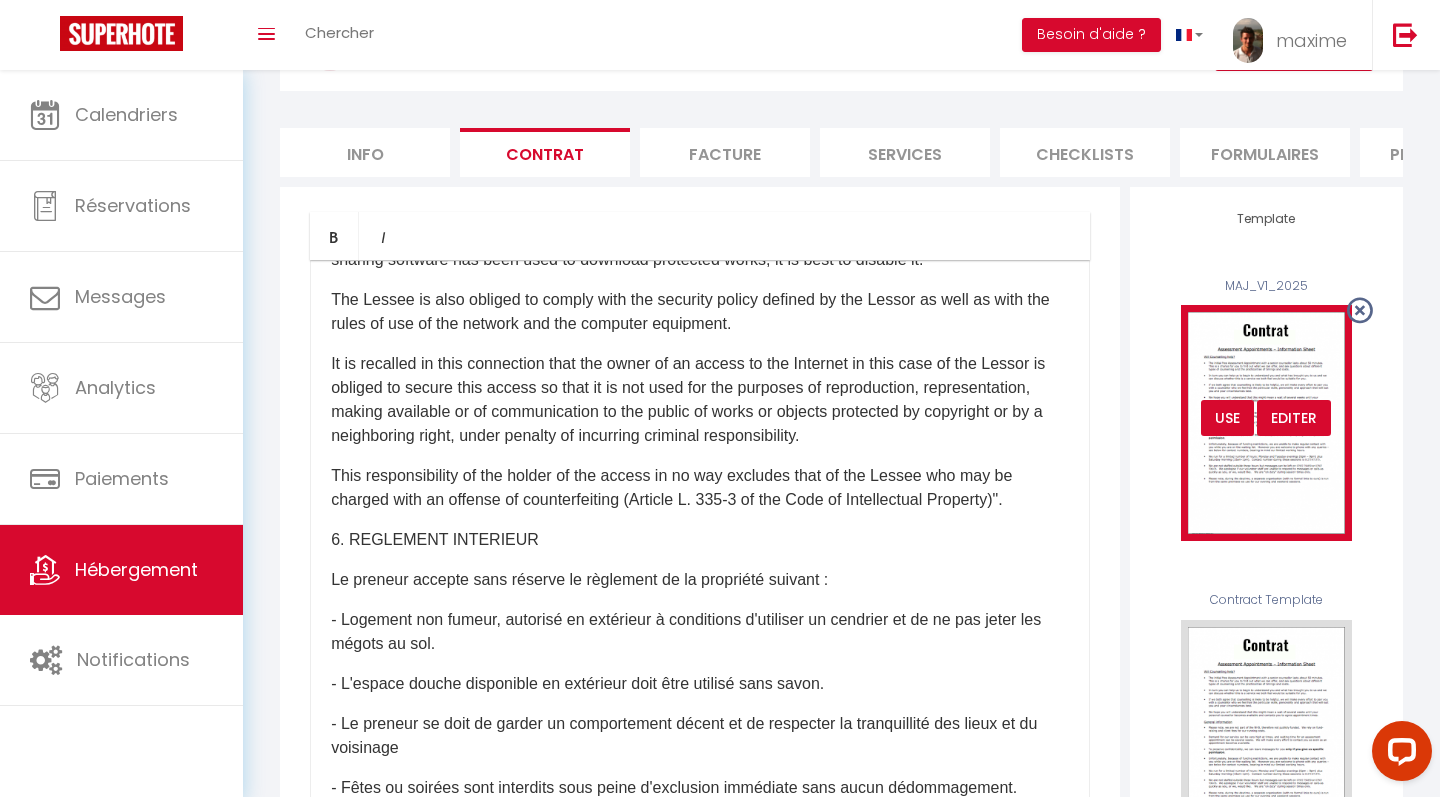 click on "Editer" at bounding box center [1294, 418] 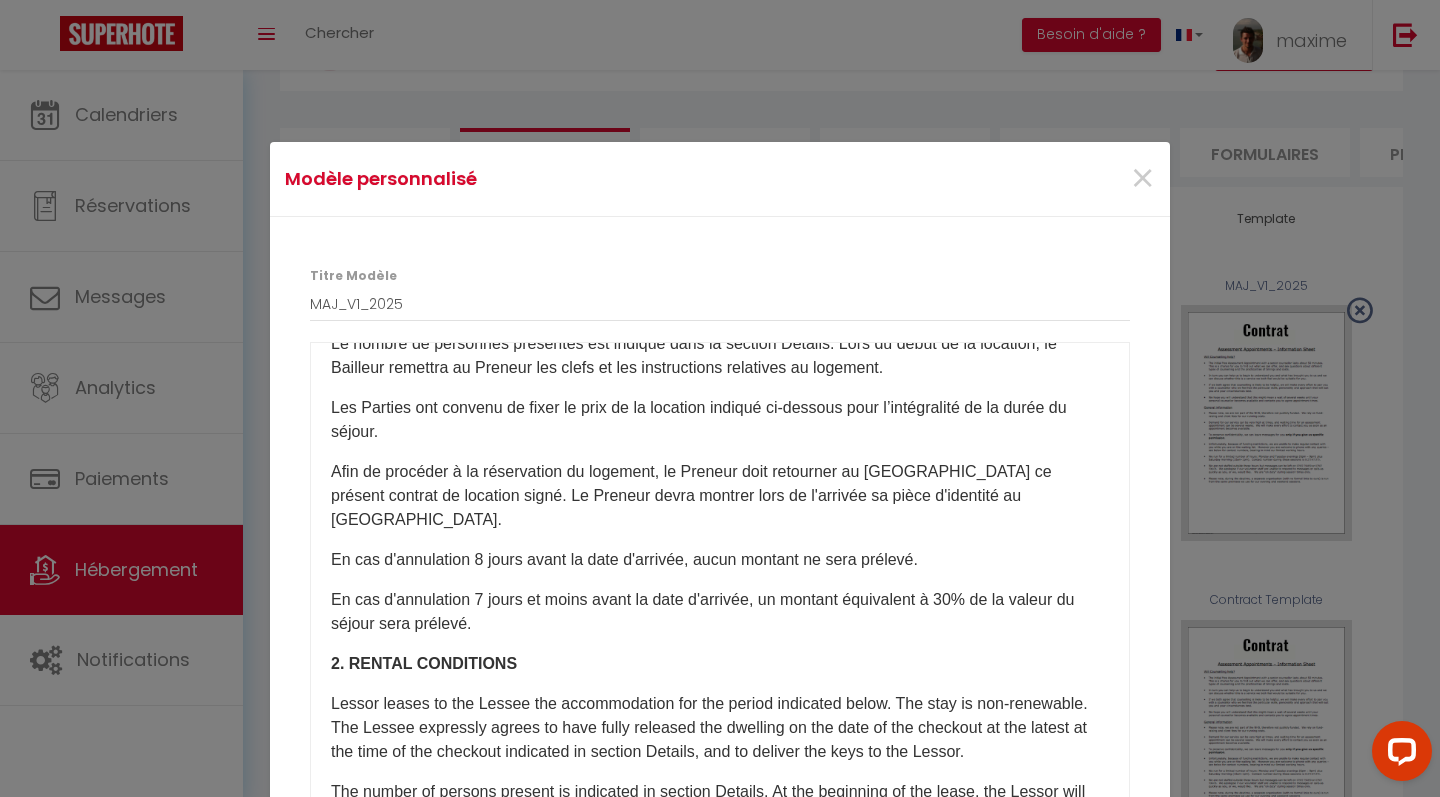 scroll, scrollTop: 511, scrollLeft: 0, axis: vertical 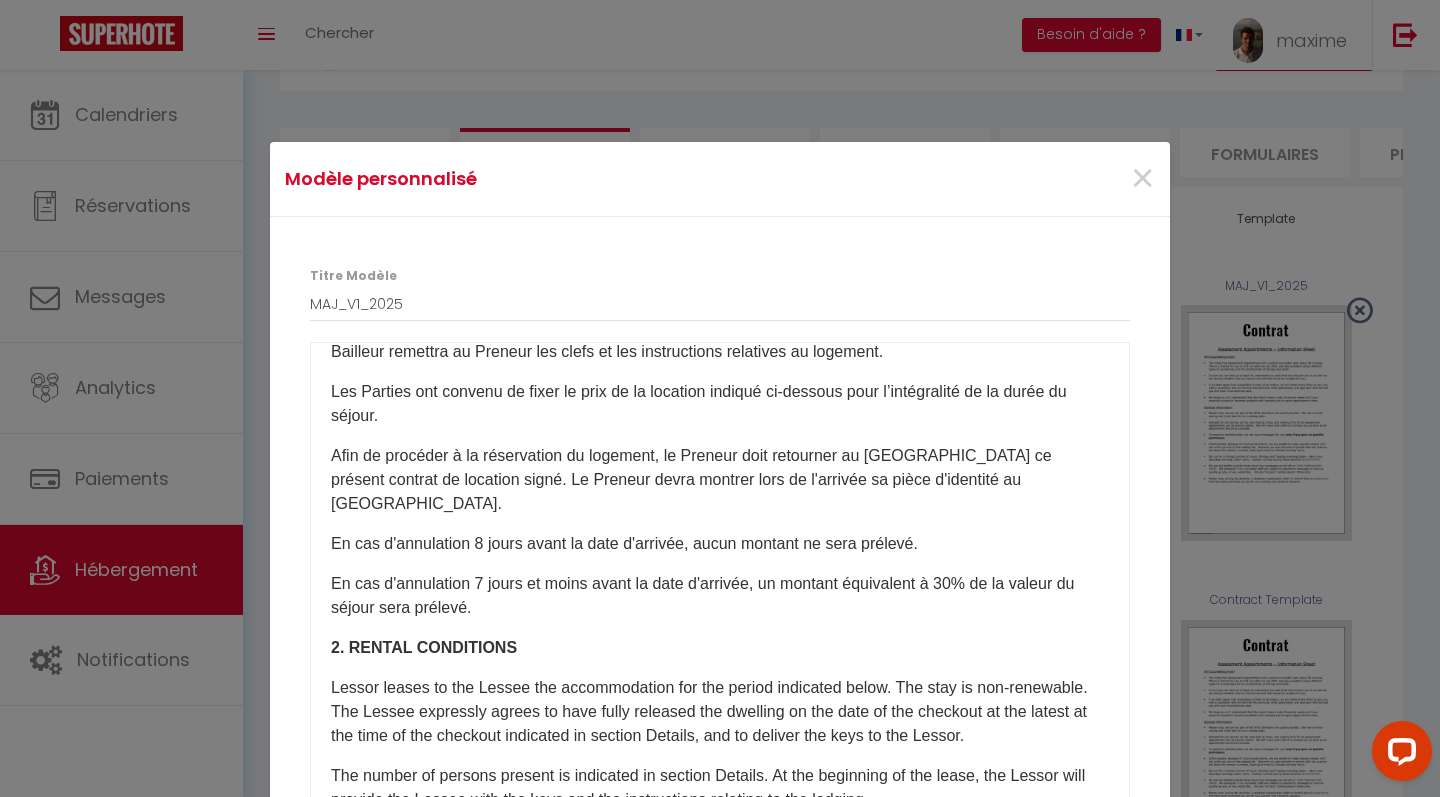 drag, startPoint x: 510, startPoint y: 648, endPoint x: 344, endPoint y: 646, distance: 166.01205 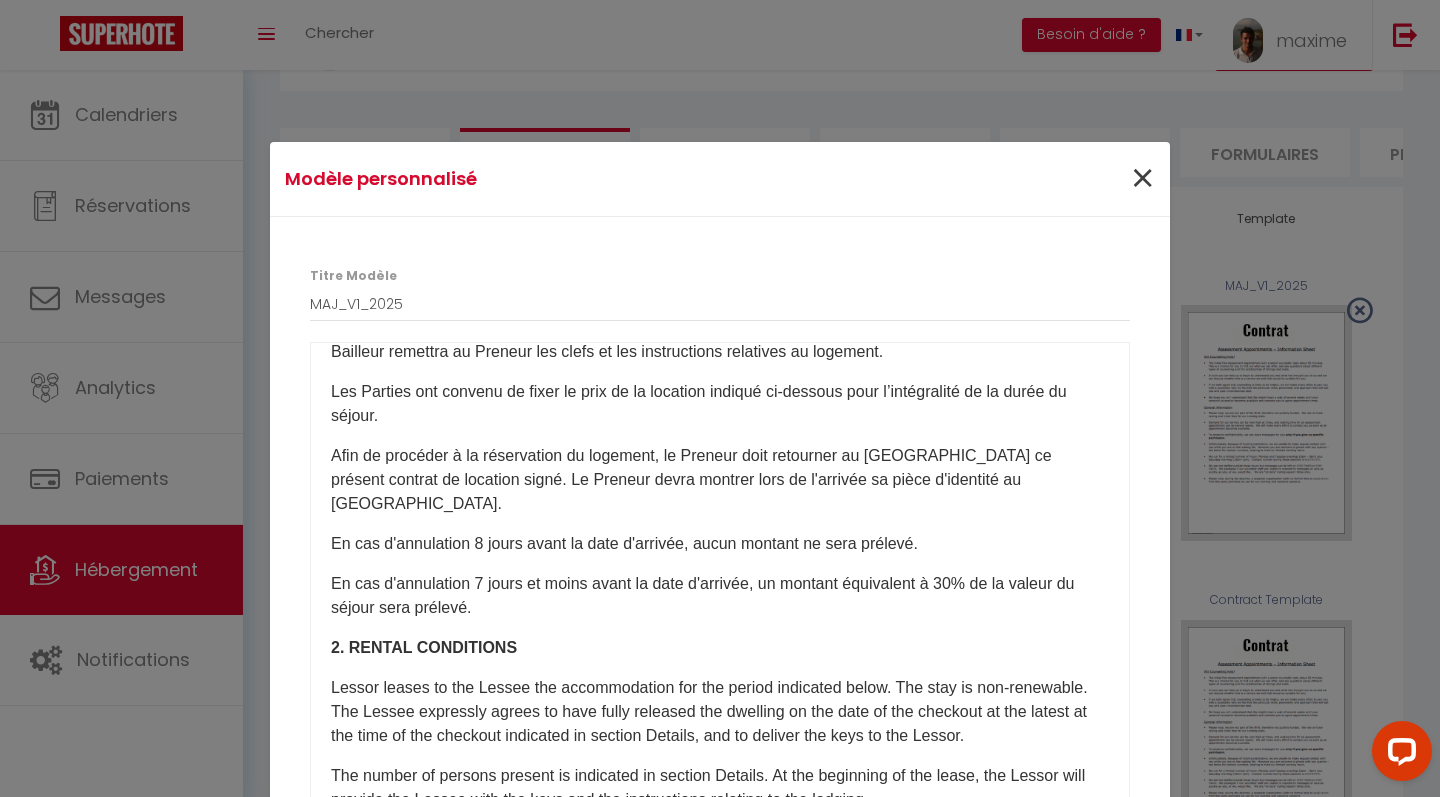 click on "×" at bounding box center (1142, 179) 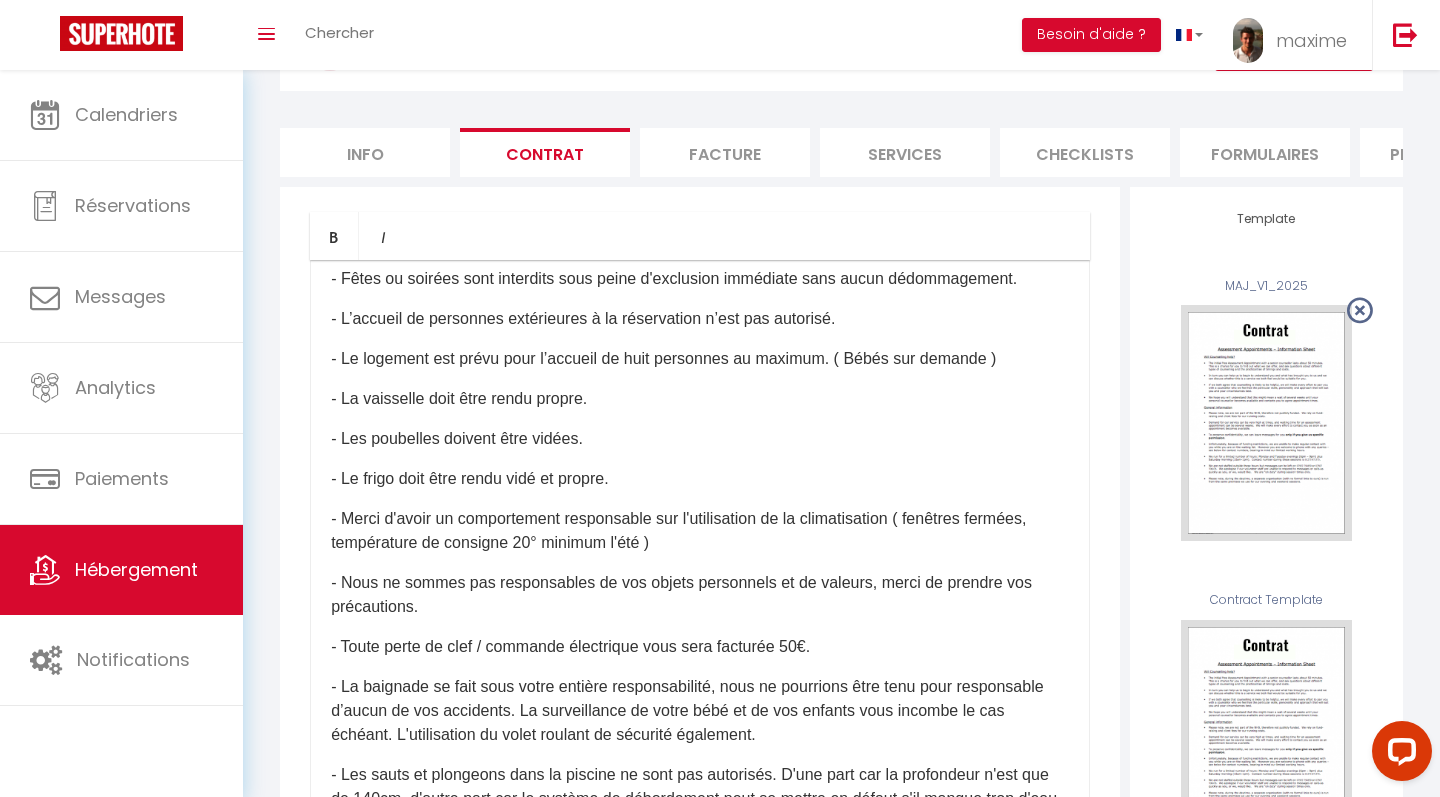scroll, scrollTop: 3374, scrollLeft: 0, axis: vertical 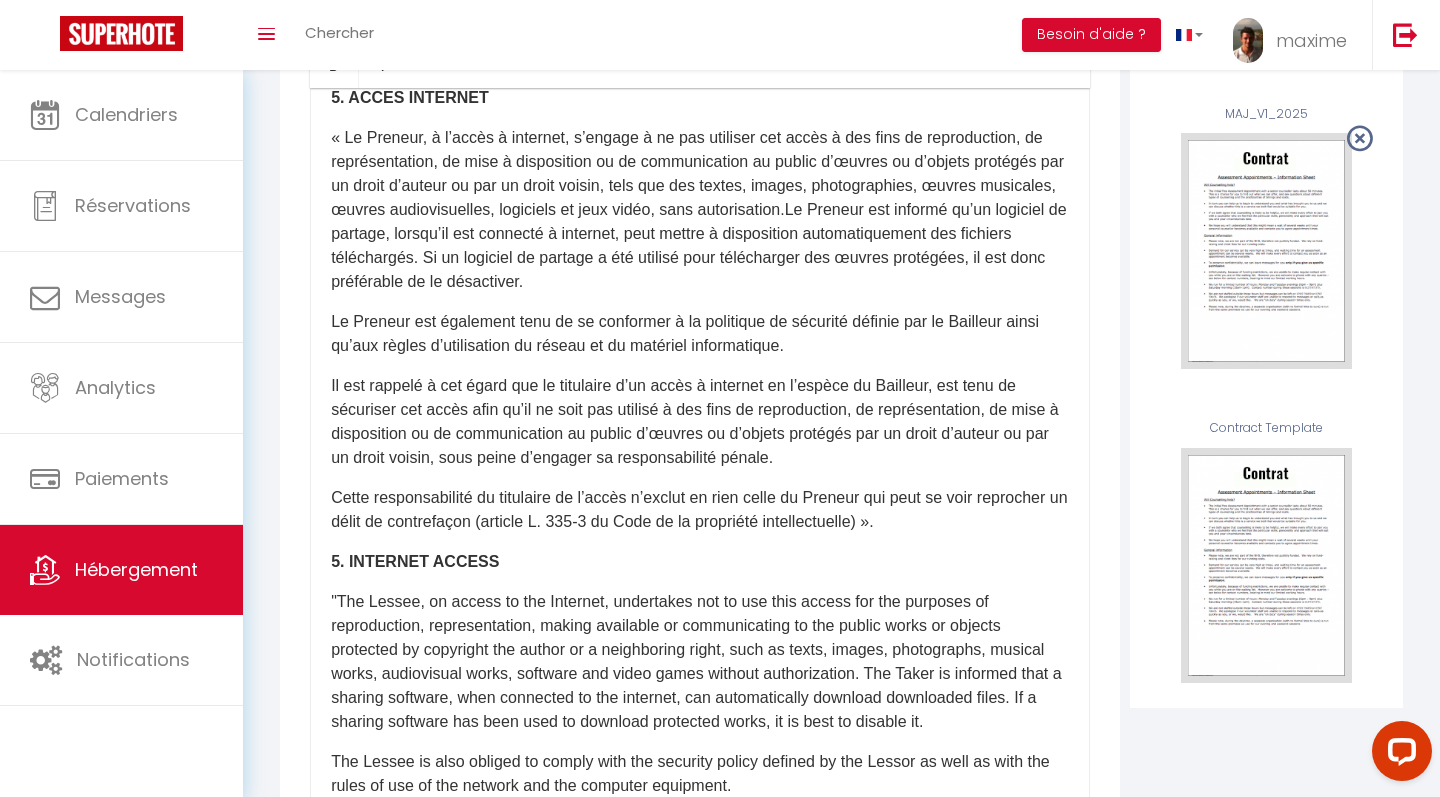 click on "Il est rappelé à cet égard que le titulaire d’un accès à internet en l’espèce du Bailleur, est tenu de sécuriser cet accès afin qu’il ne soit pas utilisé à des fins de reproduction, de représentation, de mise à disposition ou de communication au public d’œuvres ou d’objets protégés par un droit d’auteur ou par un droit voisin, sous peine d’engager sa responsabilité pénale." at bounding box center (700, 422) 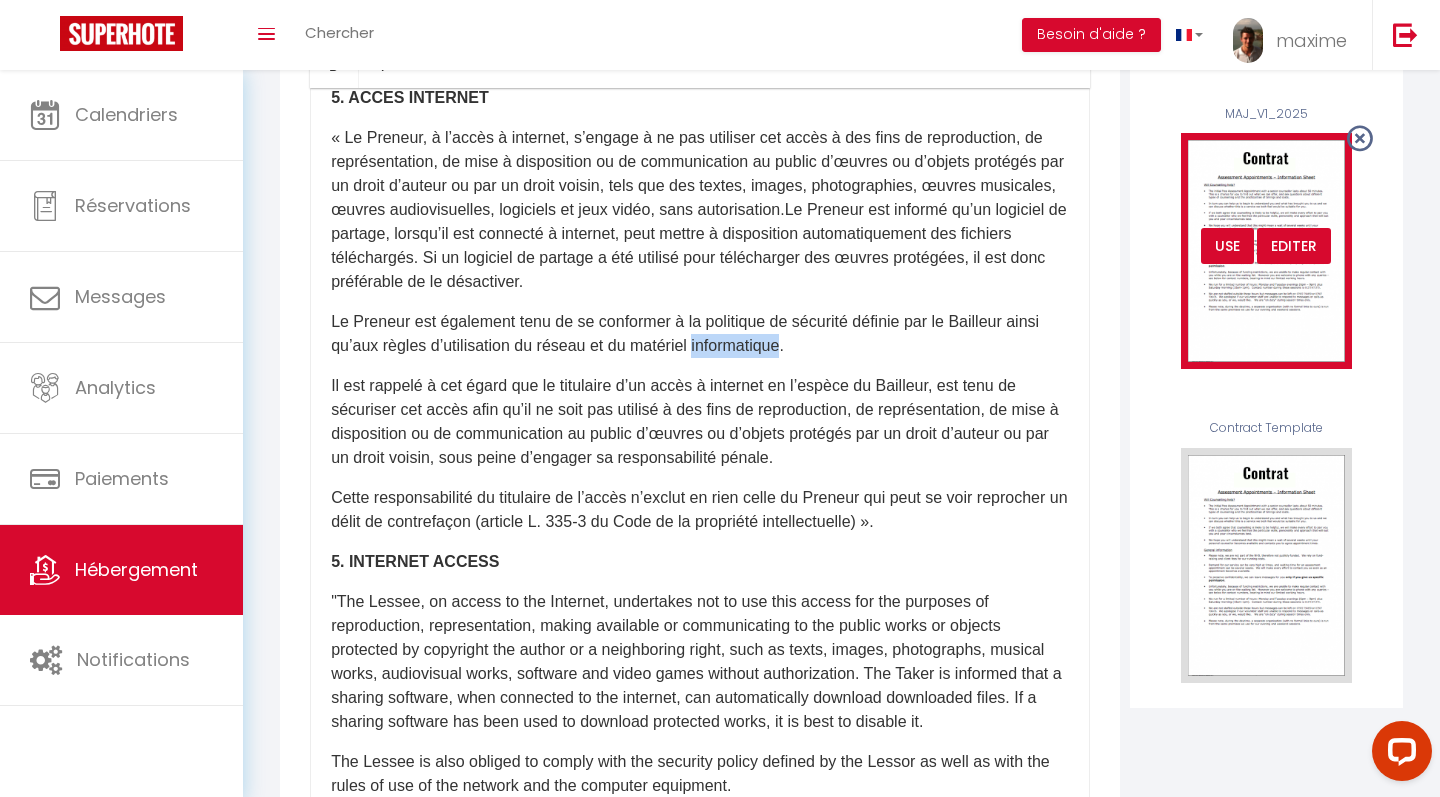 click on "Editer" at bounding box center (1294, 246) 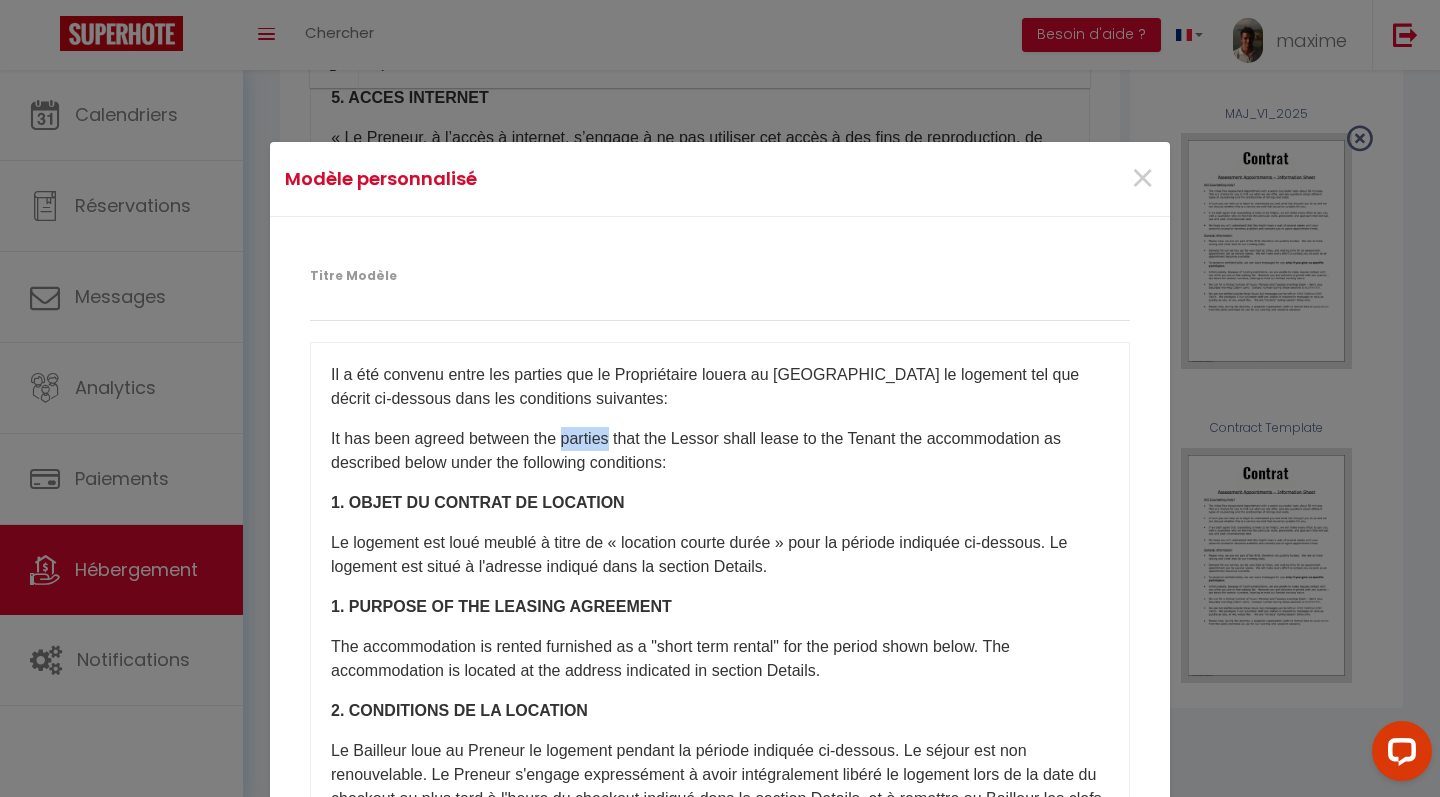 drag, startPoint x: 329, startPoint y: 370, endPoint x: 540, endPoint y: 752, distance: 436.40005 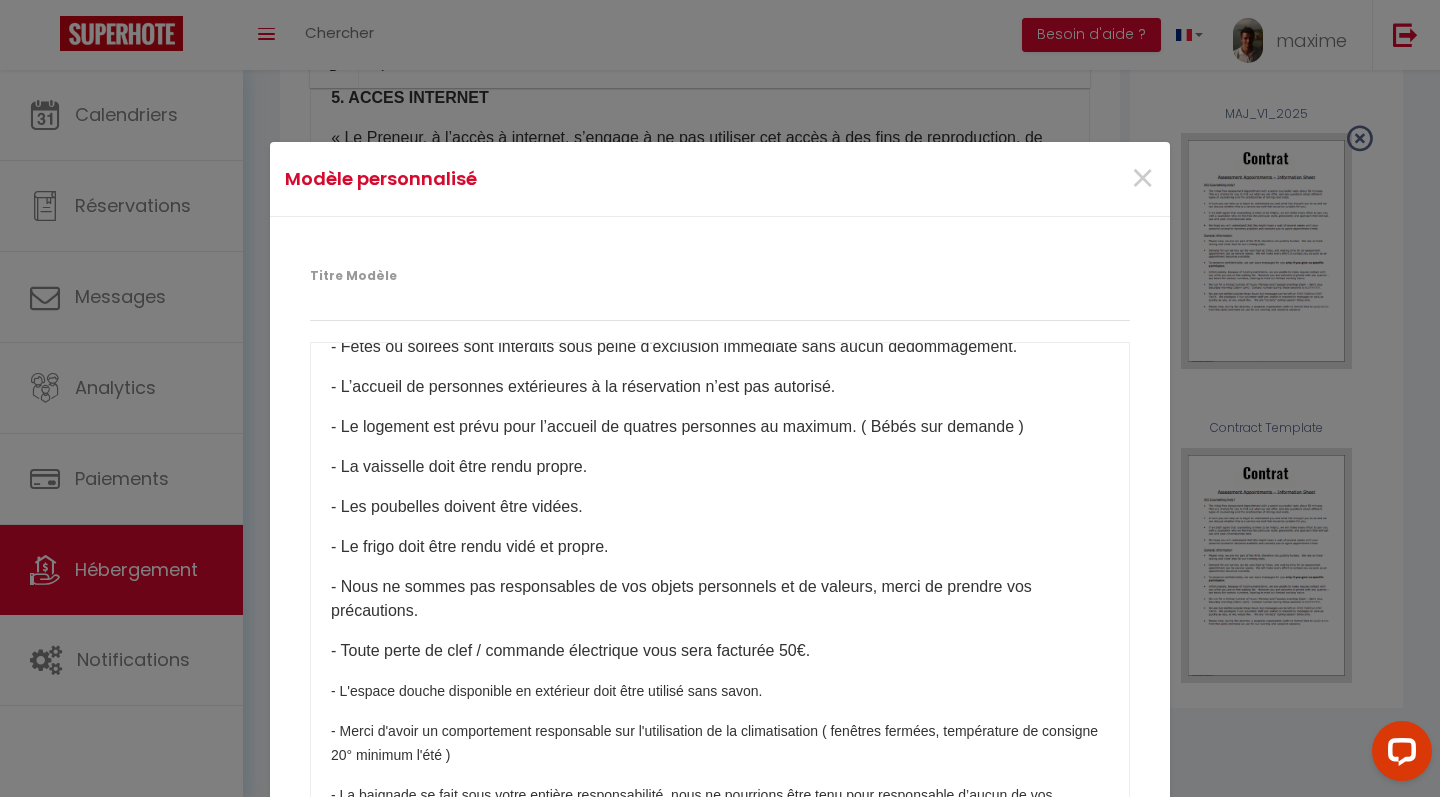 scroll, scrollTop: 3340, scrollLeft: 0, axis: vertical 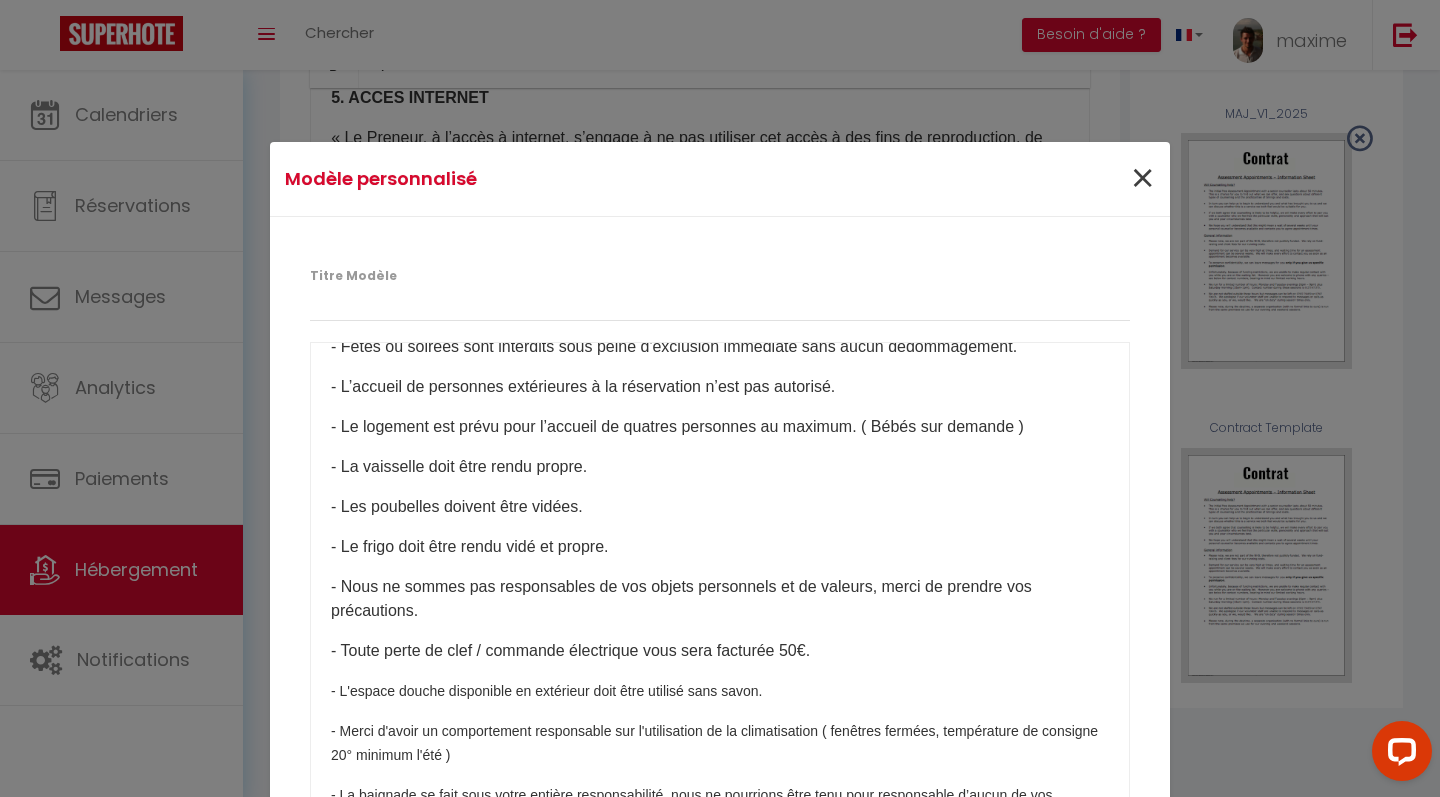 click on "×" at bounding box center [1142, 179] 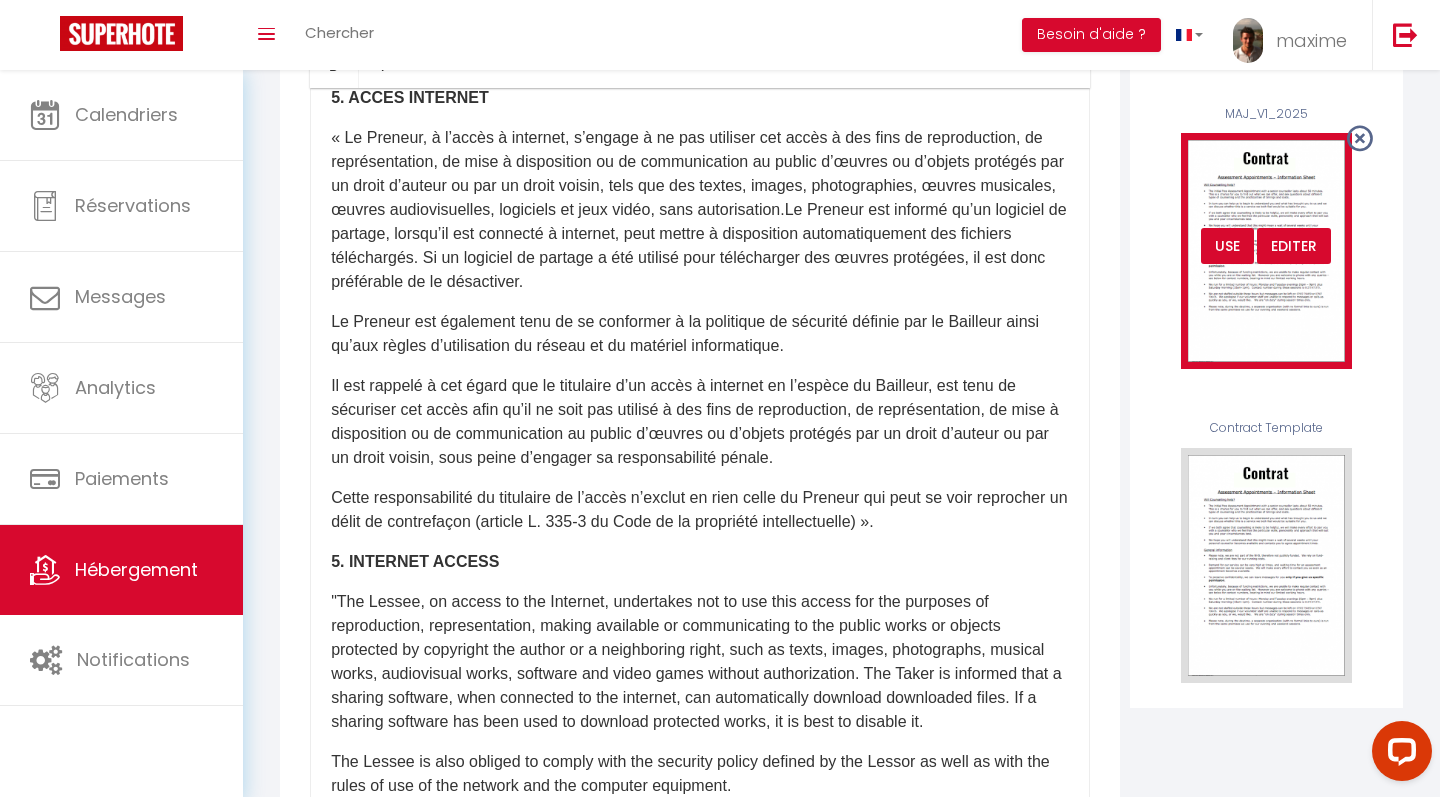 click on "Editer" at bounding box center [1294, 246] 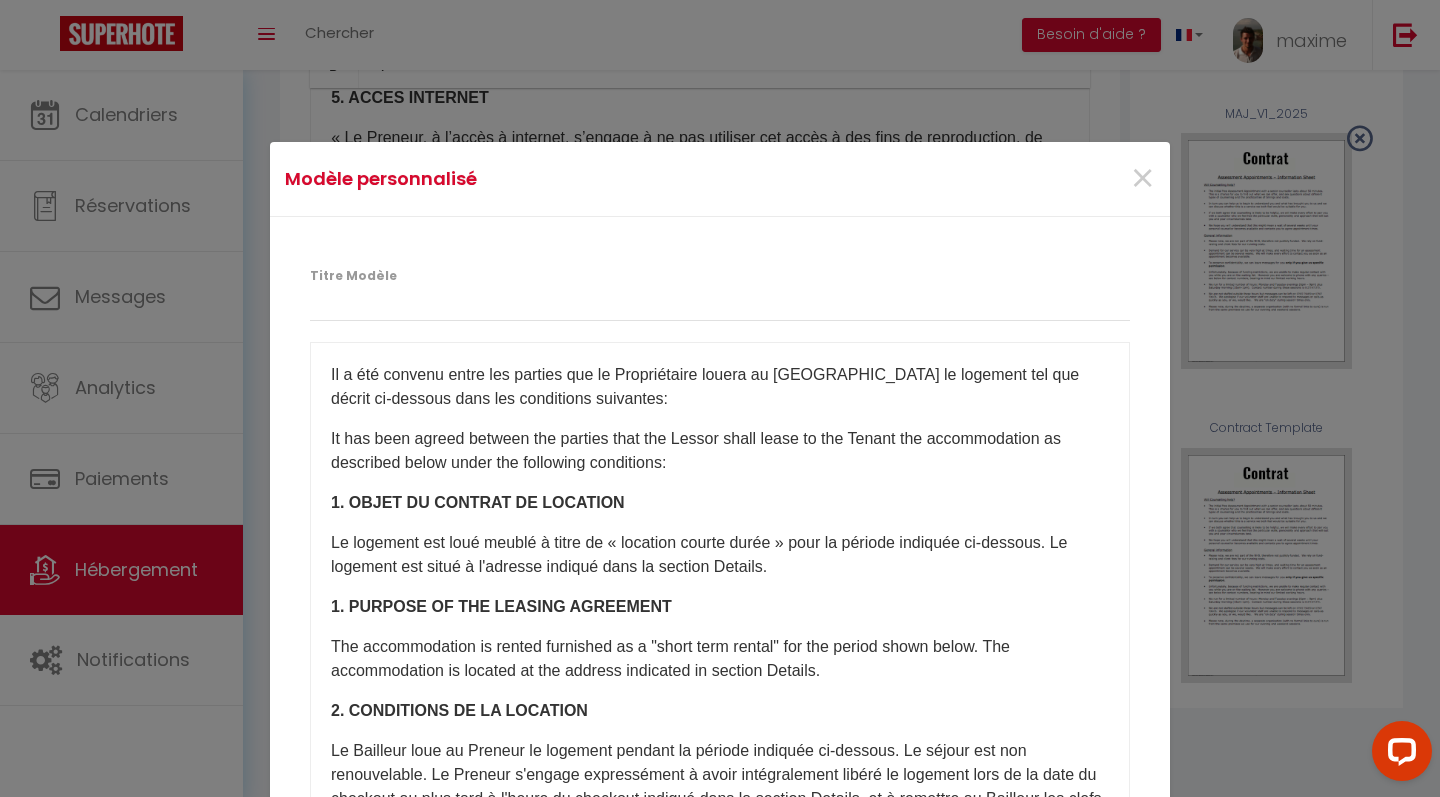 click on "Il a été convenu entre les parties que le Propriétaire louera au [GEOGRAPHIC_DATA] le logement tel que décrit ci-dessous dans les conditions suivantes:" at bounding box center (720, 387) 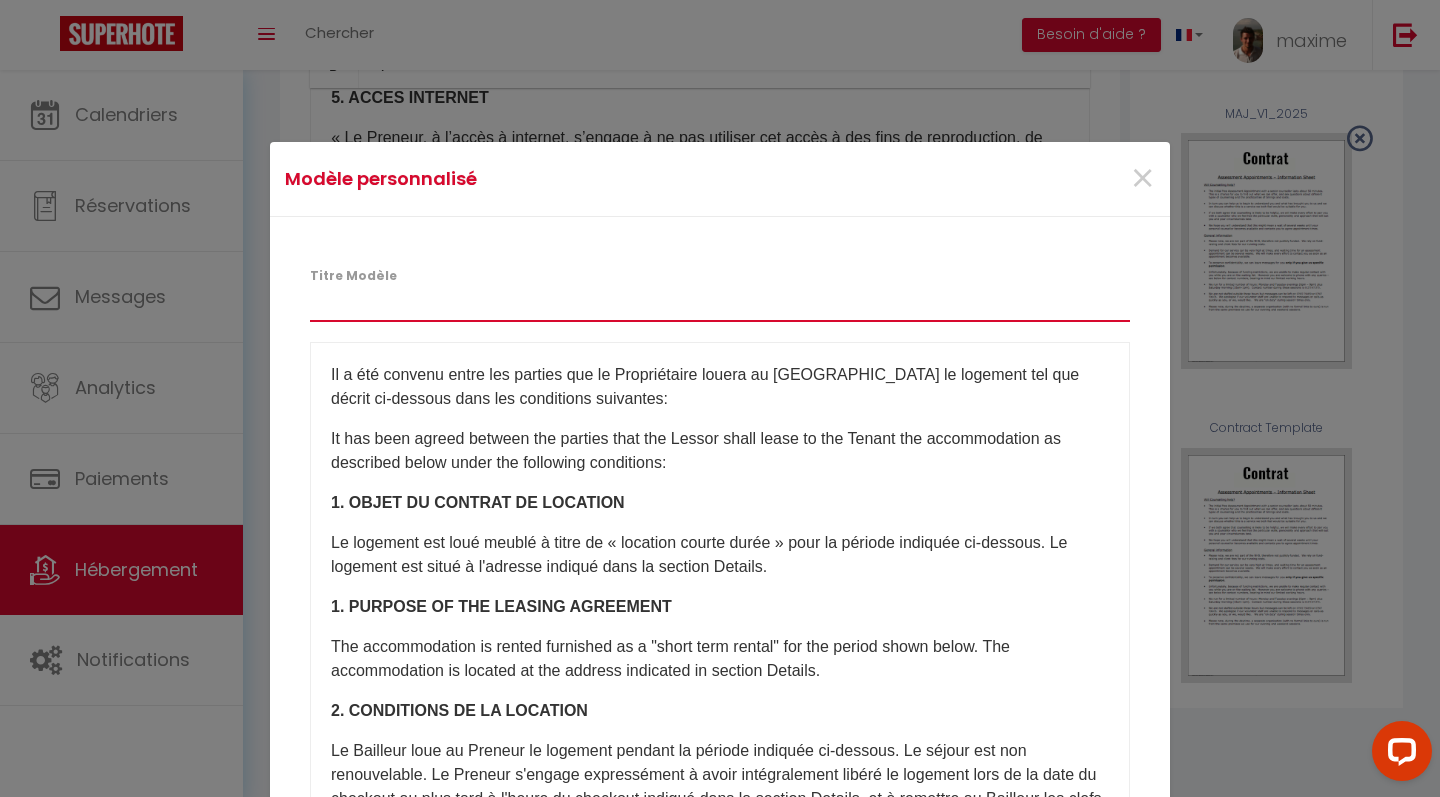 click on "Titre Modèle" at bounding box center [720, 304] 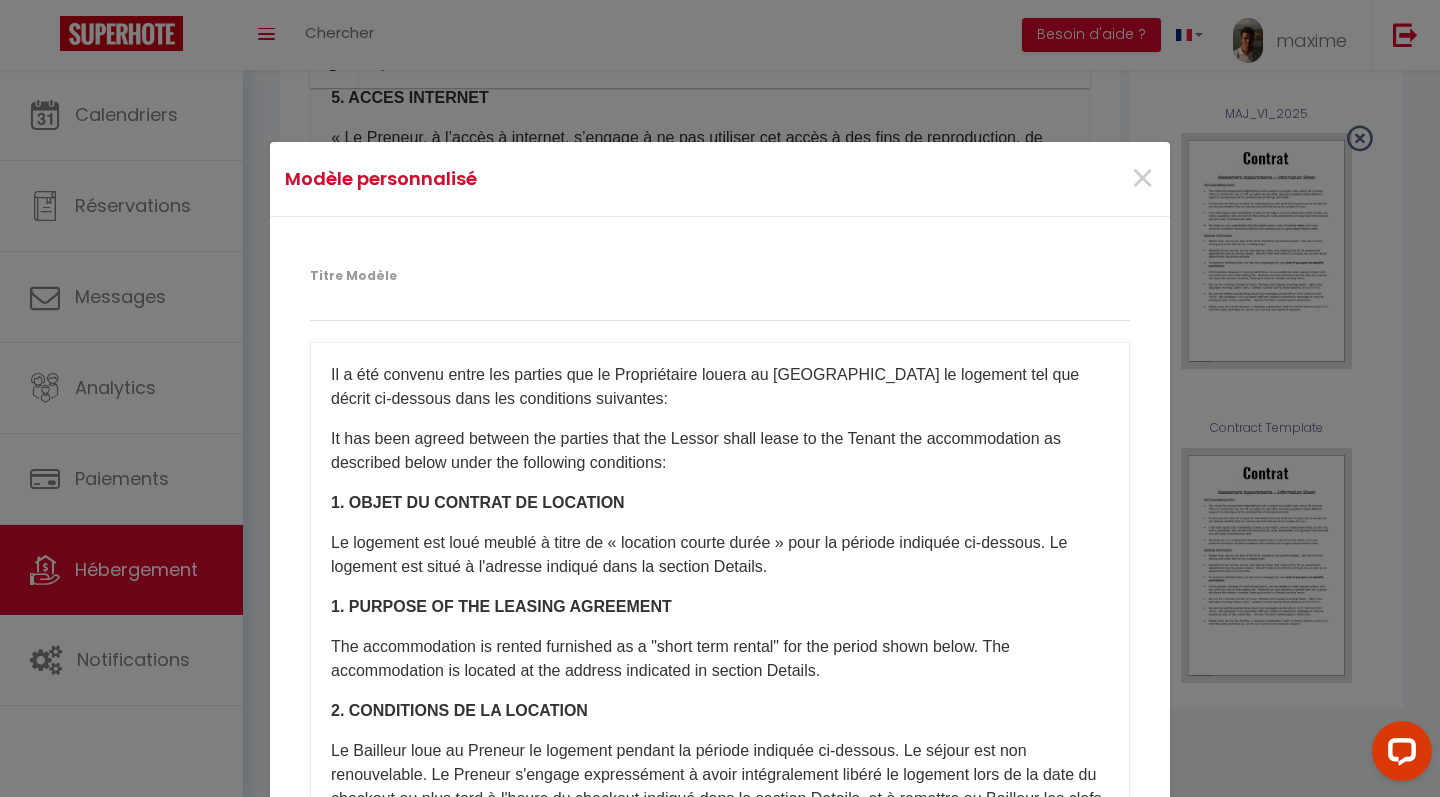drag, startPoint x: 331, startPoint y: 372, endPoint x: 441, endPoint y: 561, distance: 218.68013 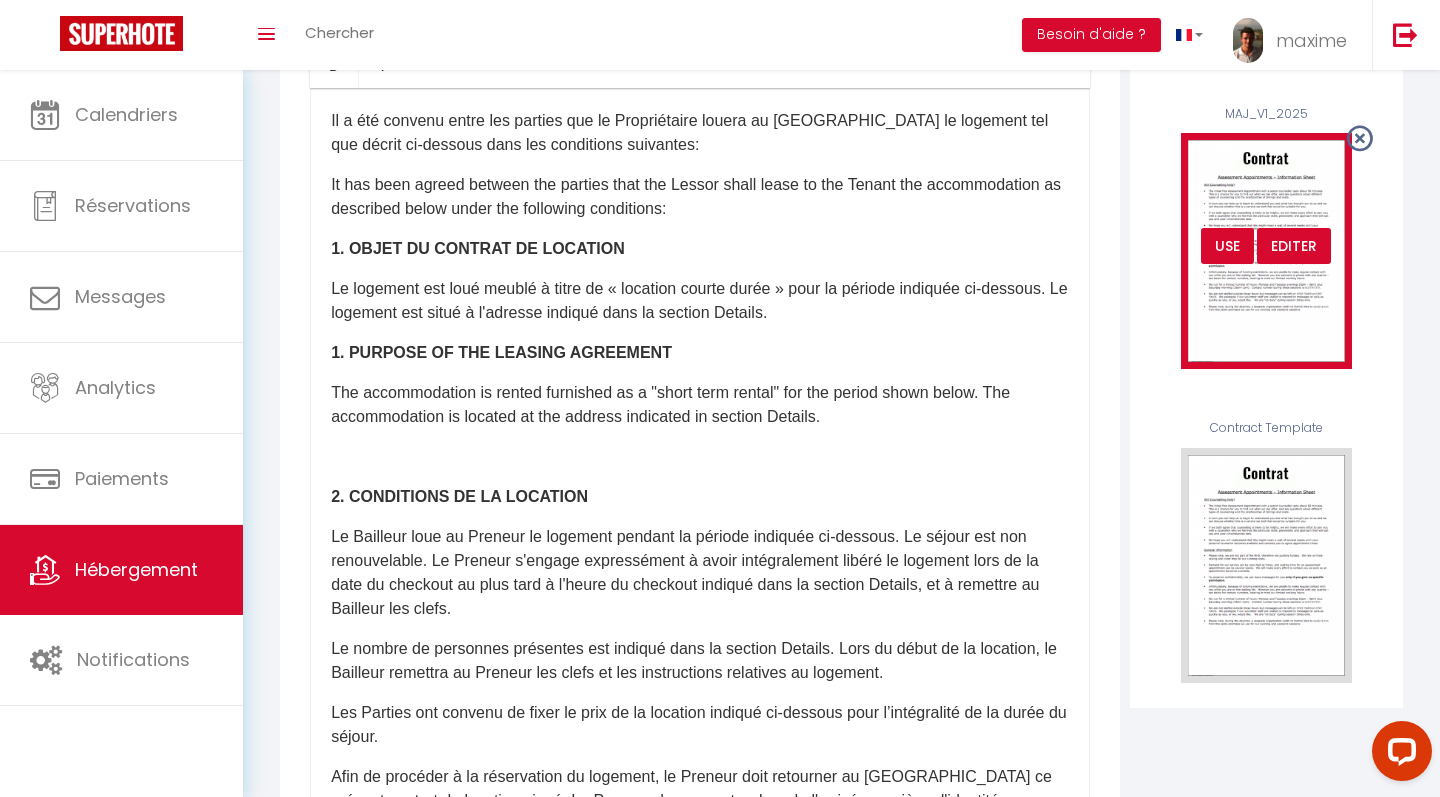 scroll, scrollTop: 0, scrollLeft: 0, axis: both 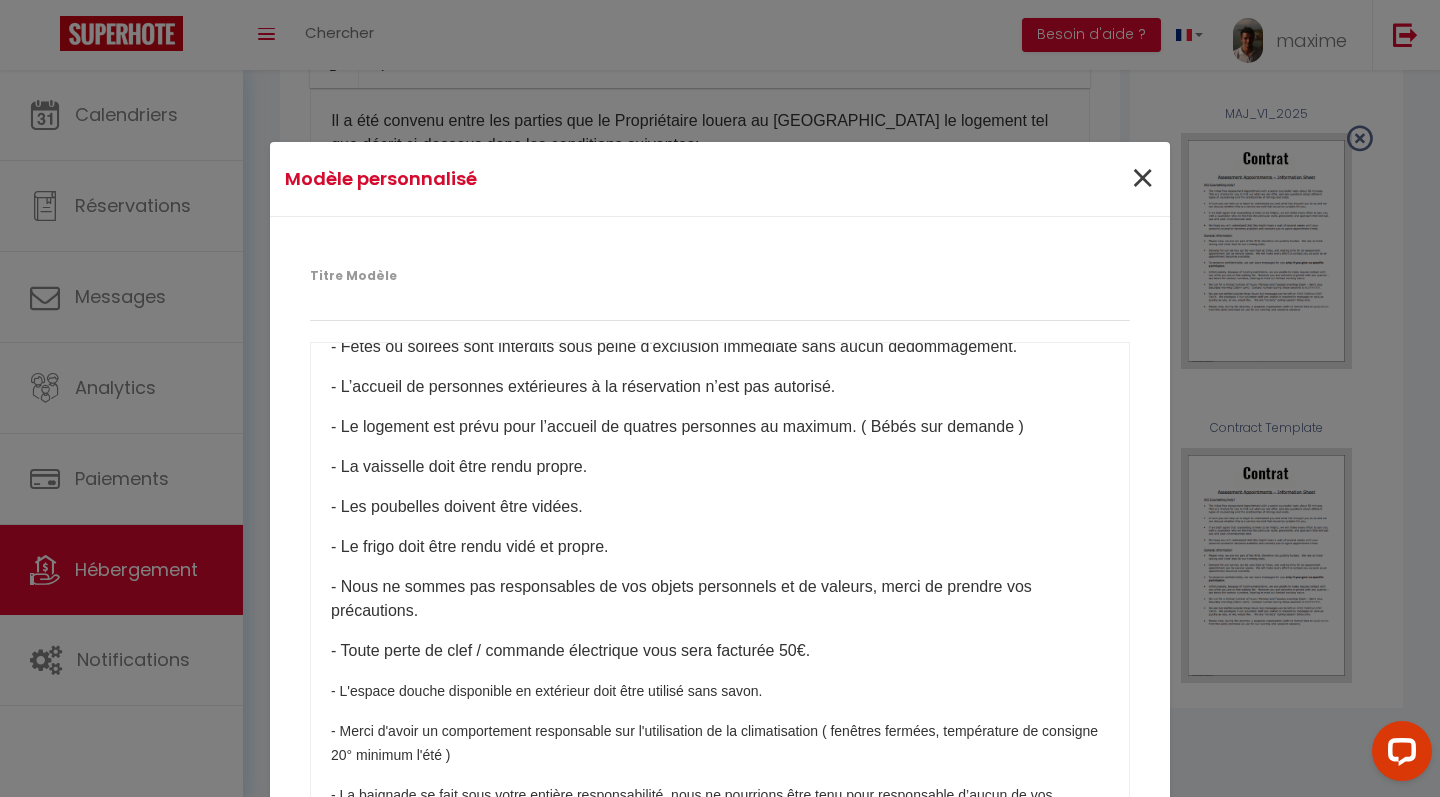 click on "×" at bounding box center [1142, 179] 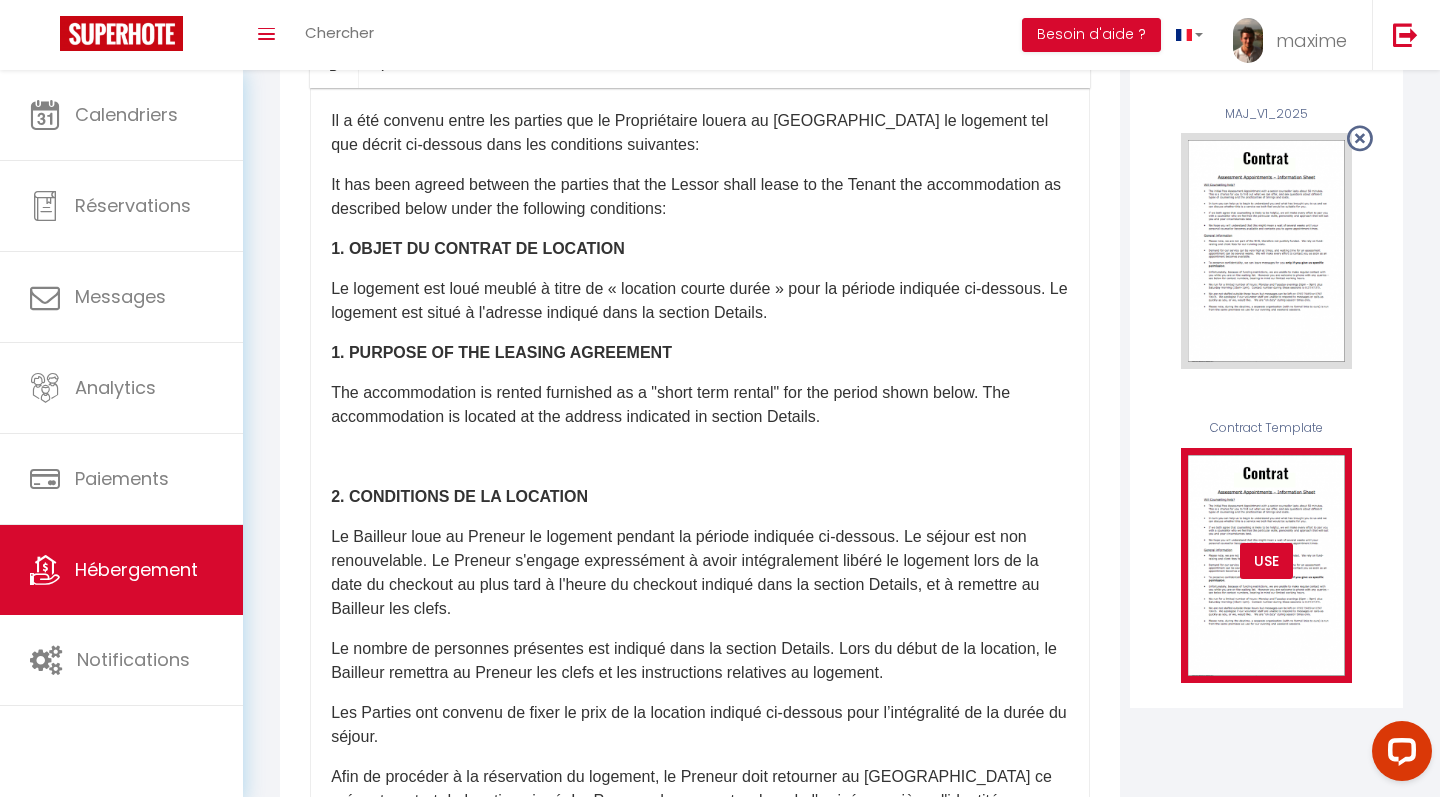 click at bounding box center [1266, 566] 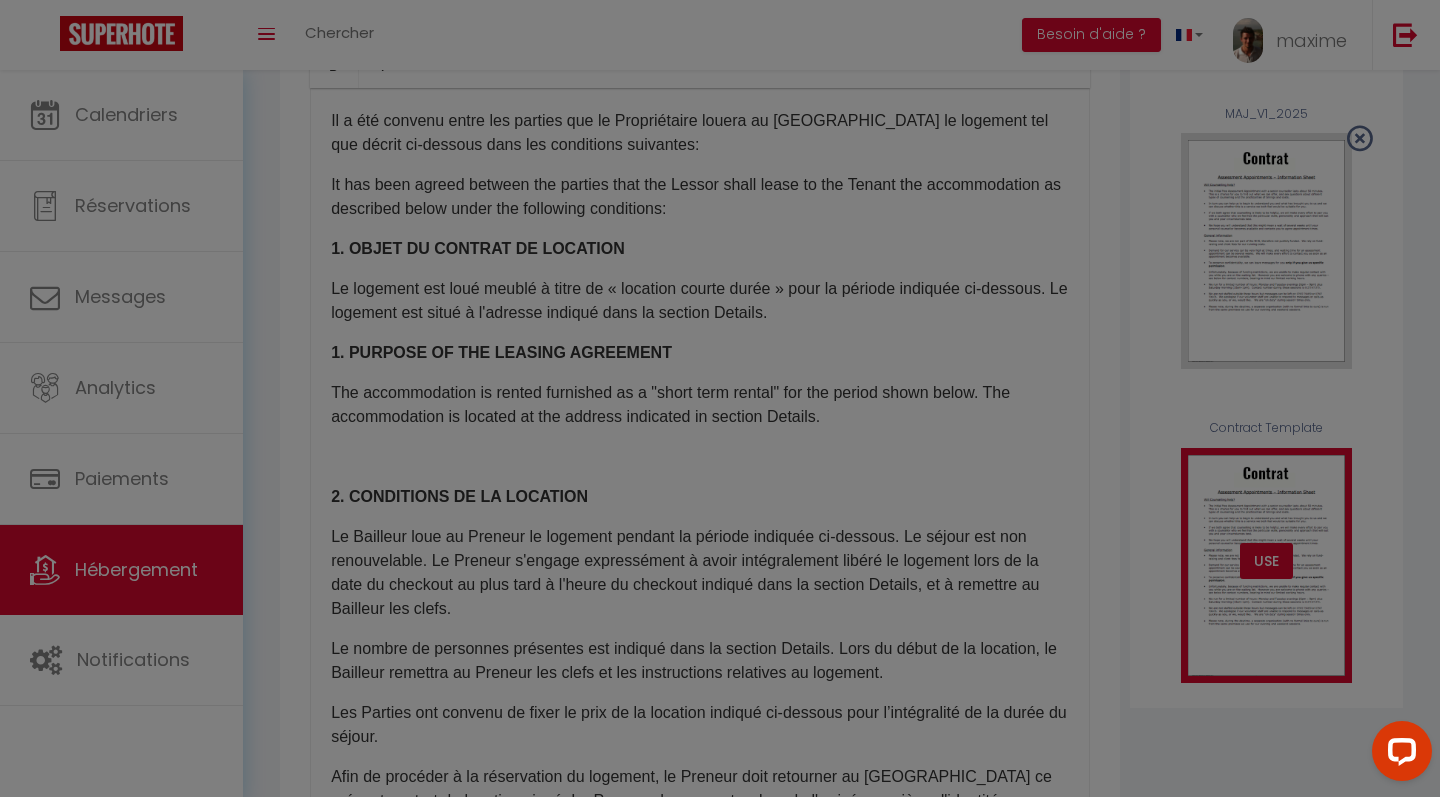 scroll, scrollTop: 2006, scrollLeft: 0, axis: vertical 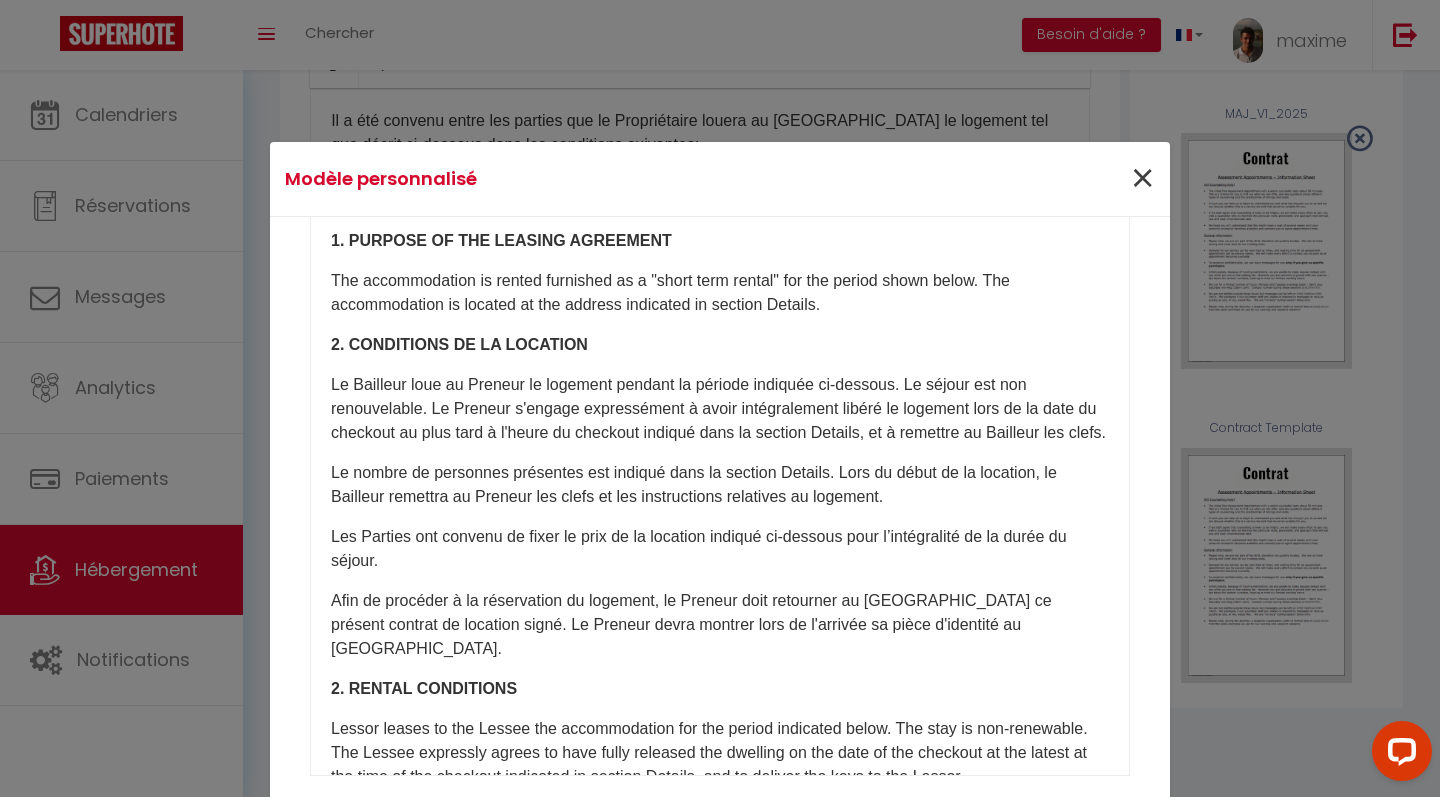 click on "×" at bounding box center (1142, 179) 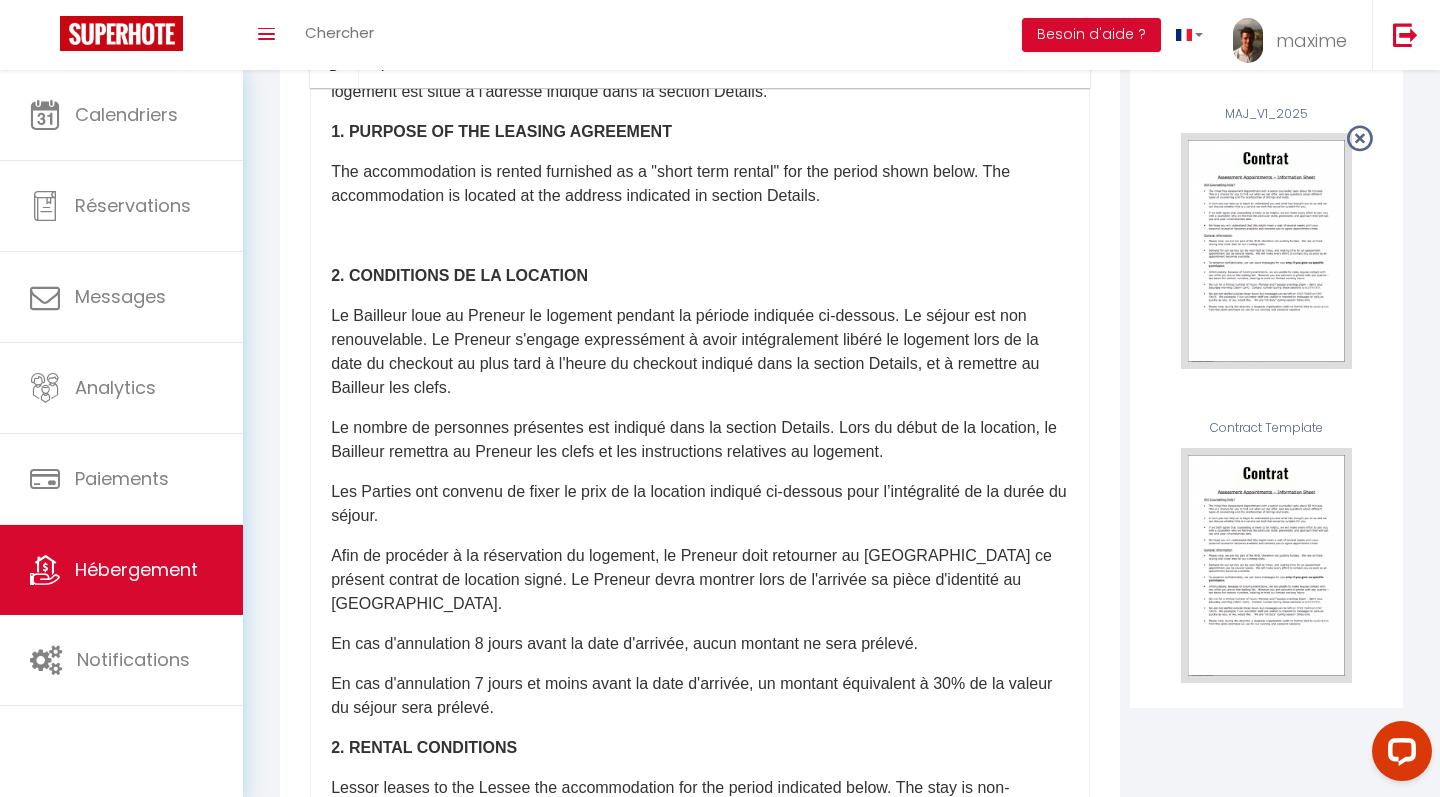 scroll, scrollTop: 0, scrollLeft: 0, axis: both 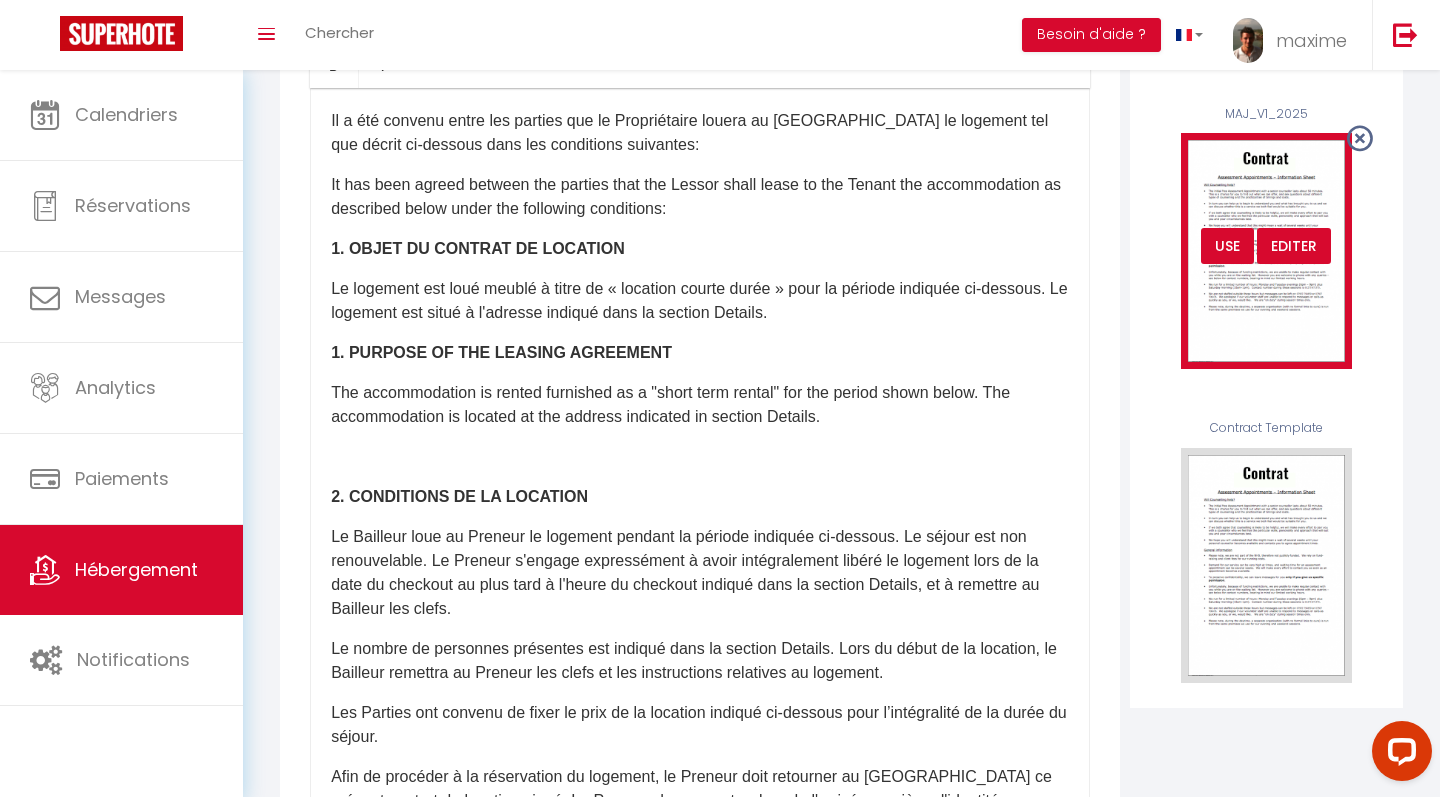 click on "USE" at bounding box center (1227, 246) 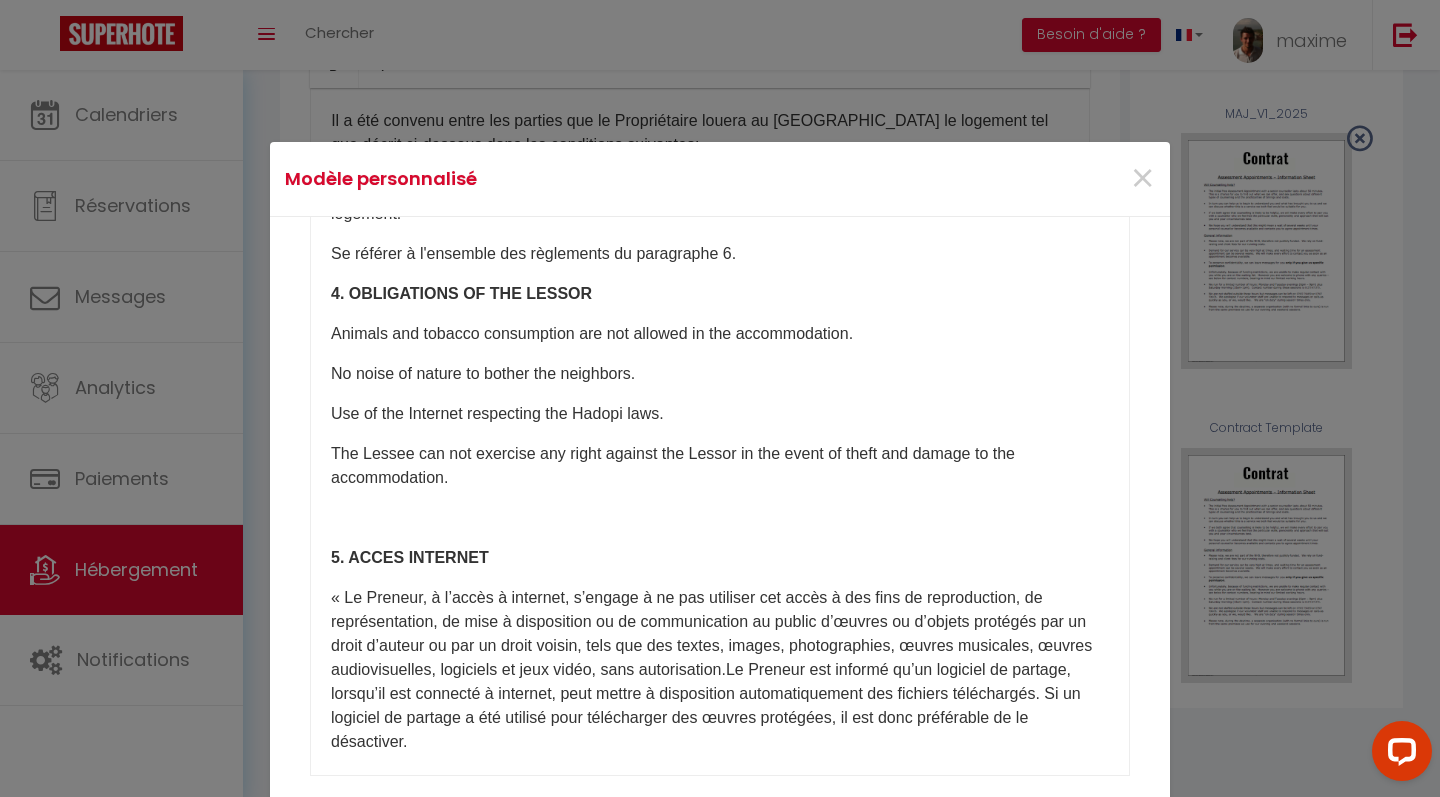 scroll, scrollTop: 1124, scrollLeft: 0, axis: vertical 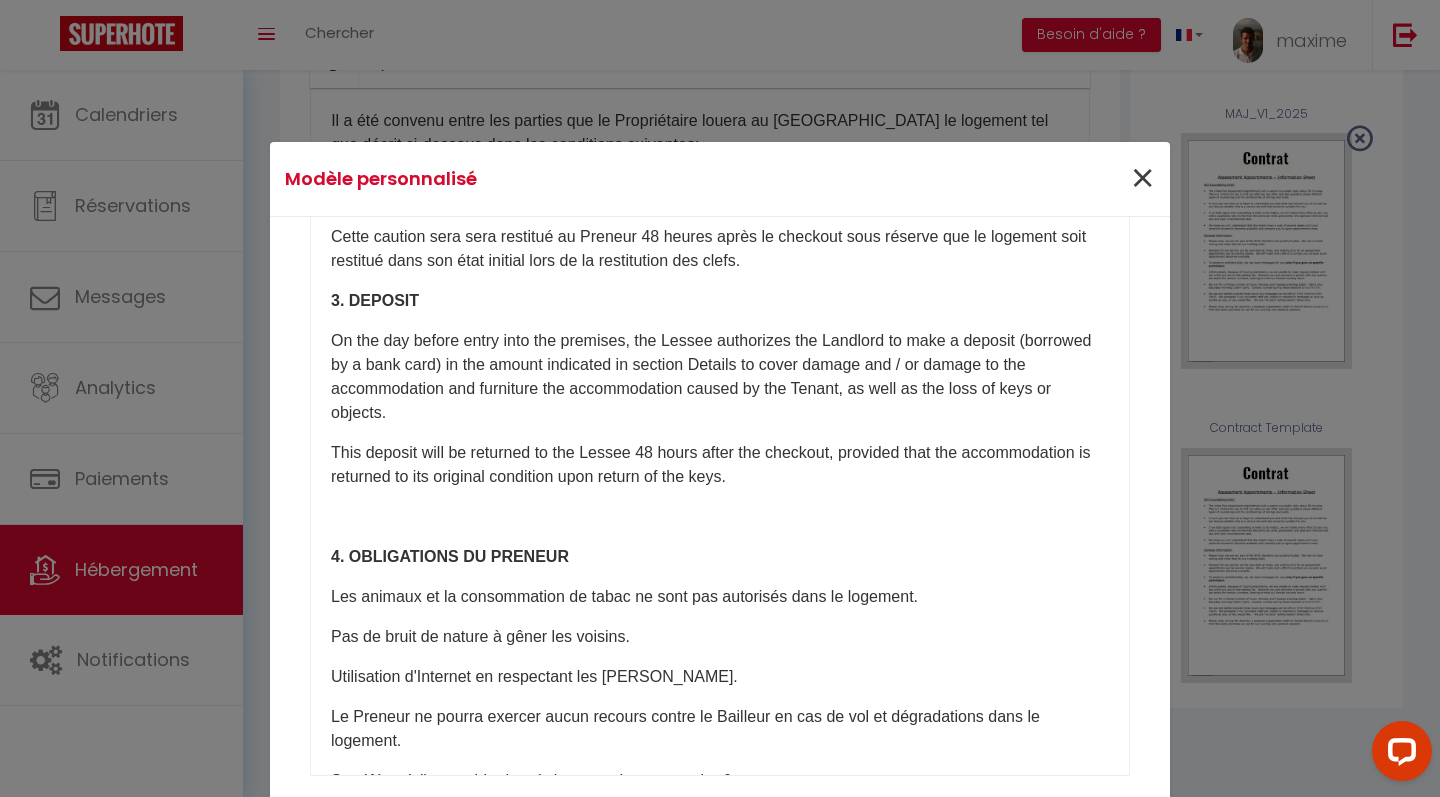 click on "×" at bounding box center (1142, 179) 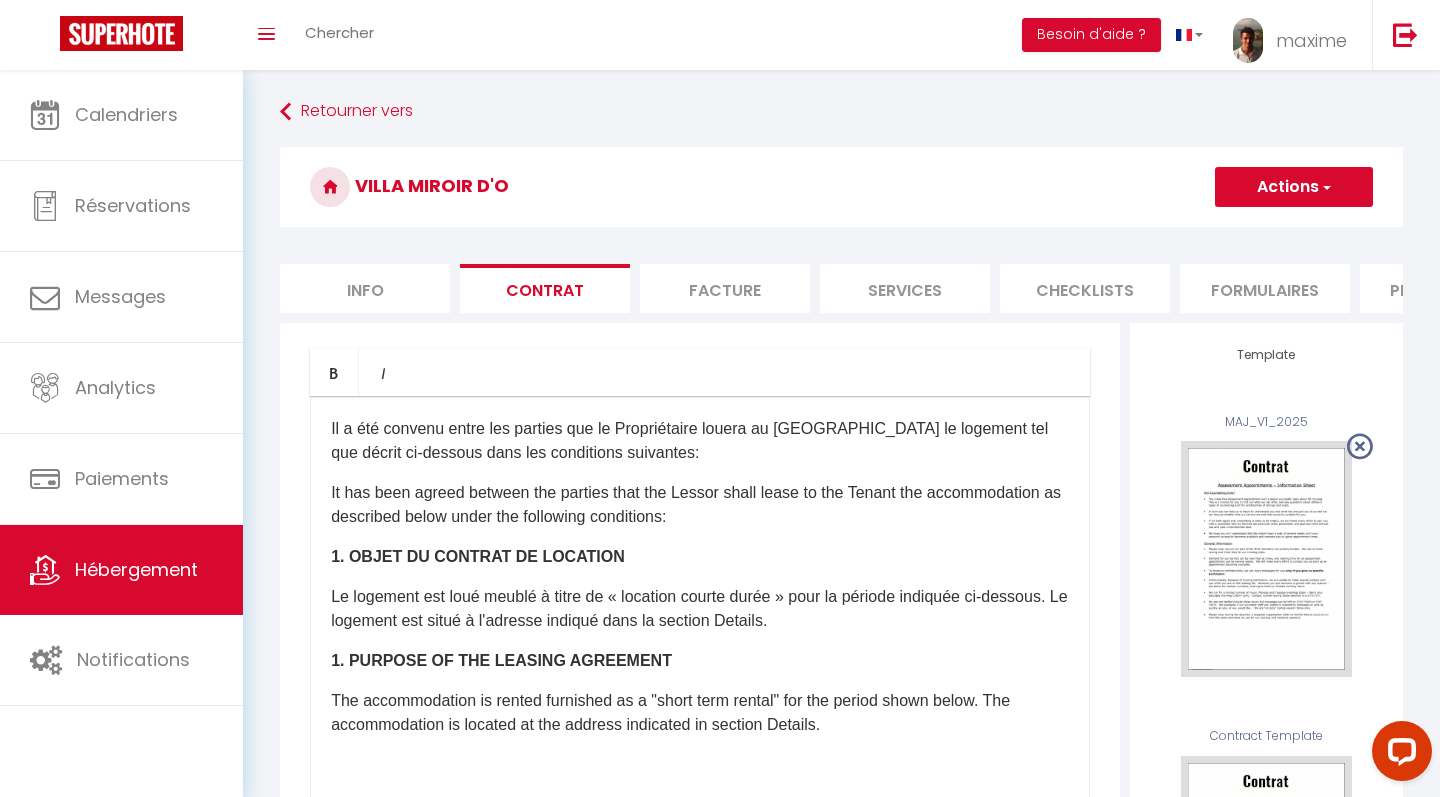 scroll, scrollTop: -2, scrollLeft: 0, axis: vertical 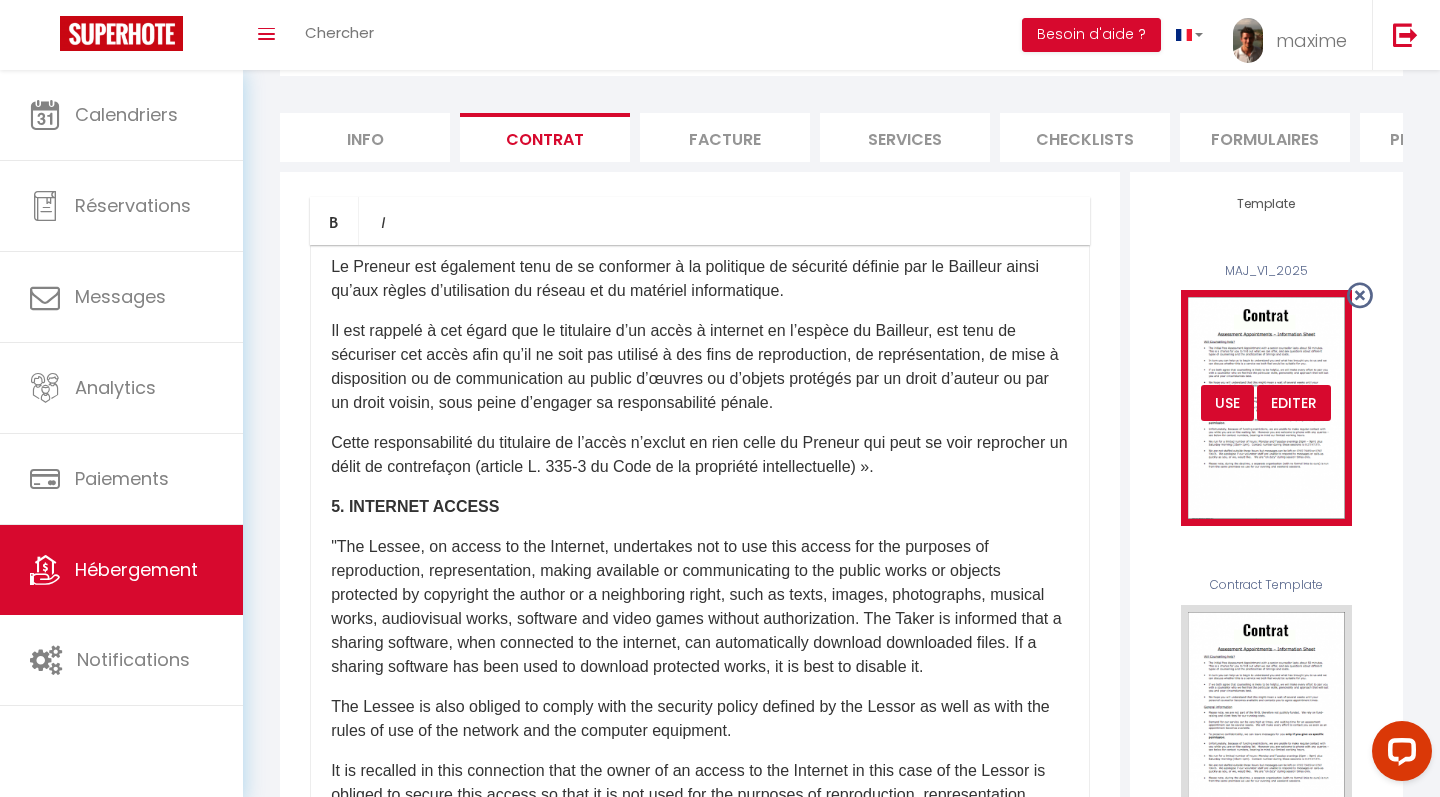 click on "Editer" at bounding box center [1294, 403] 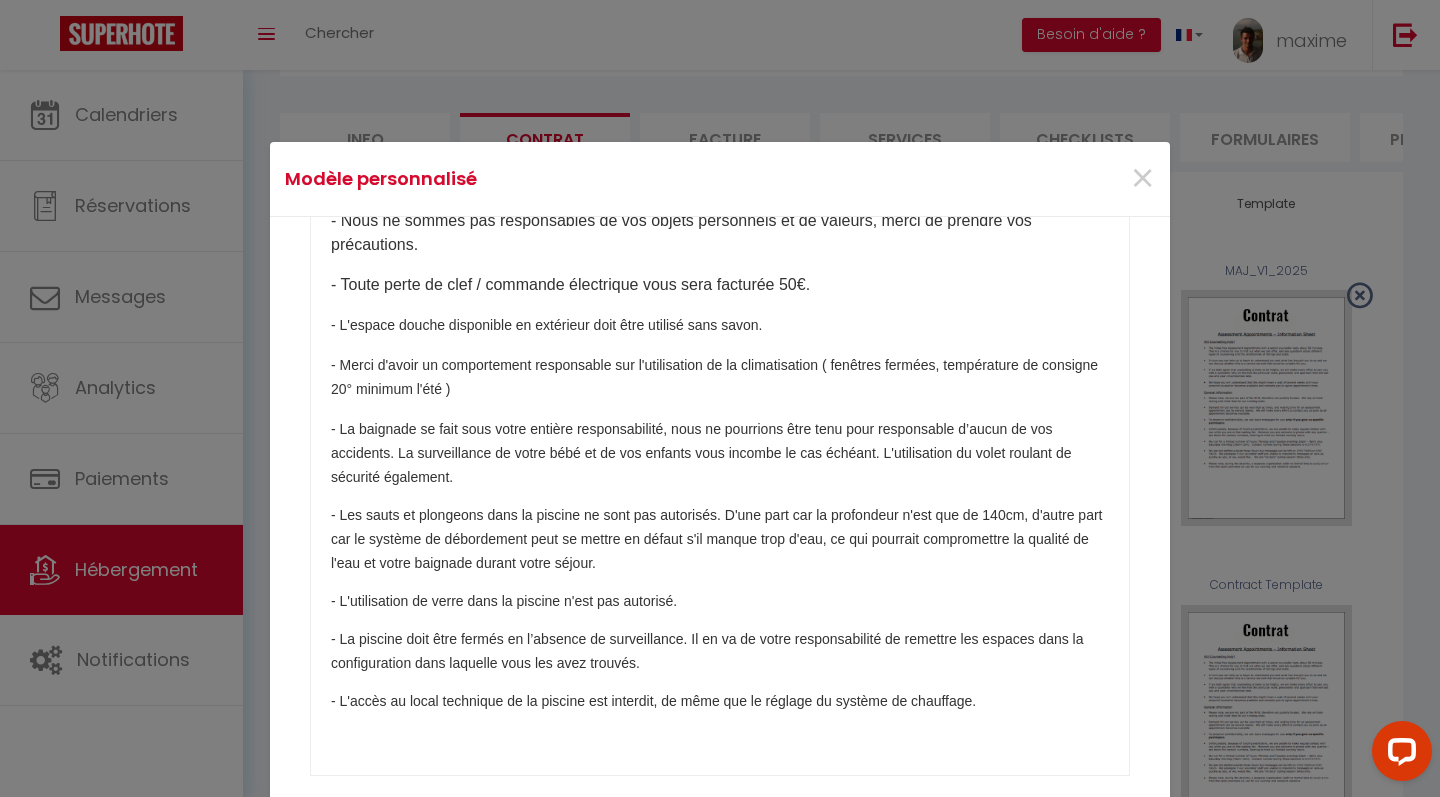 scroll, scrollTop: 3340, scrollLeft: 0, axis: vertical 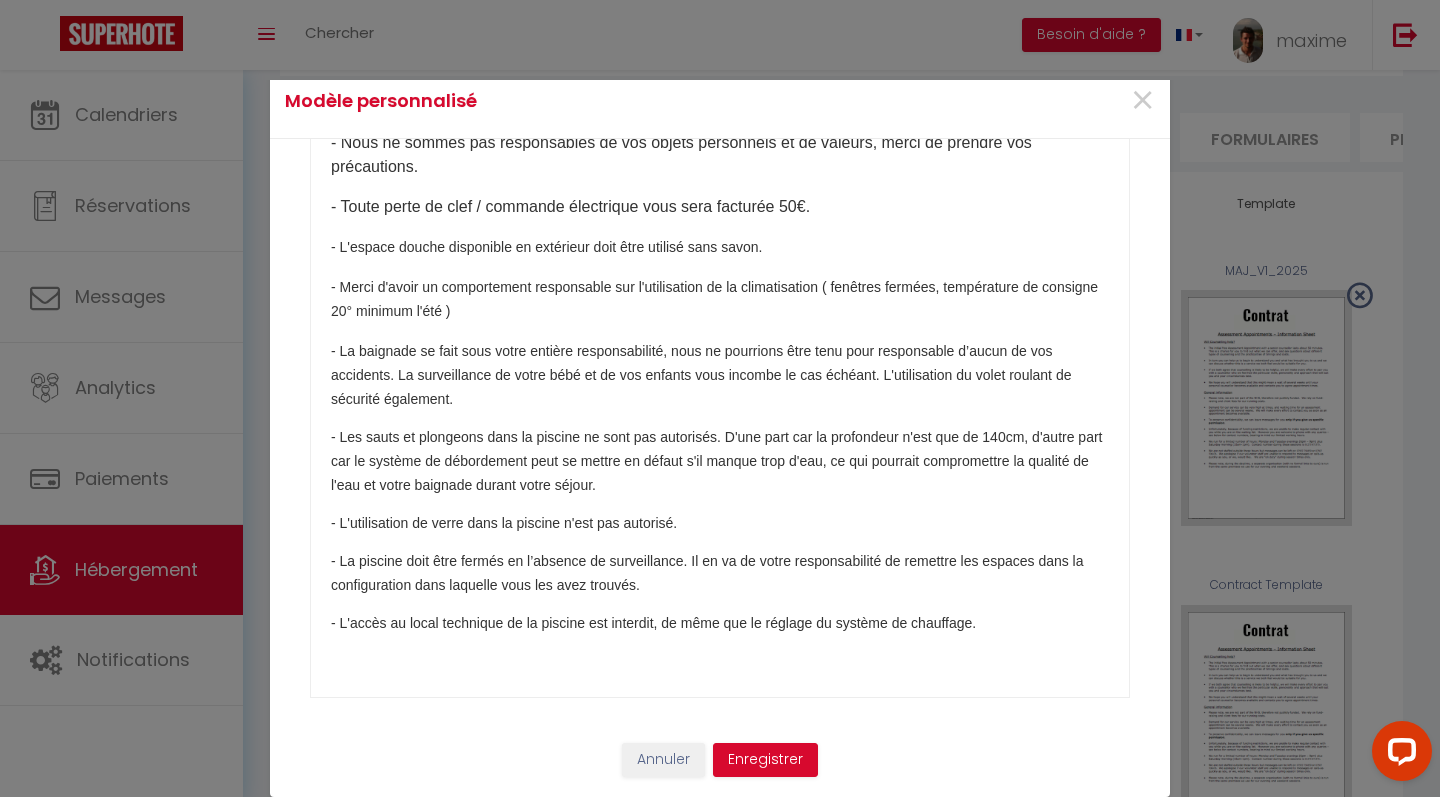 click on "Il a été convenu entre les parties que le Propriétaire louera au [GEOGRAPHIC_DATA] le logement tel que décrit ci-dessous dans les conditions suivantes: It has been agreed between the parties that the Lessor shall lease to the Tenant the accommodation as described below under the following conditions: 1. OBJET DU CONTRAT DE LOCATION Le logement est loué meublé à titre de « location courte durée » pour la période indiquée ci-dessous. Le logement est situé à l'adresse indiqué dans la section Details. 1. PURPOSE OF THE LEASING AGREEMENT The accommodation is rented furnished as a "short term rental" for the period shown below. The accommodation is located at the address indicated in section Details. 2. CONDITIONS DE LA LOCATION Le nombre de personnes présentes est indiqué dans la section Details. Lors du début de la location, le Bailleur remettra au Preneur les clefs et les instructions relatives au logement. En cas d'annulation 8 jours avant la date d'arrivée, aucun montant ne sera prélevé." at bounding box center (720, 298) 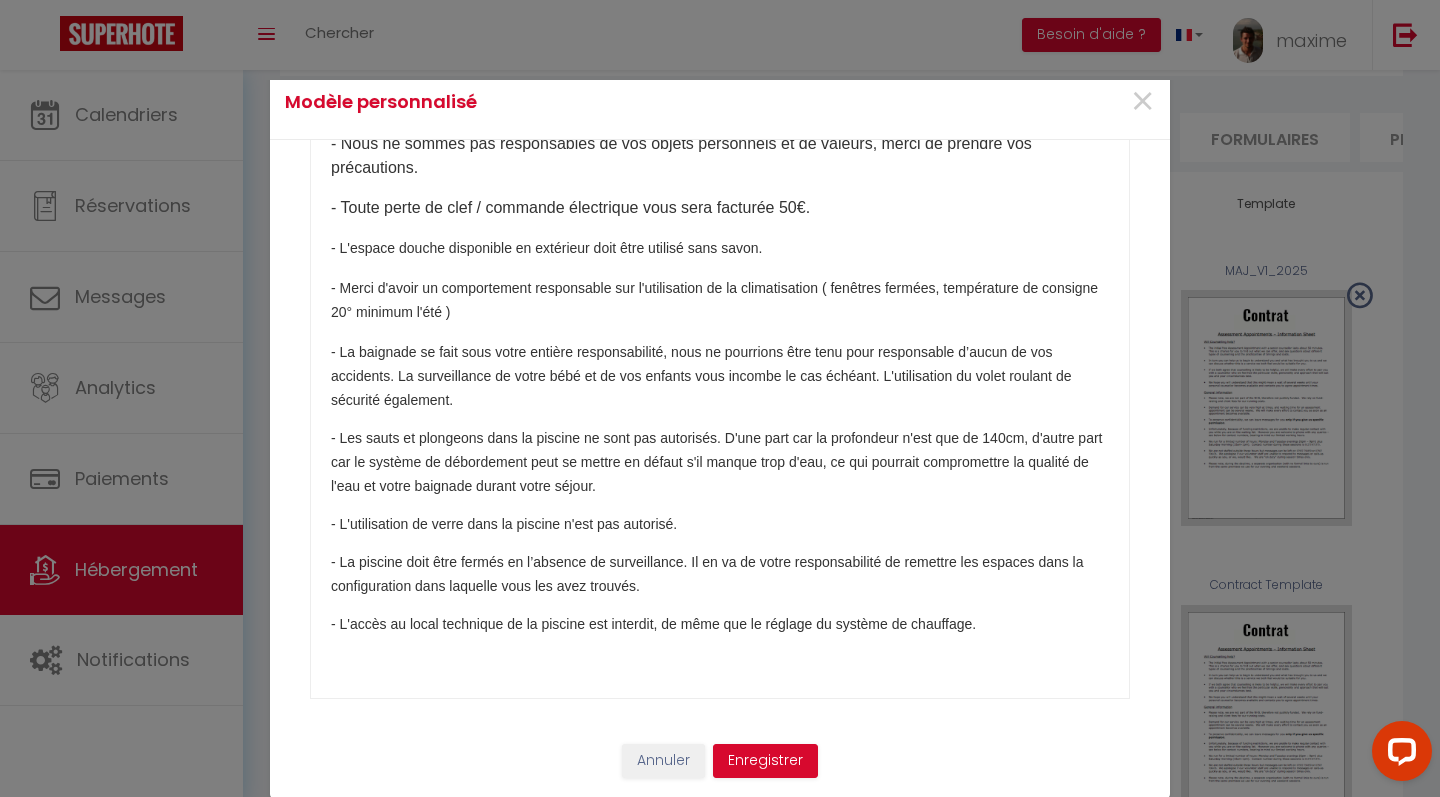 click on "- La piscine doit être fermés en l’absence de surveillance. Il en va de votre responsabilité de remettre les espaces dans la configuration dans laquelle vous les avez trouvés." at bounding box center [720, 574] 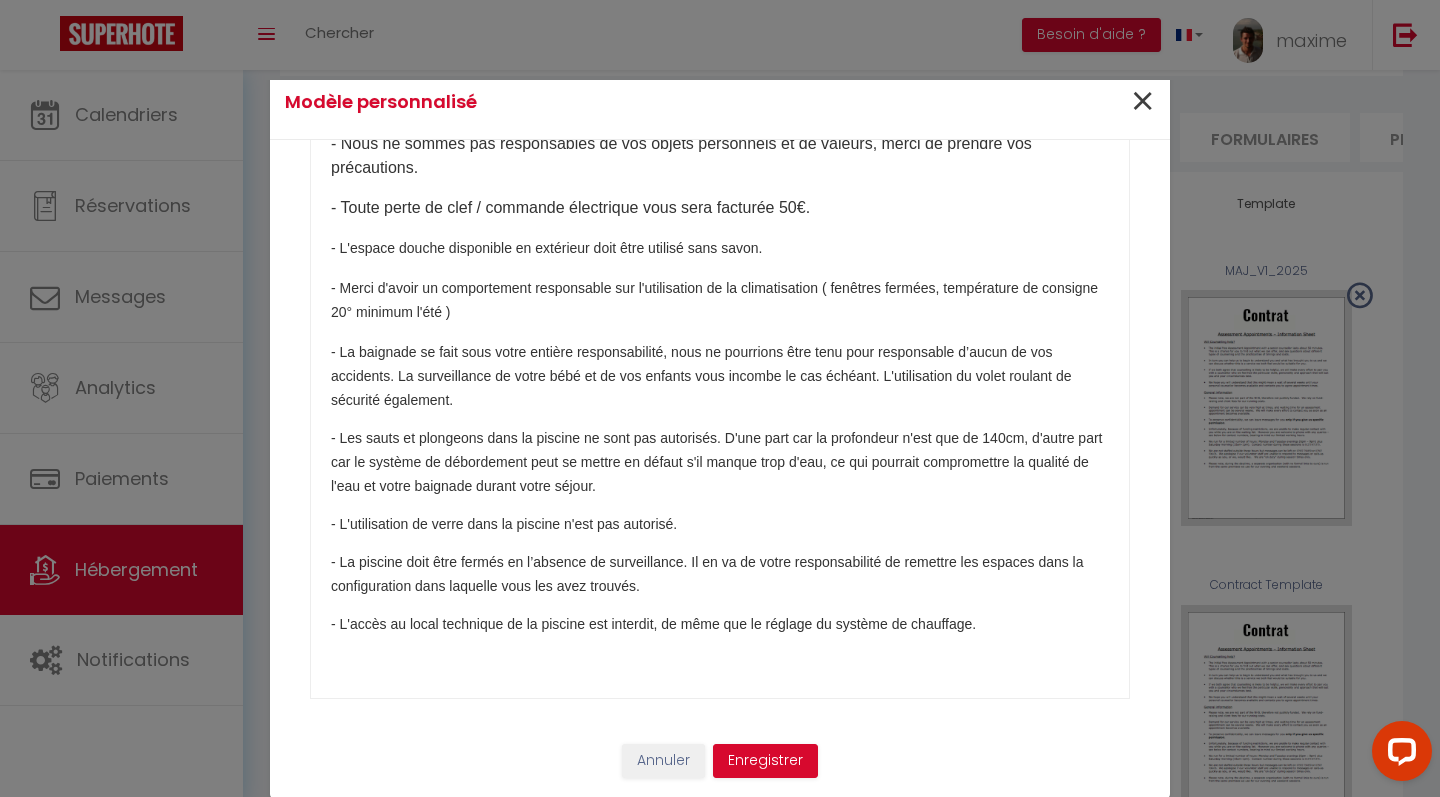 click on "×" at bounding box center [1142, 102] 